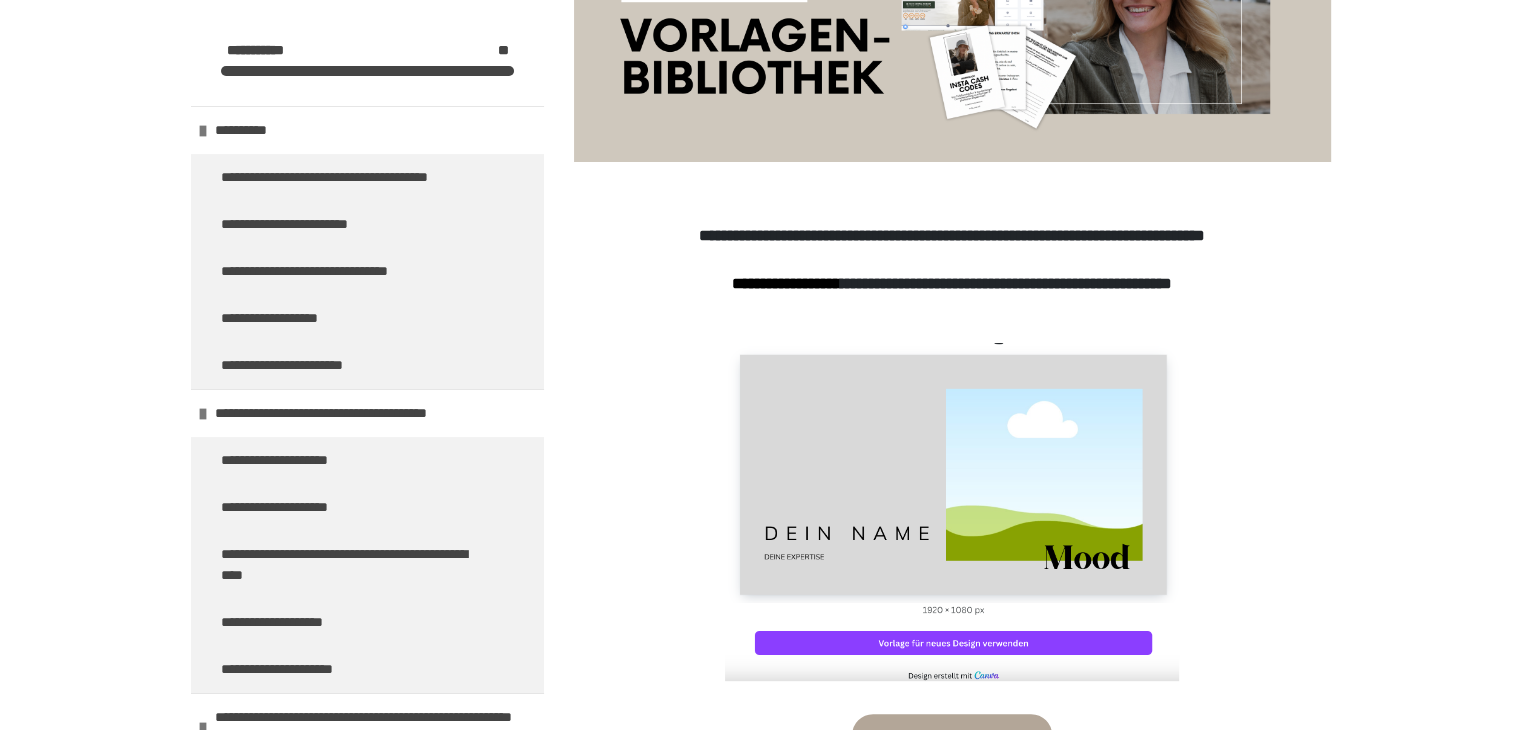 scroll, scrollTop: 0, scrollLeft: 0, axis: both 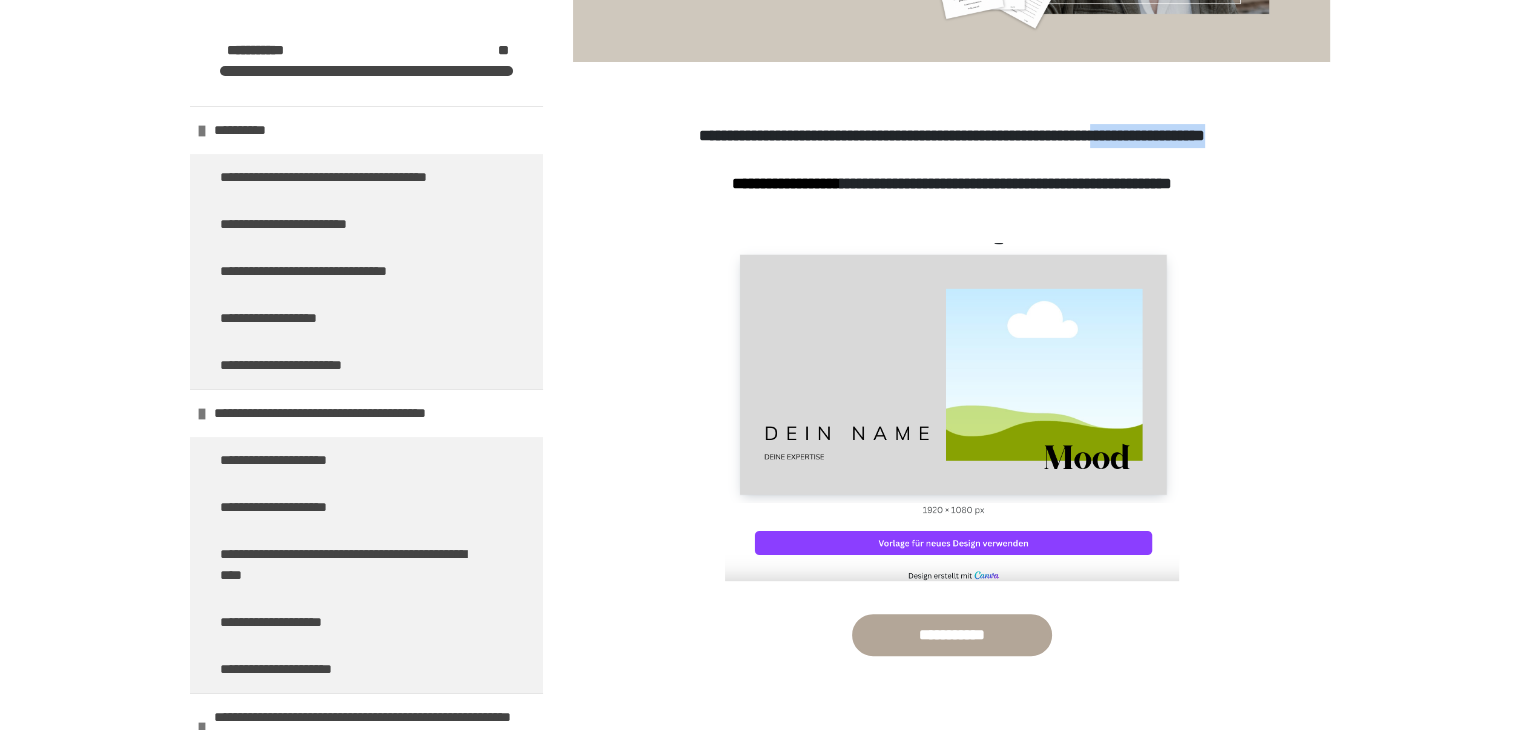 drag, startPoint x: 1045, startPoint y: 155, endPoint x: 833, endPoint y: 166, distance: 212.28519 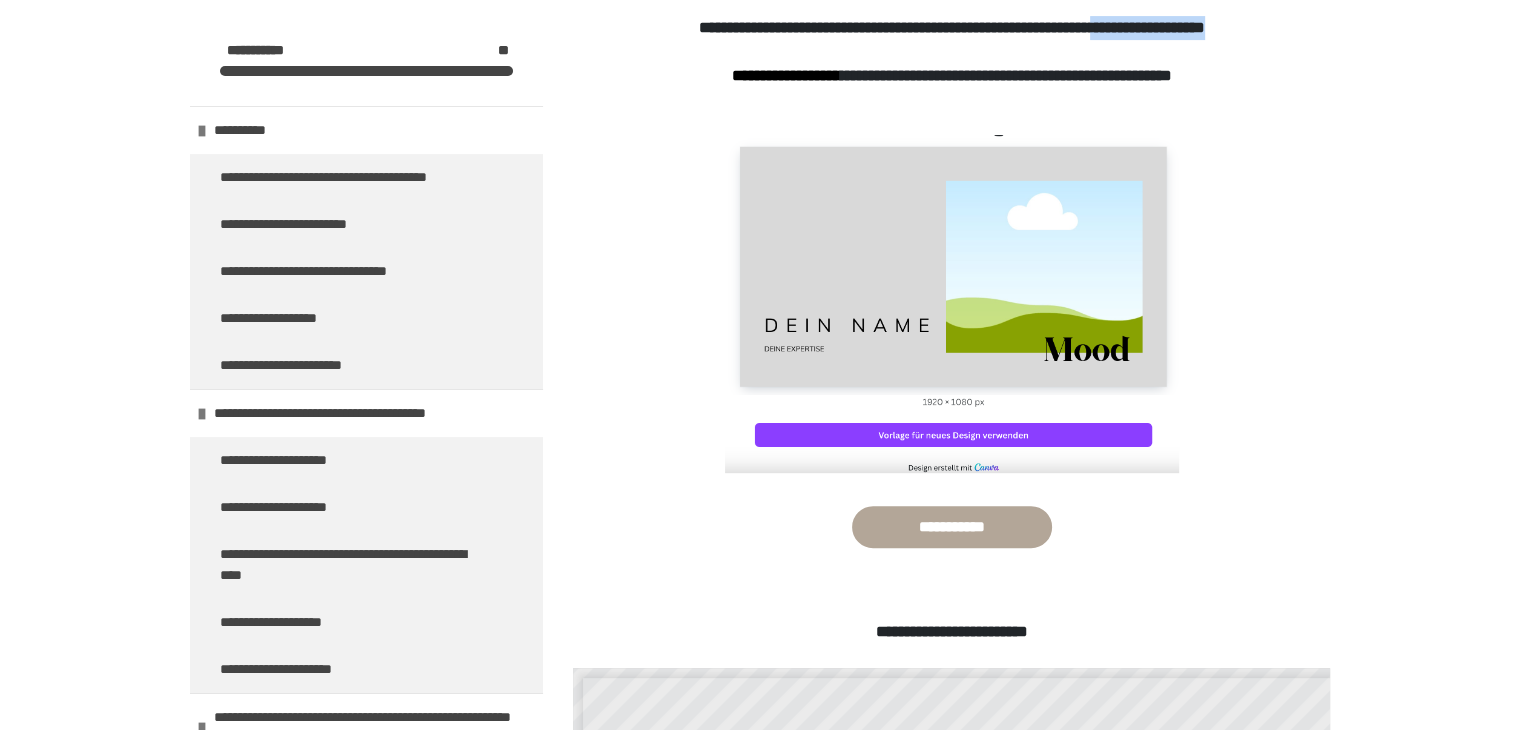 scroll, scrollTop: 700, scrollLeft: 0, axis: vertical 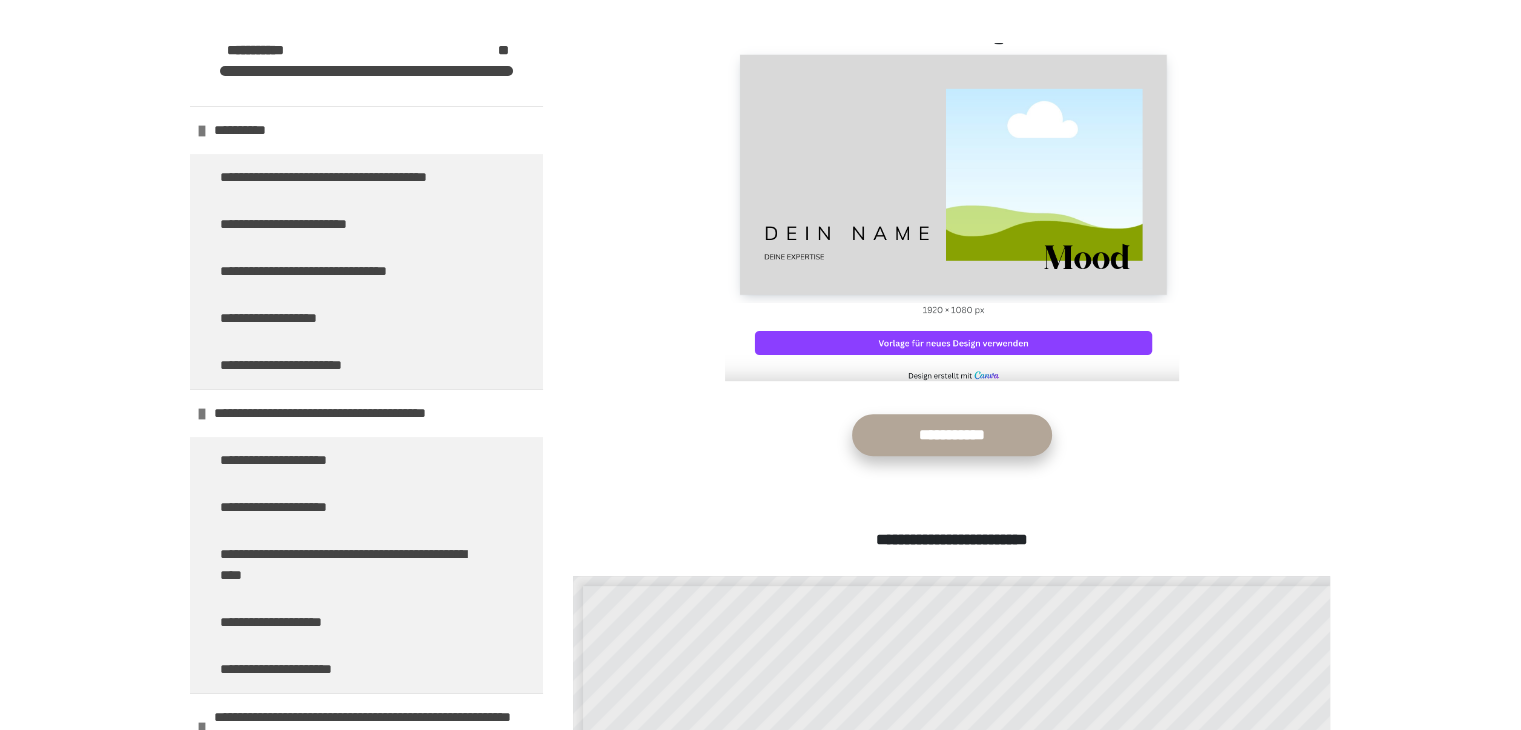 click on "**********" at bounding box center [952, 435] 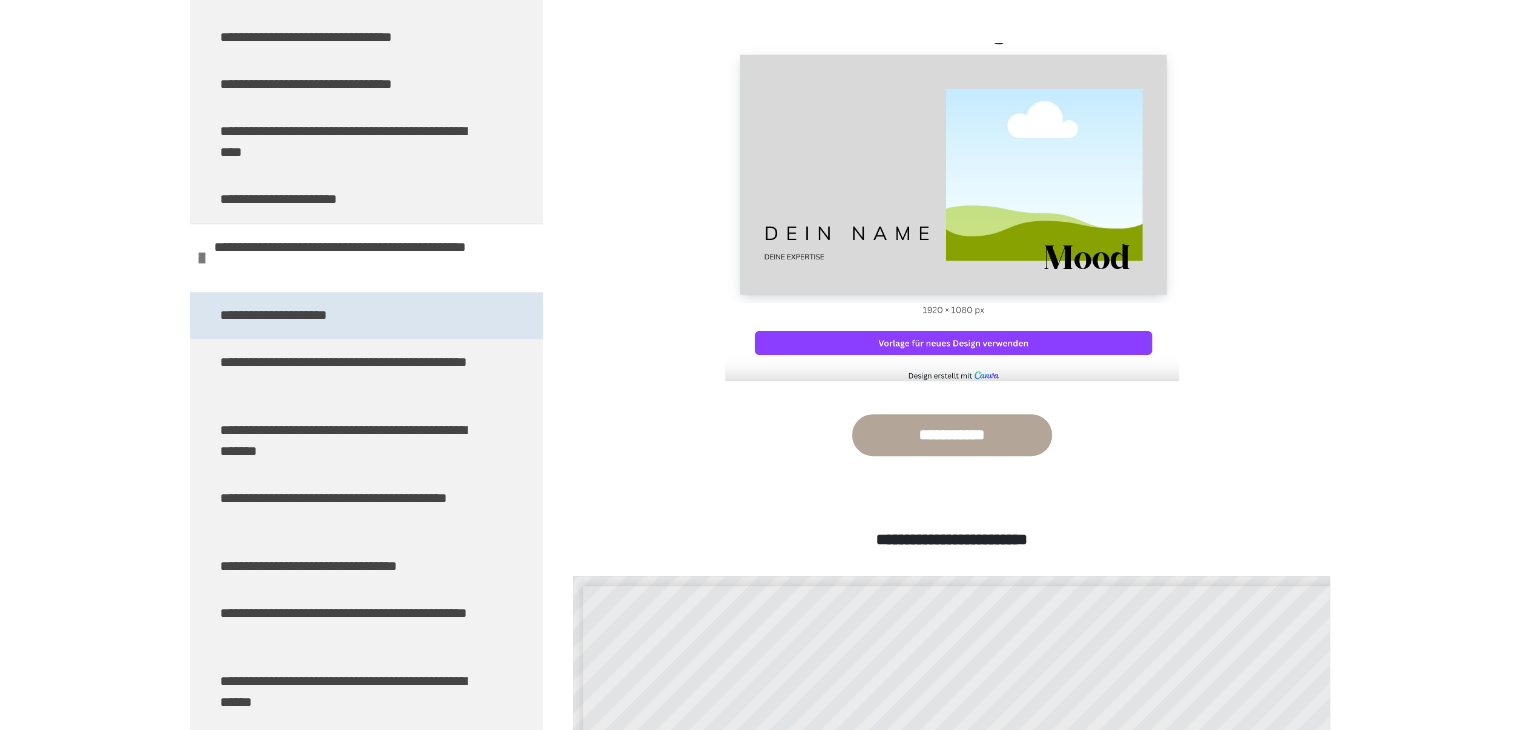 scroll, scrollTop: 1000, scrollLeft: 0, axis: vertical 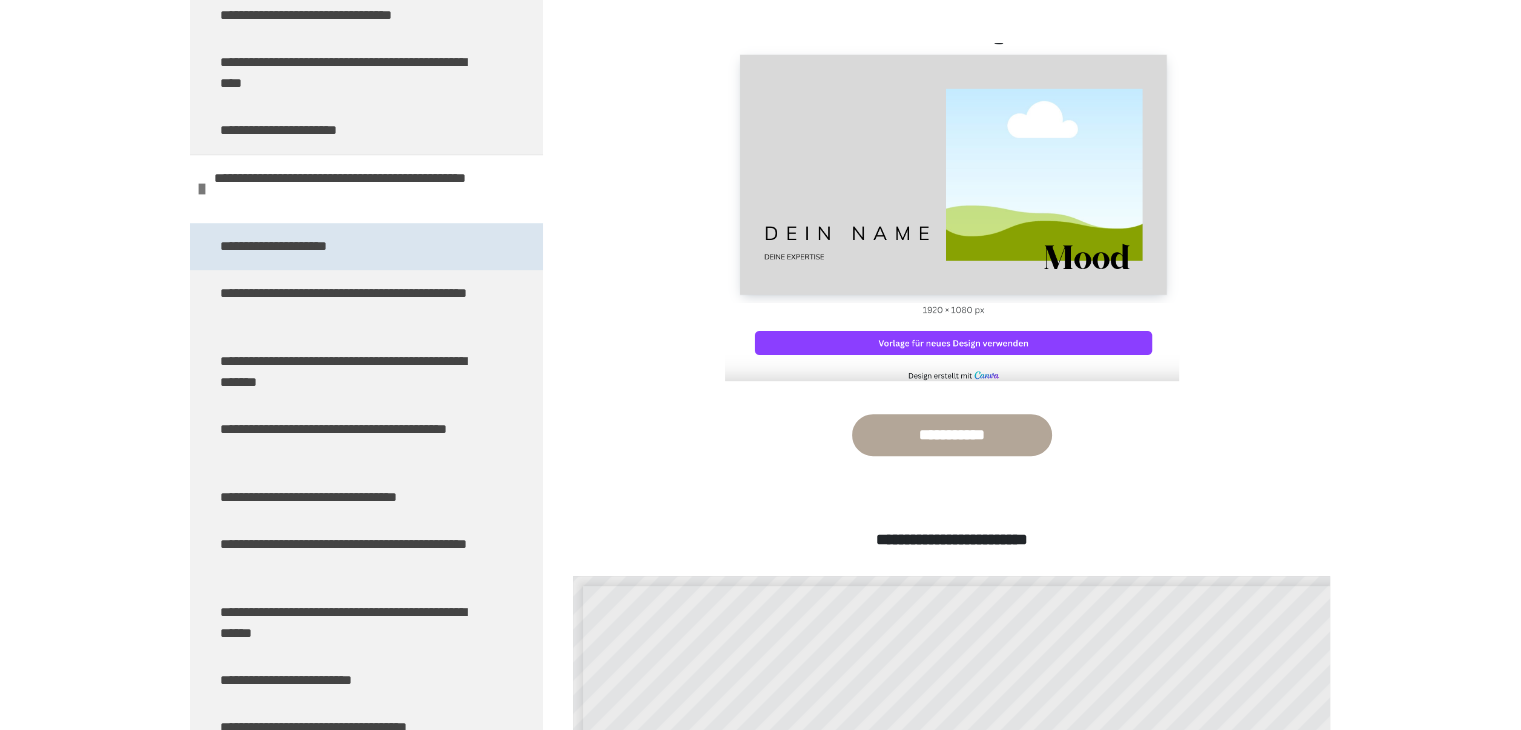 click on "**********" at bounding box center (301, 246) 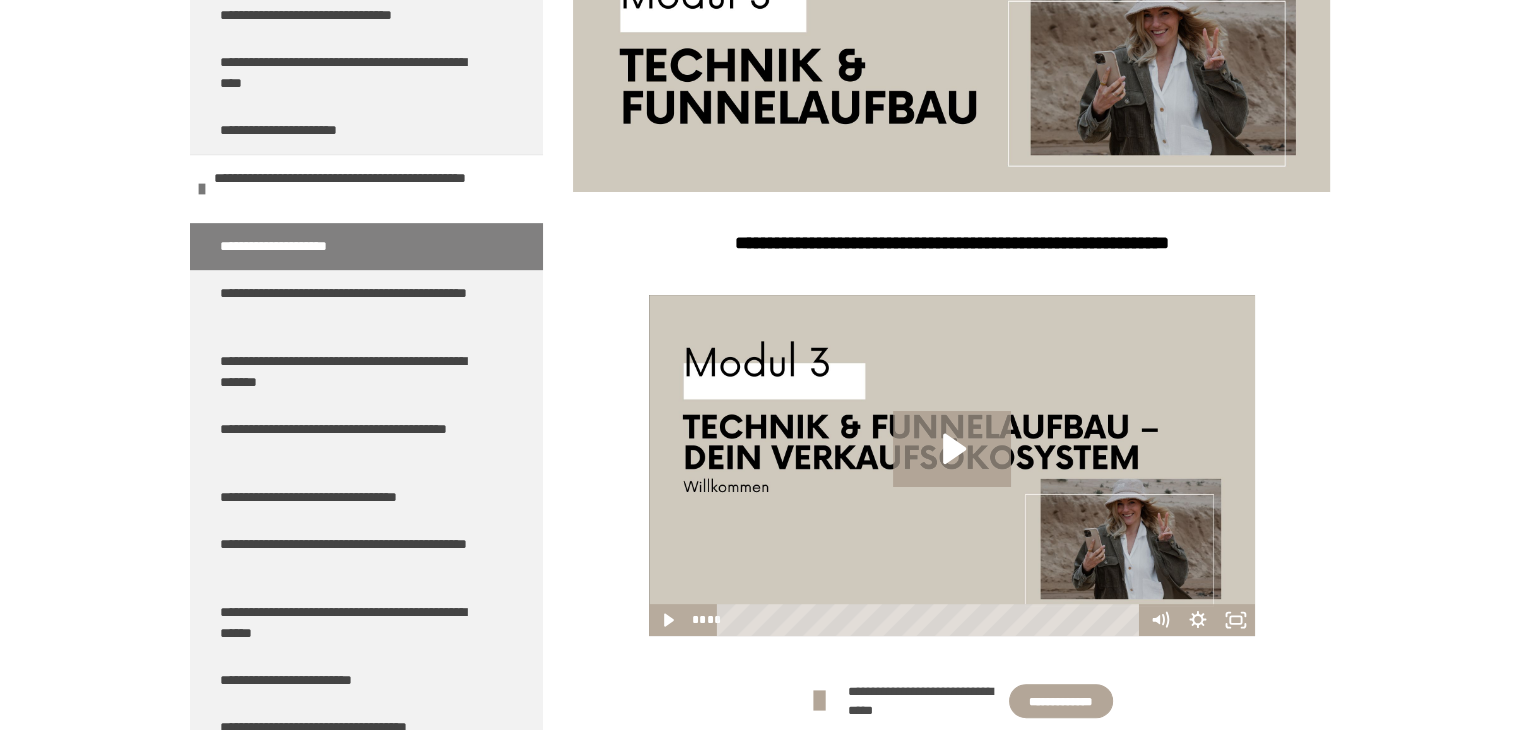 scroll, scrollTop: 470, scrollLeft: 0, axis: vertical 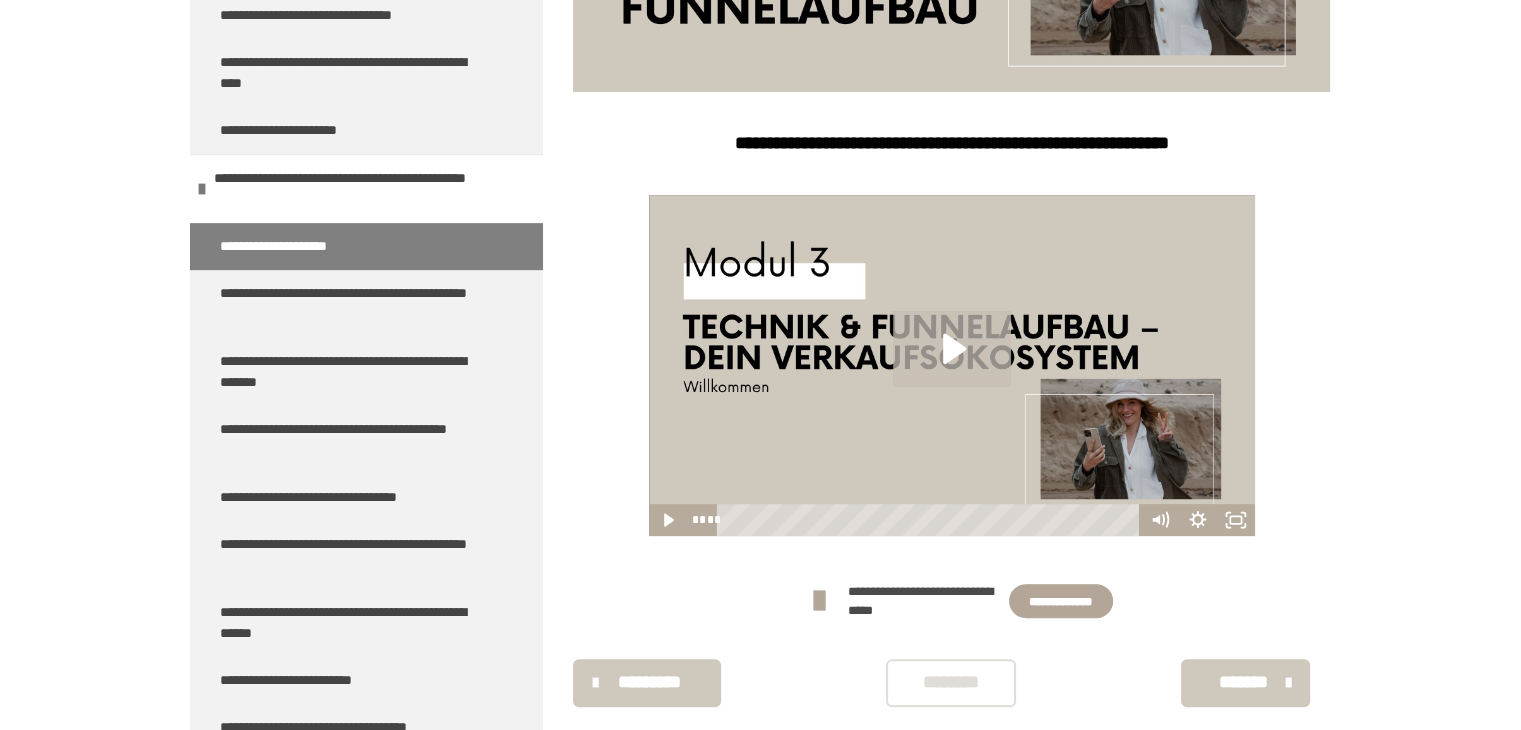 click 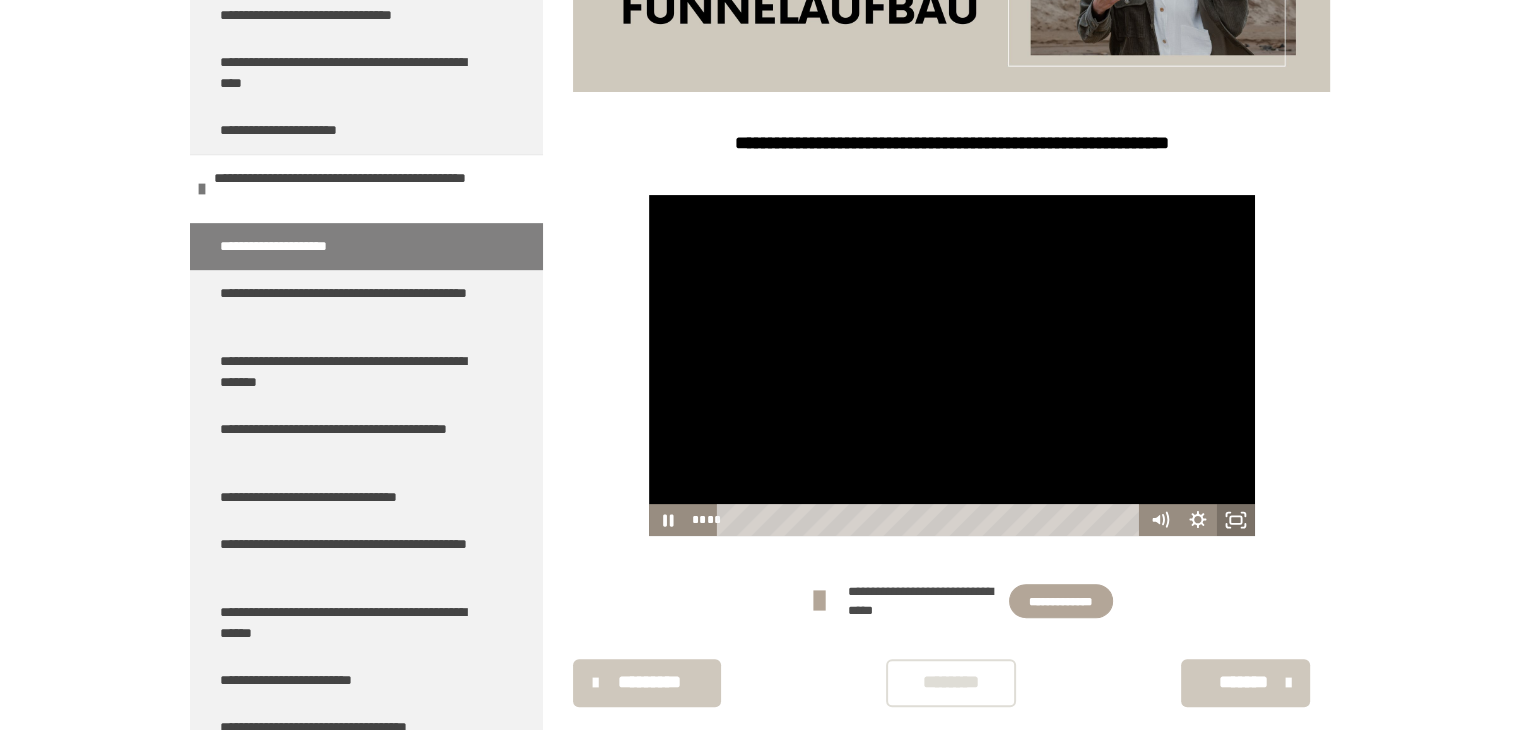 click 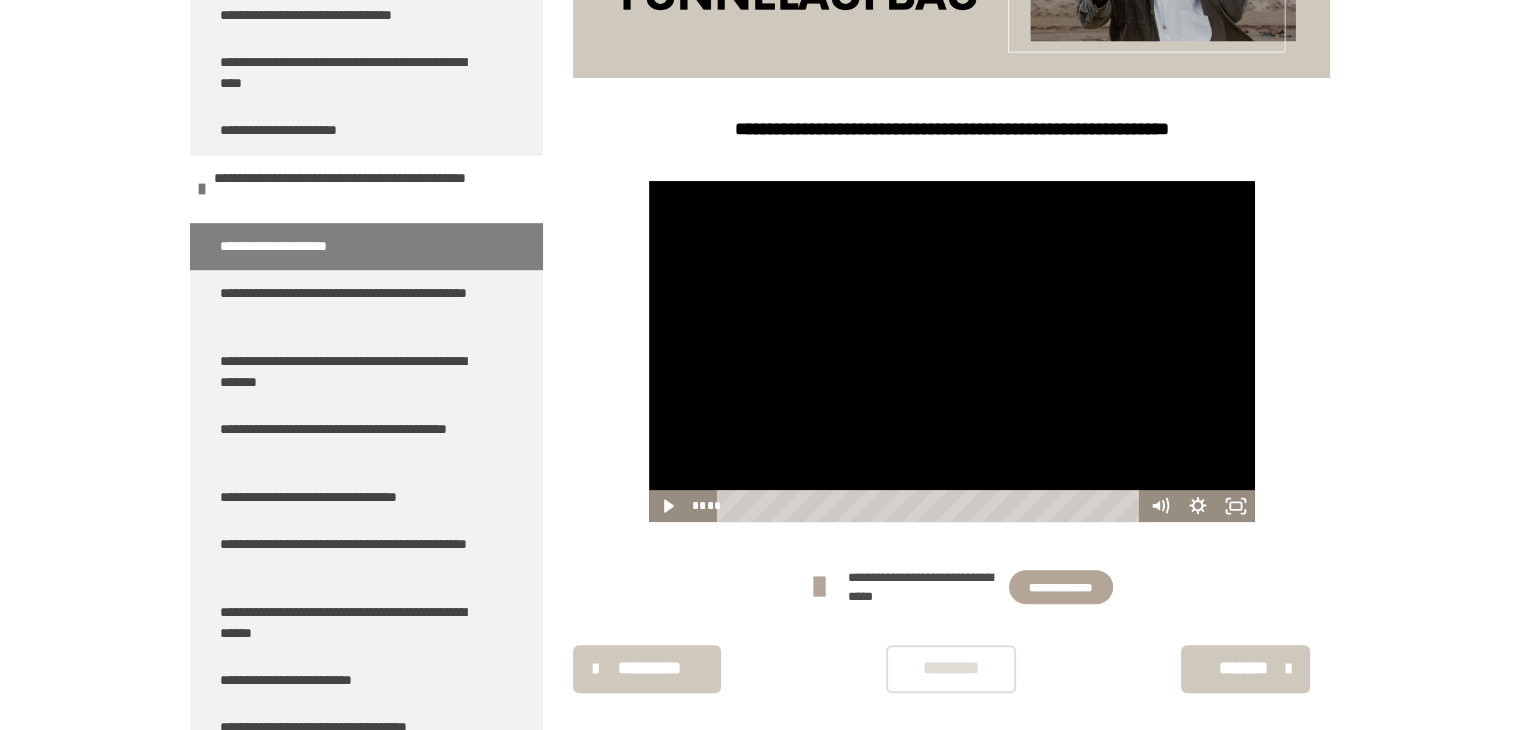 scroll, scrollTop: 507, scrollLeft: 0, axis: vertical 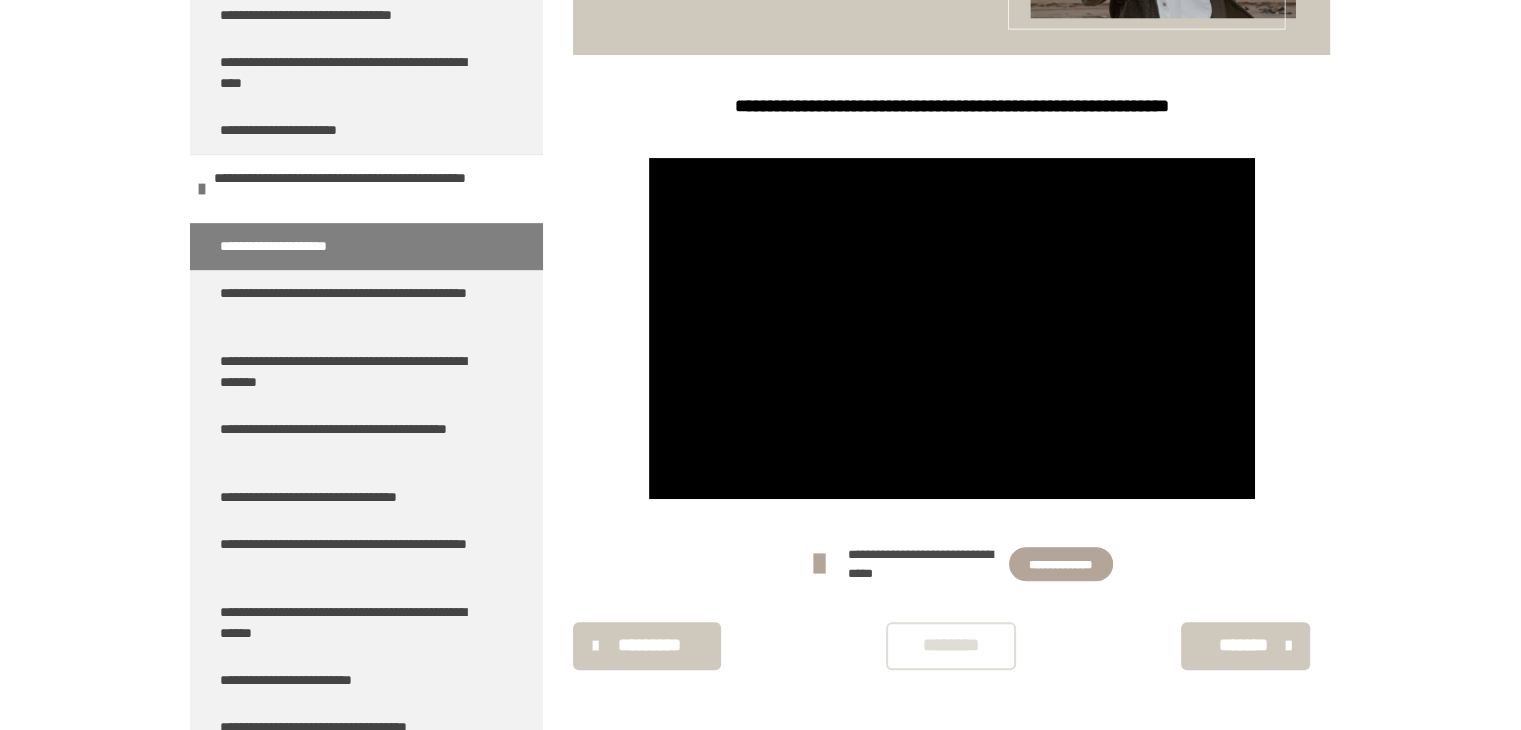 click on "**********" at bounding box center (922, 564) 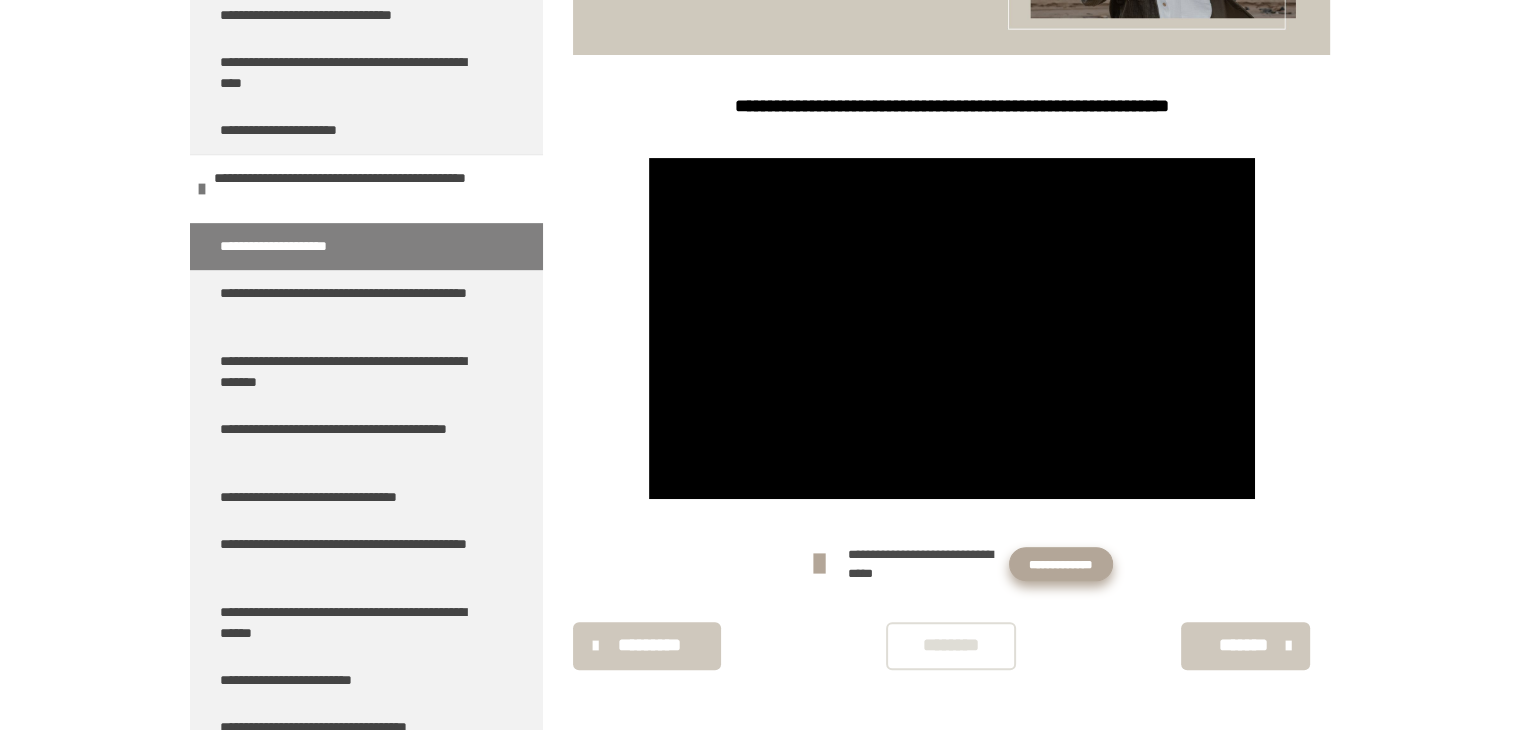 click on "**********" at bounding box center [1061, 564] 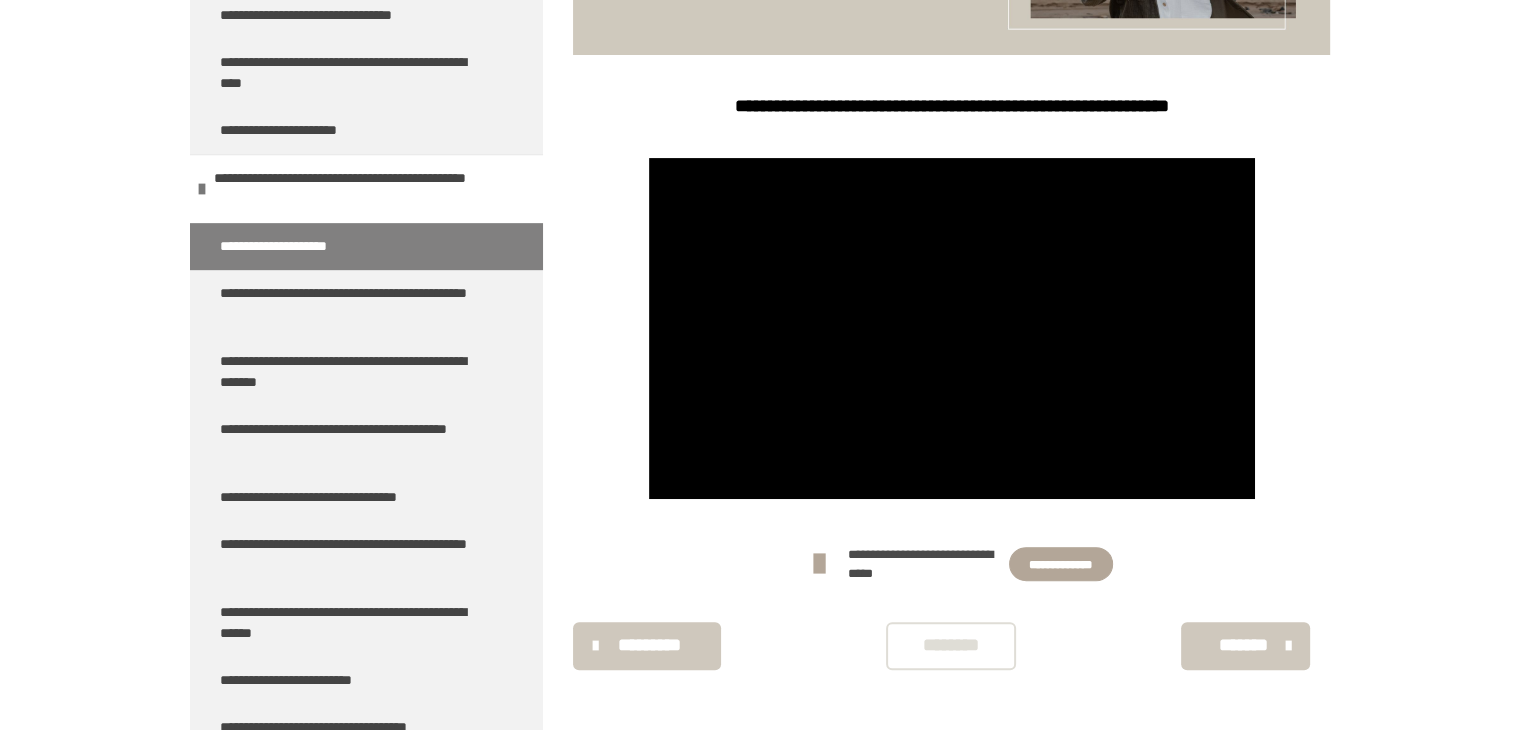 click on "********" at bounding box center [951, 645] 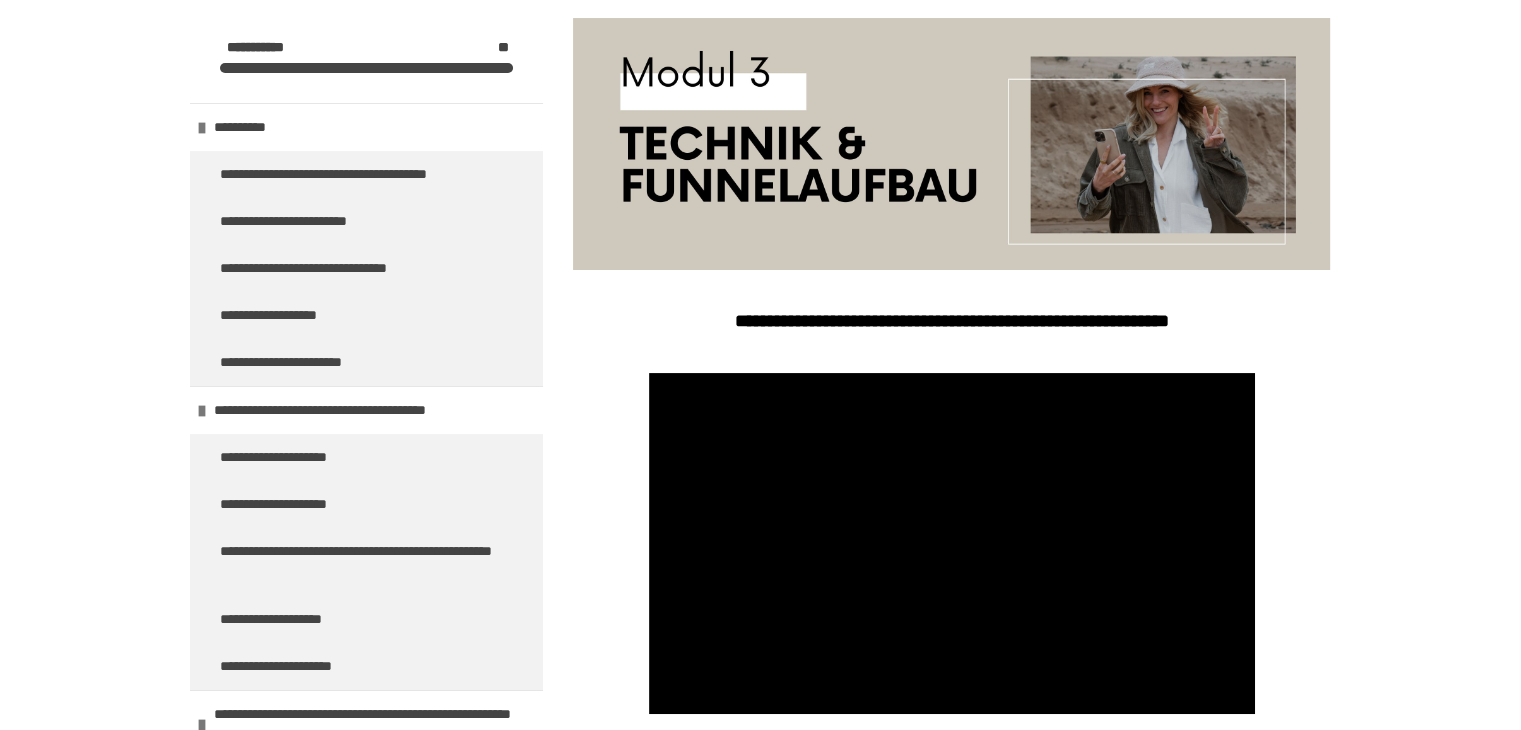 scroll, scrollTop: 507, scrollLeft: 0, axis: vertical 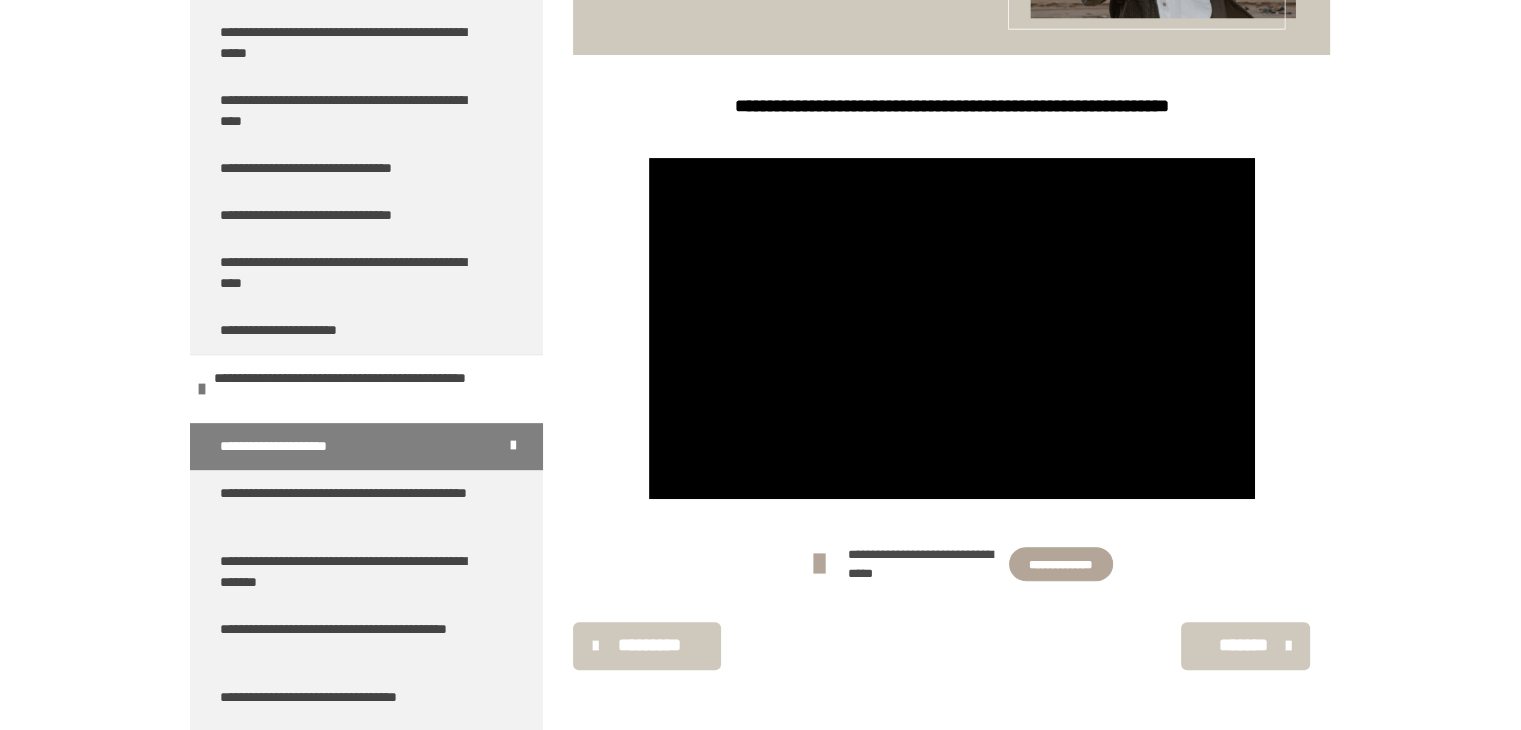 click on "*******" at bounding box center (1243, 645) 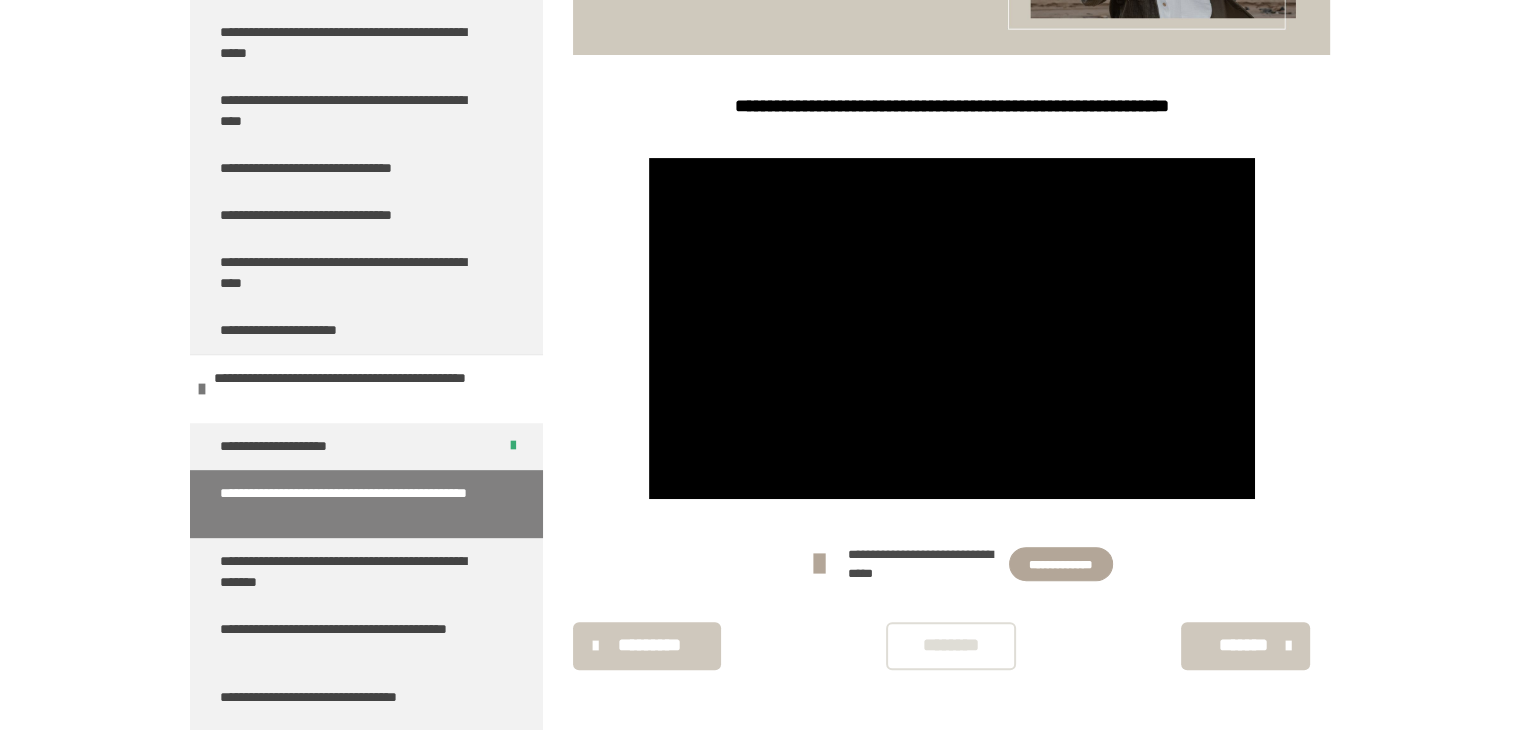 scroll, scrollTop: 340, scrollLeft: 0, axis: vertical 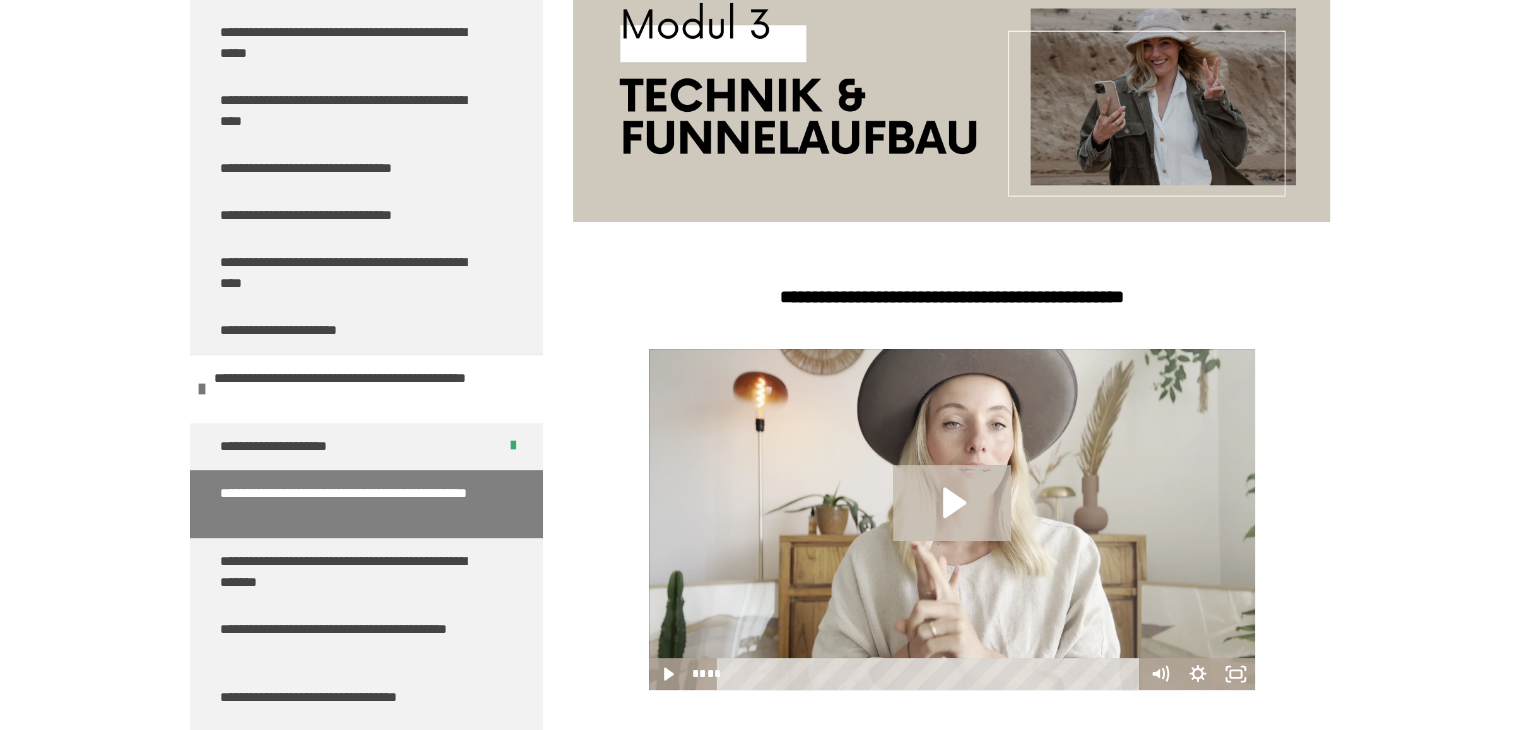 click 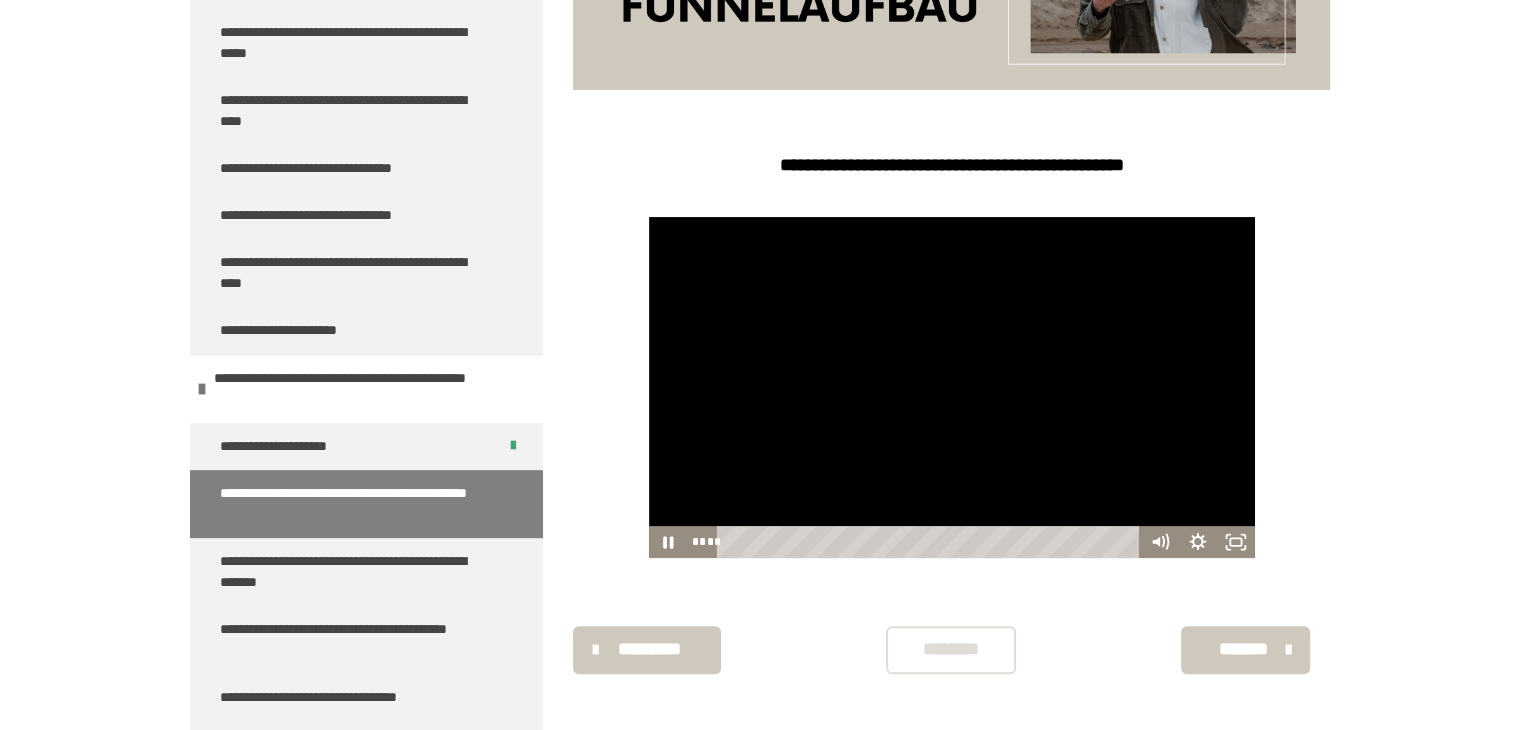 scroll, scrollTop: 476, scrollLeft: 0, axis: vertical 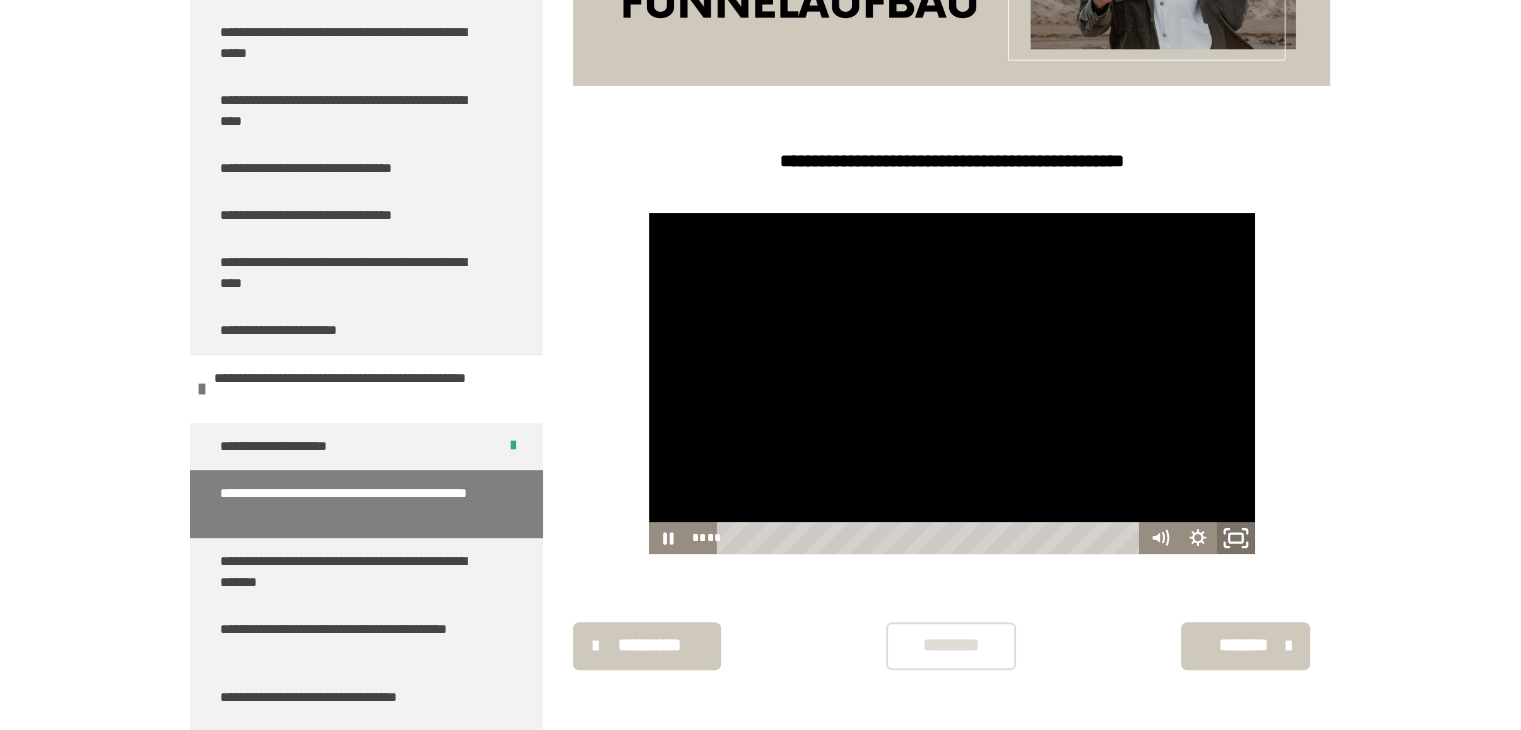 click 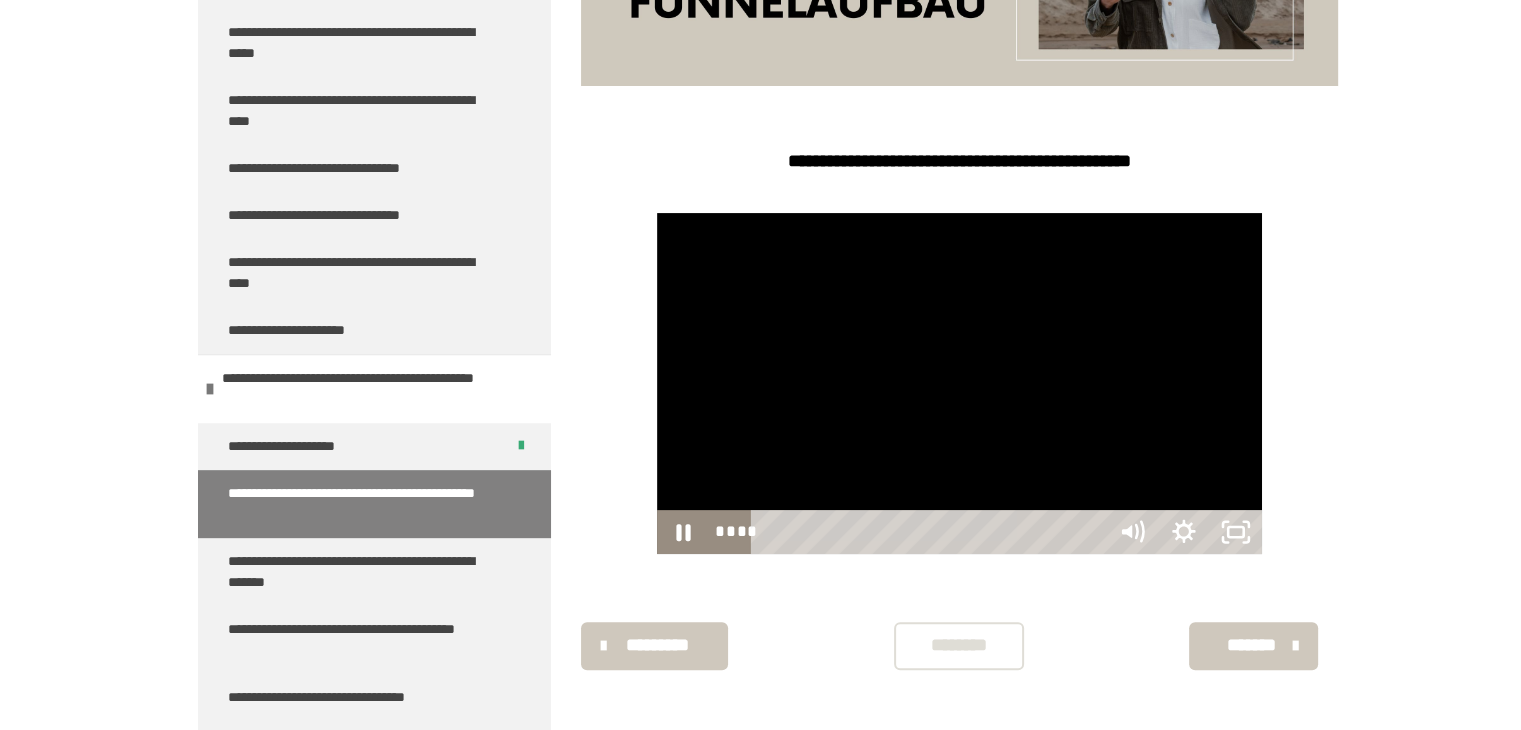 scroll, scrollTop: 341, scrollLeft: 0, axis: vertical 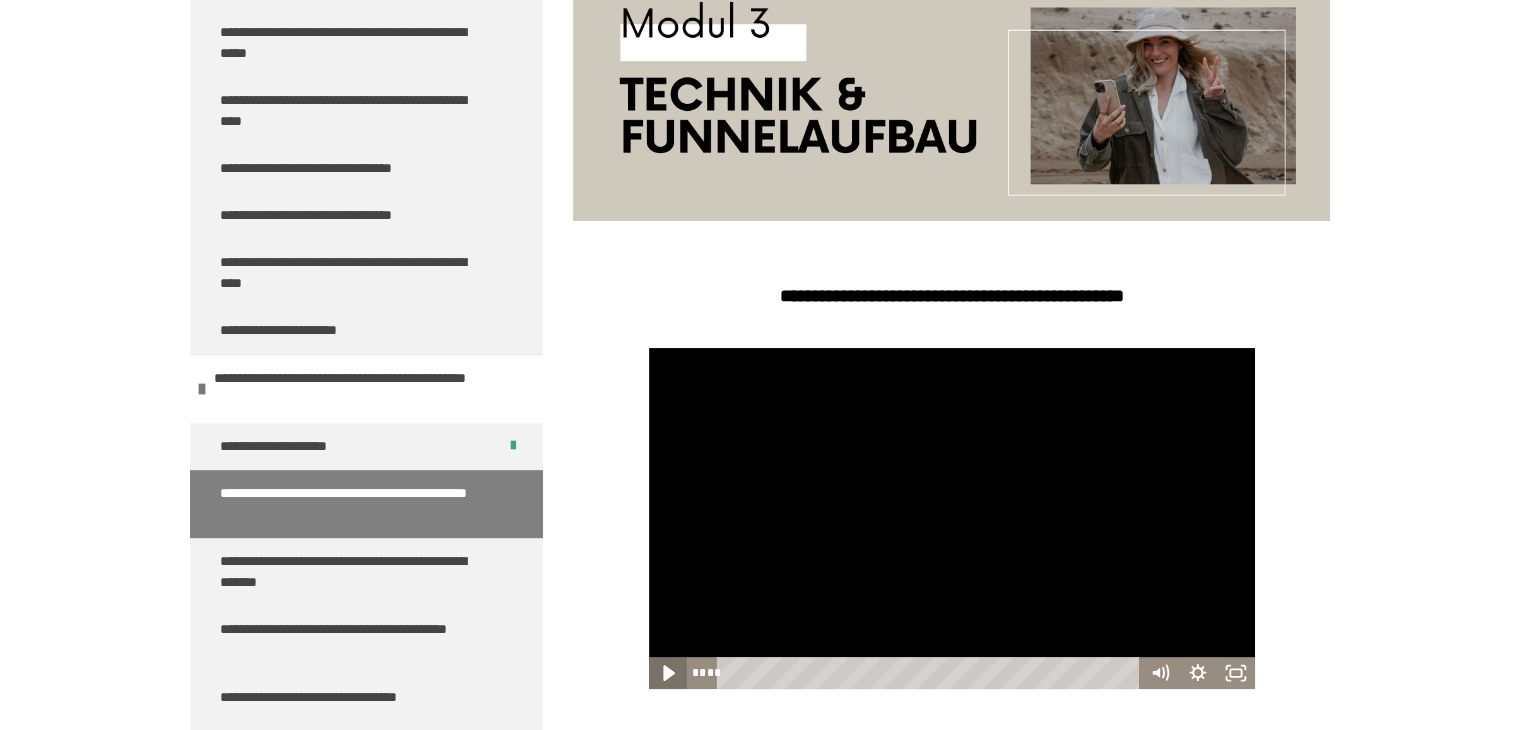 click 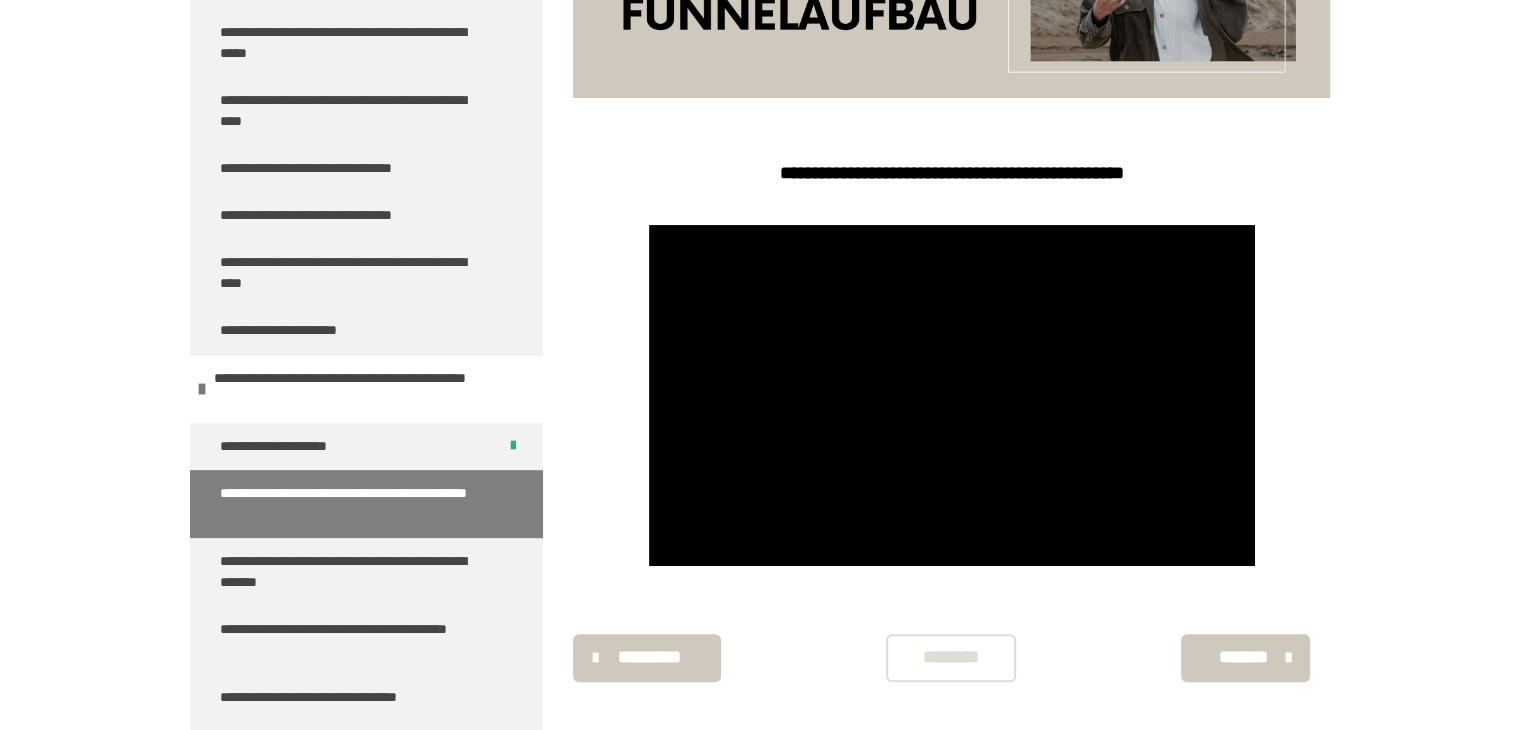 scroll, scrollTop: 476, scrollLeft: 0, axis: vertical 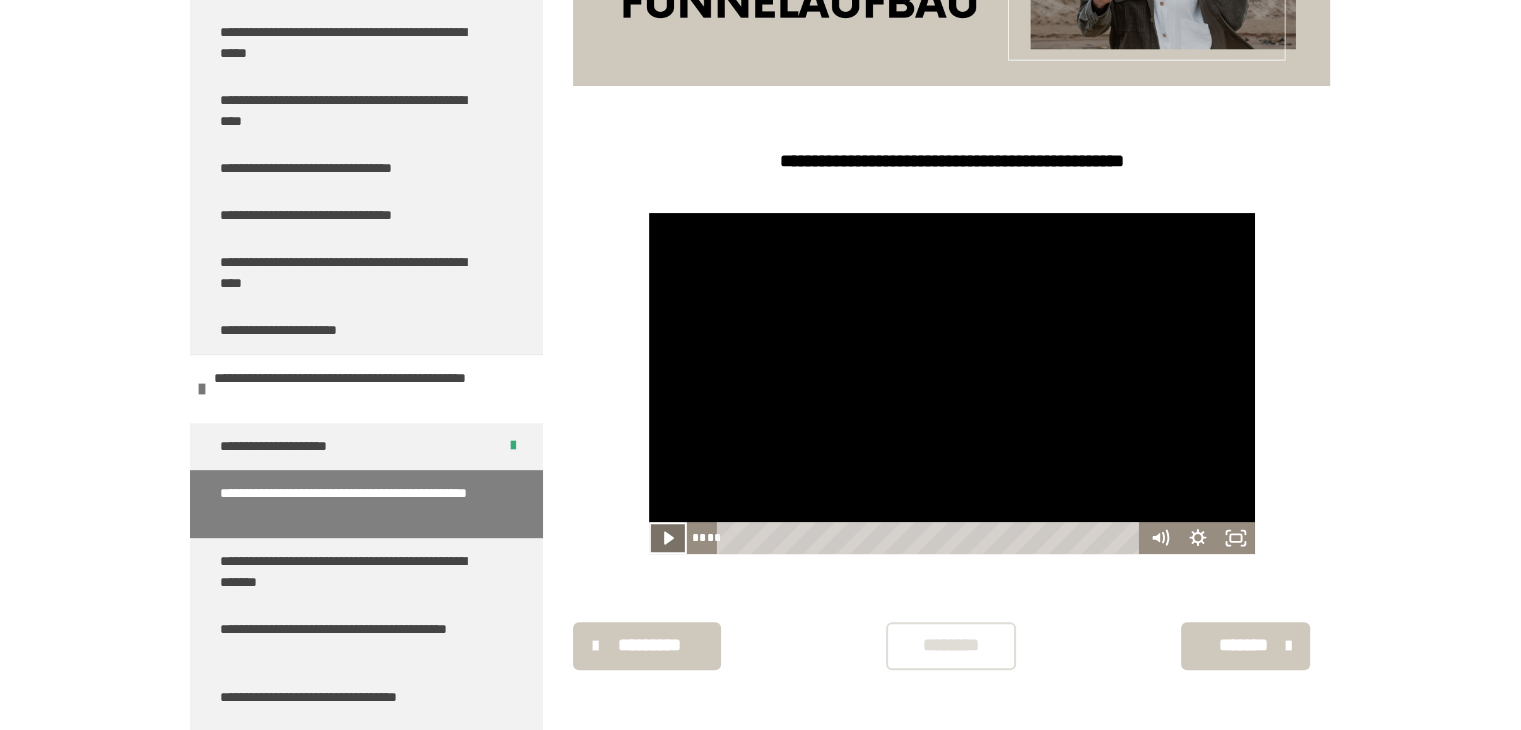 click 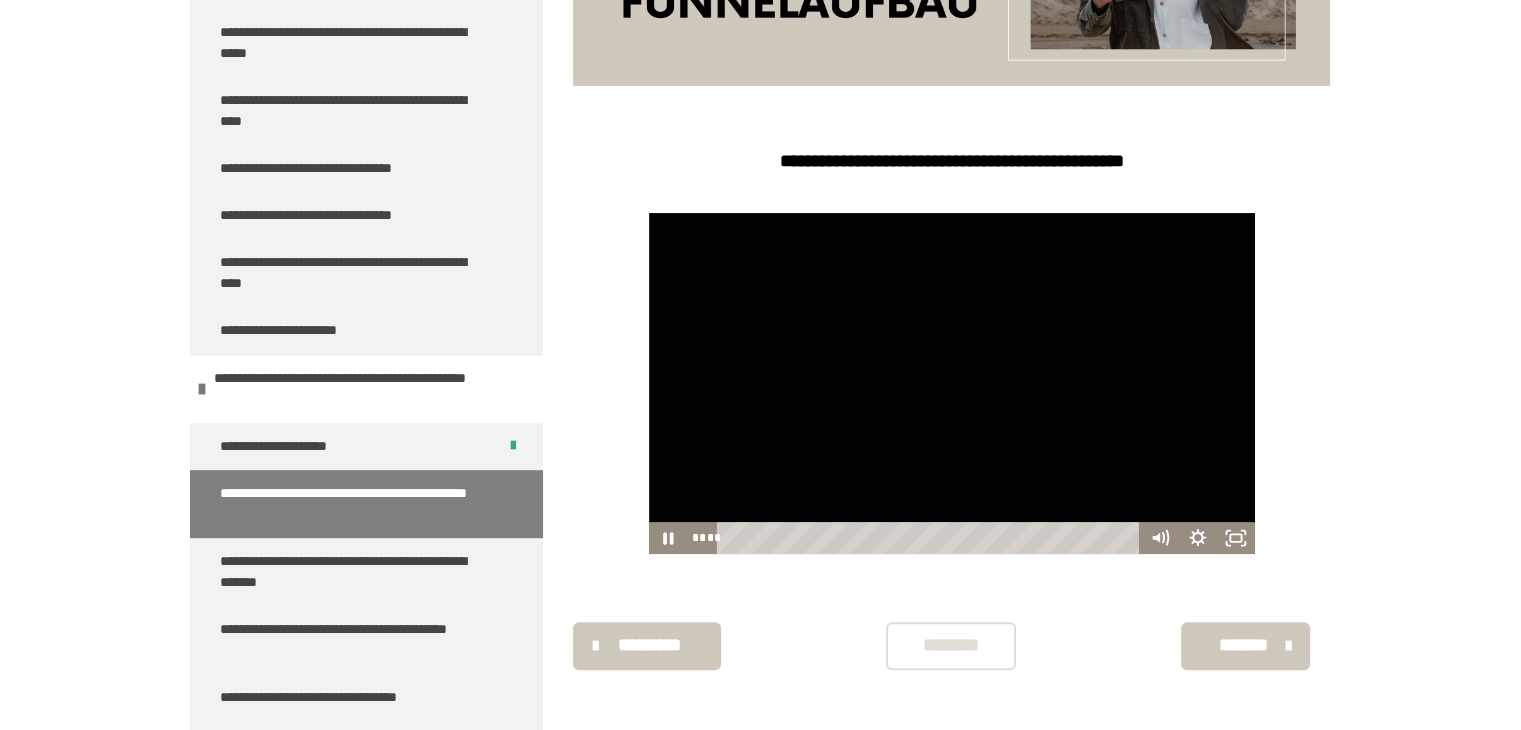 click on "********" at bounding box center (951, 645) 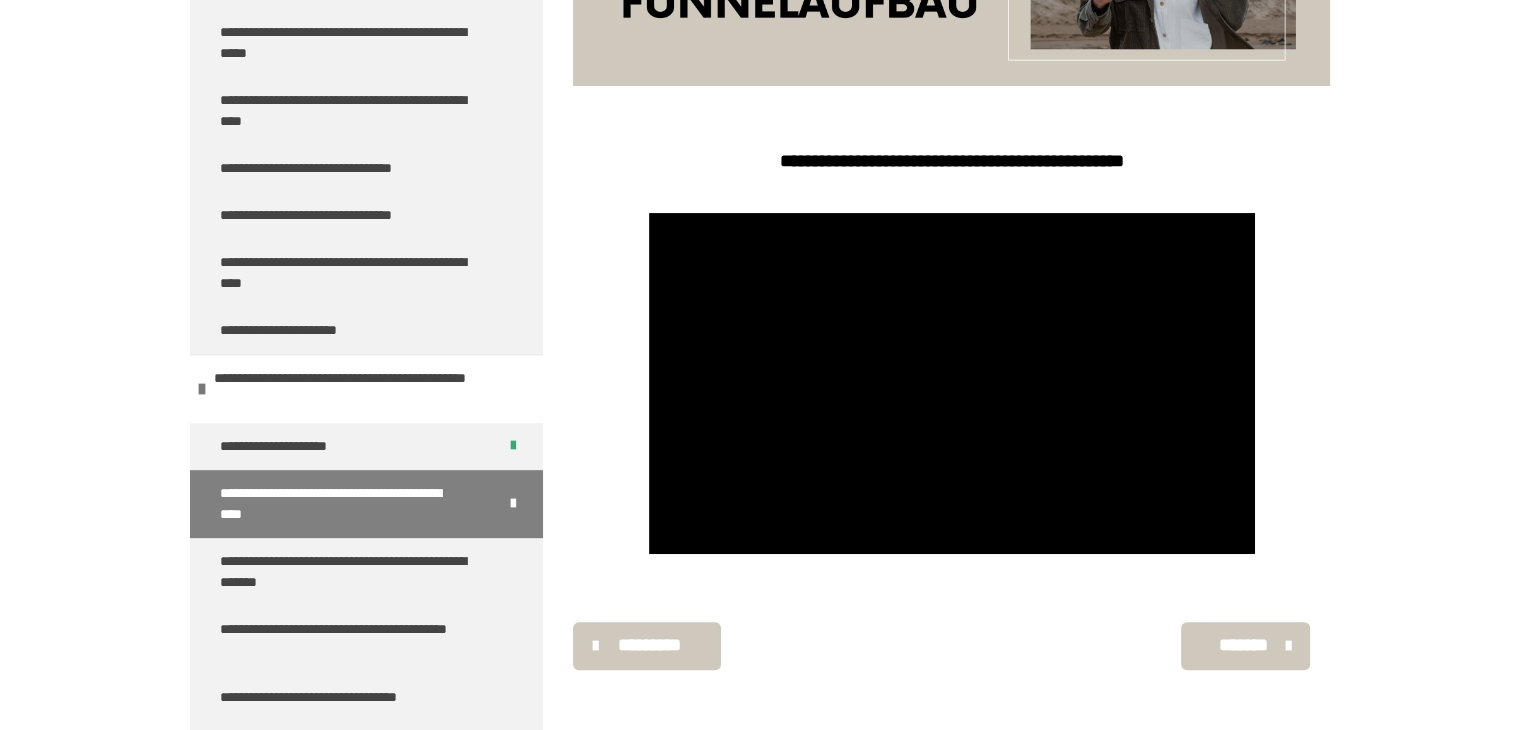 click on "********* ******** *******" at bounding box center [951, 646] 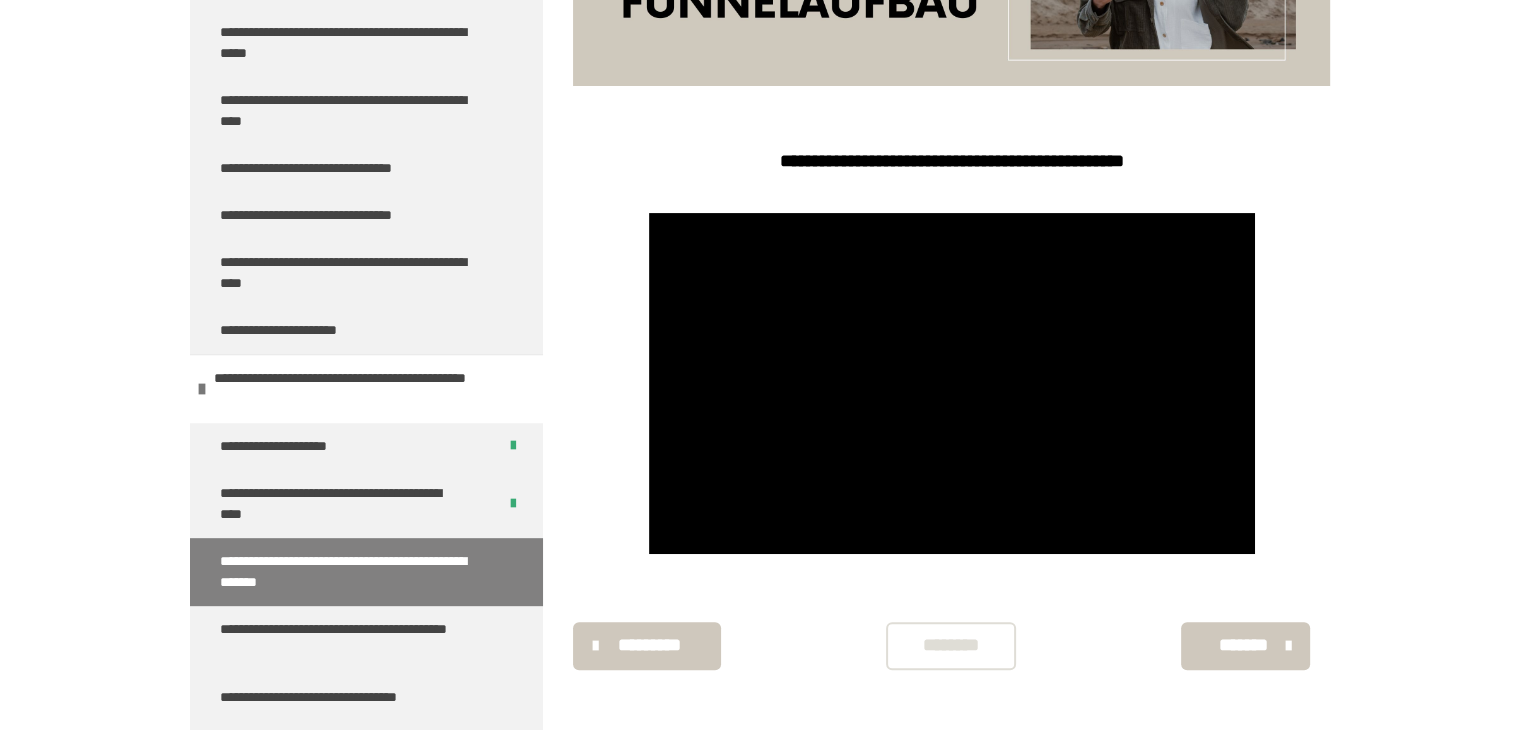 scroll, scrollTop: 340, scrollLeft: 0, axis: vertical 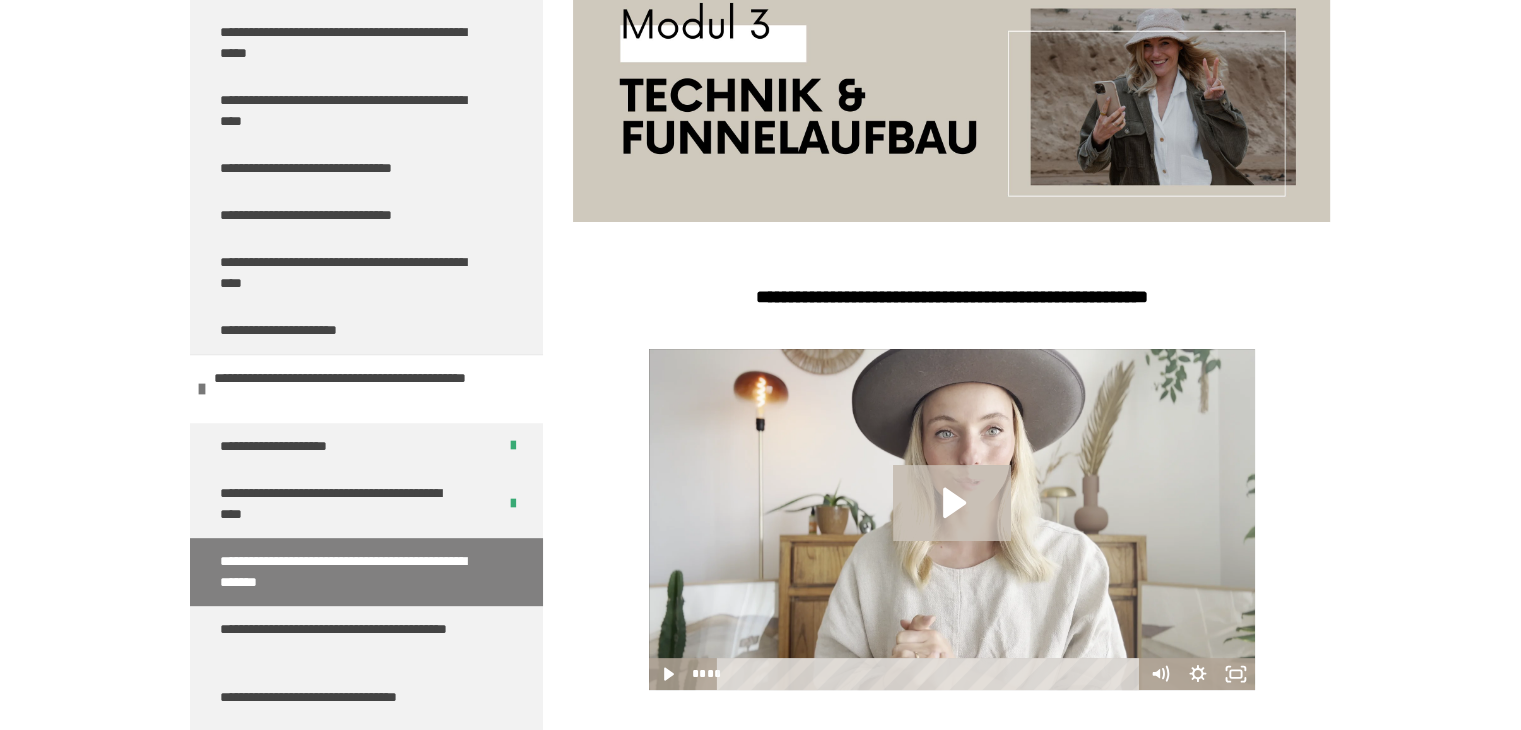 click 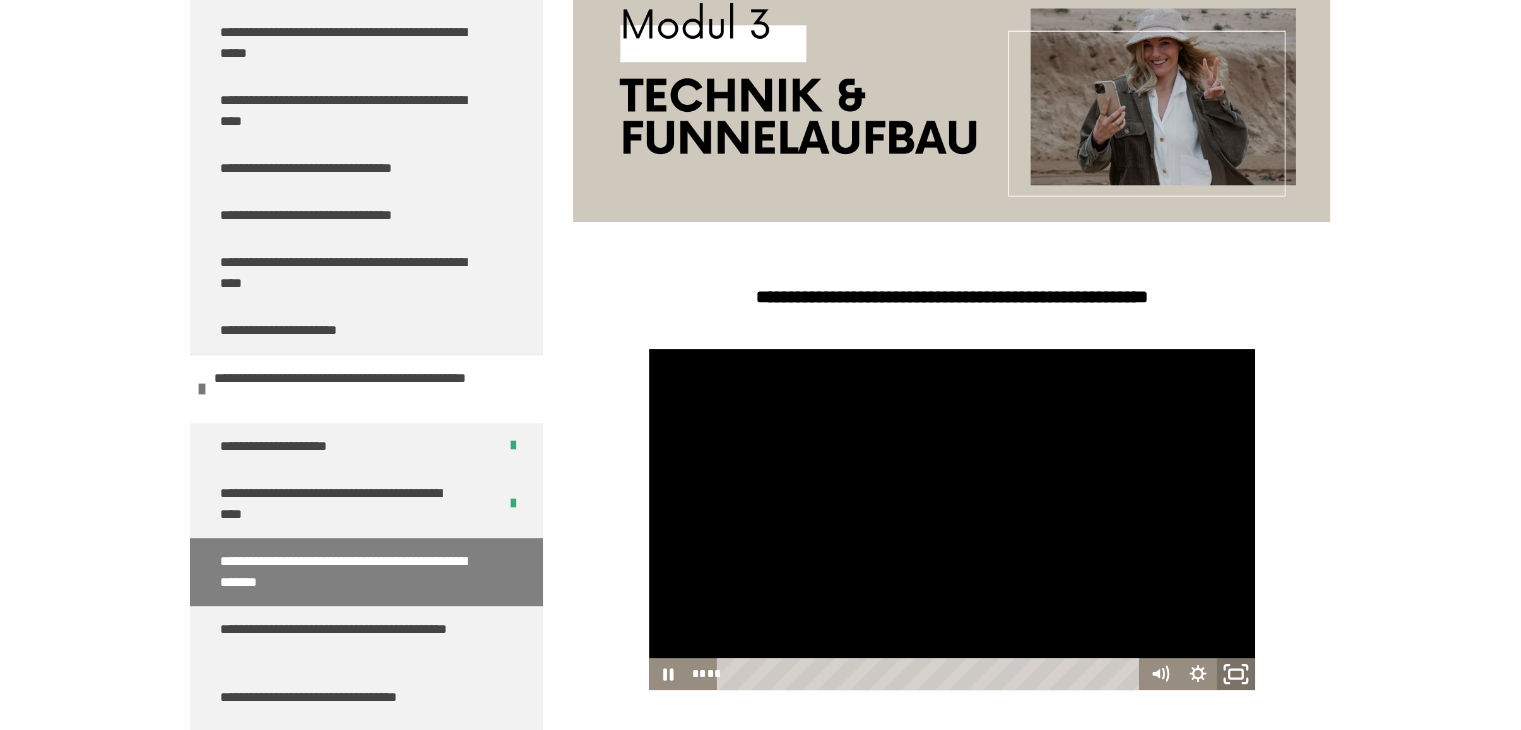click 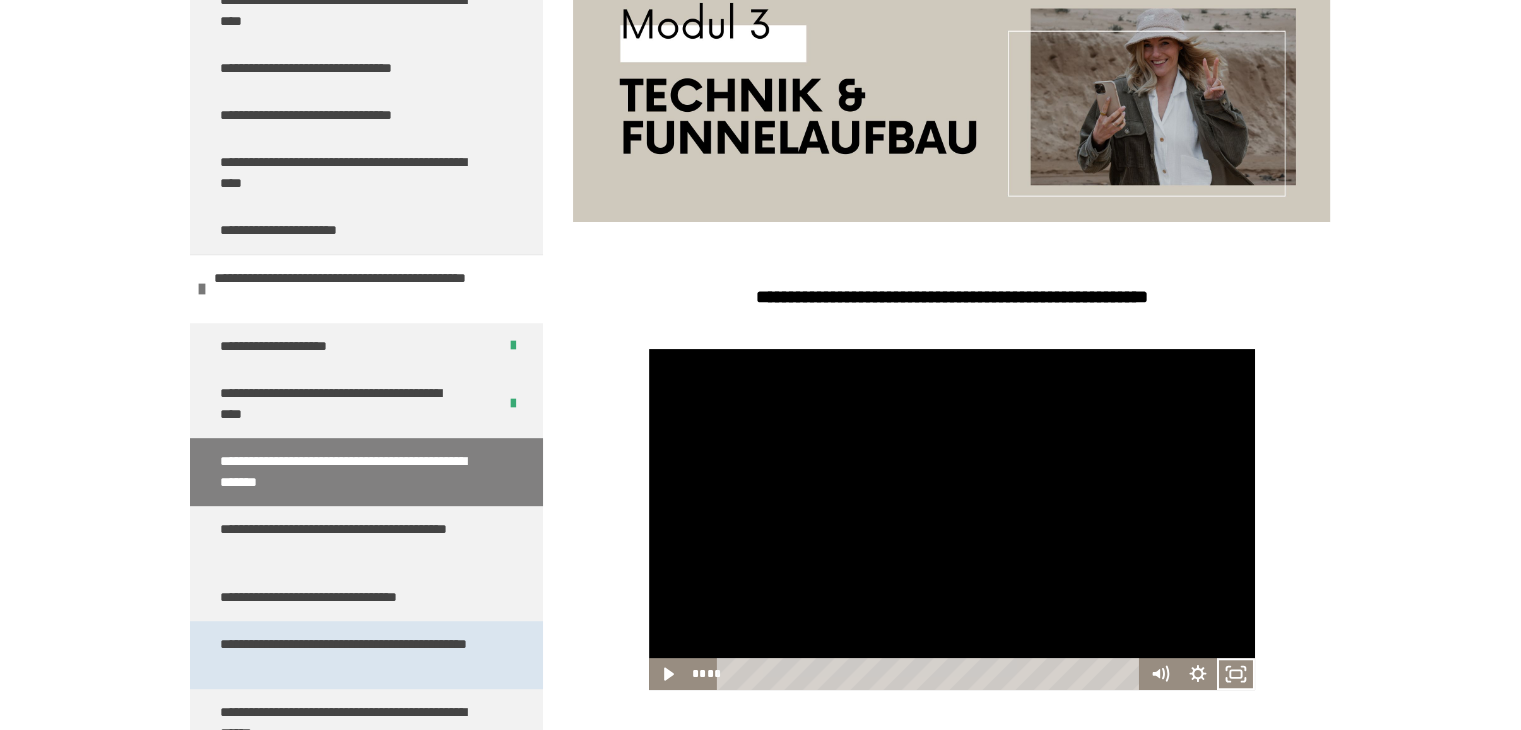scroll, scrollTop: 1000, scrollLeft: 0, axis: vertical 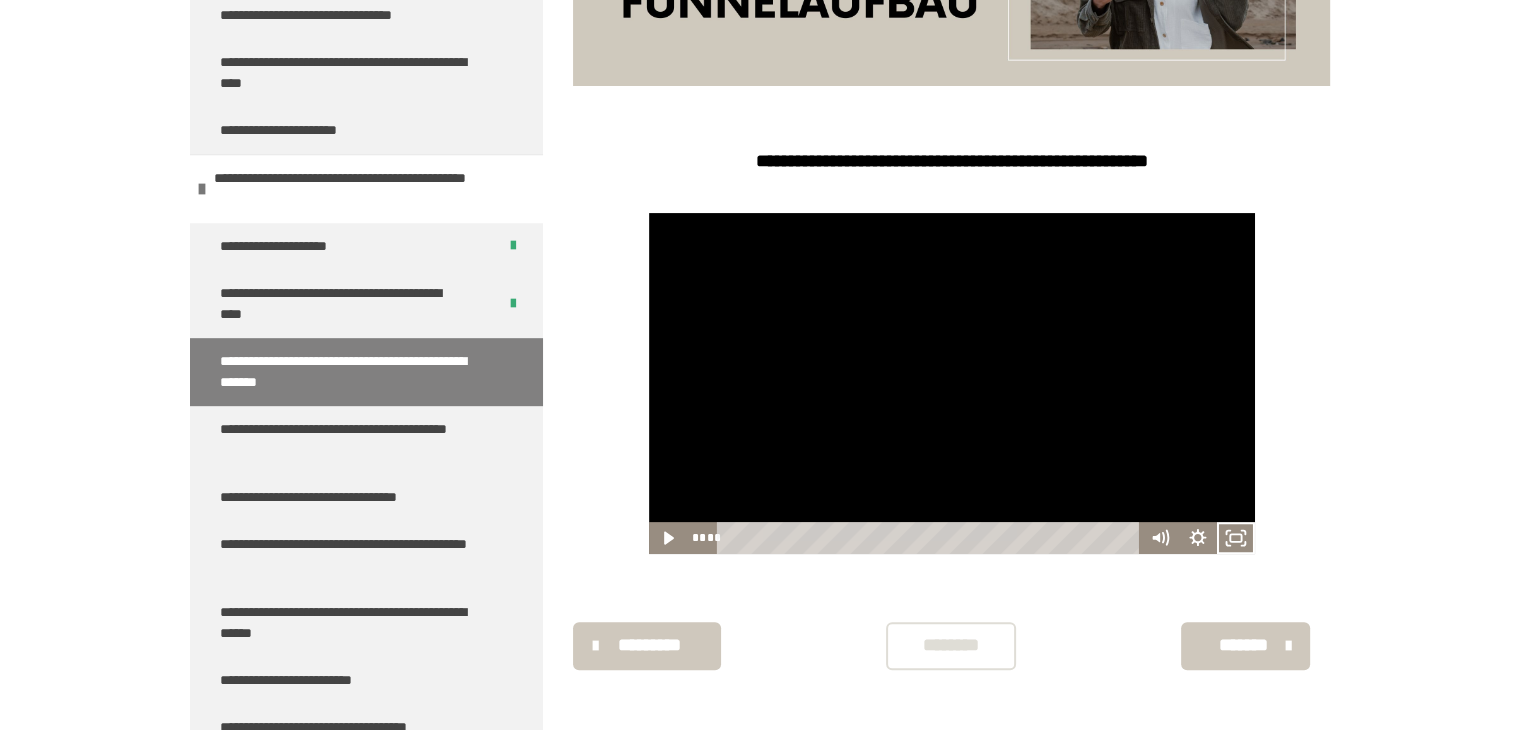 click on "********" at bounding box center [951, 645] 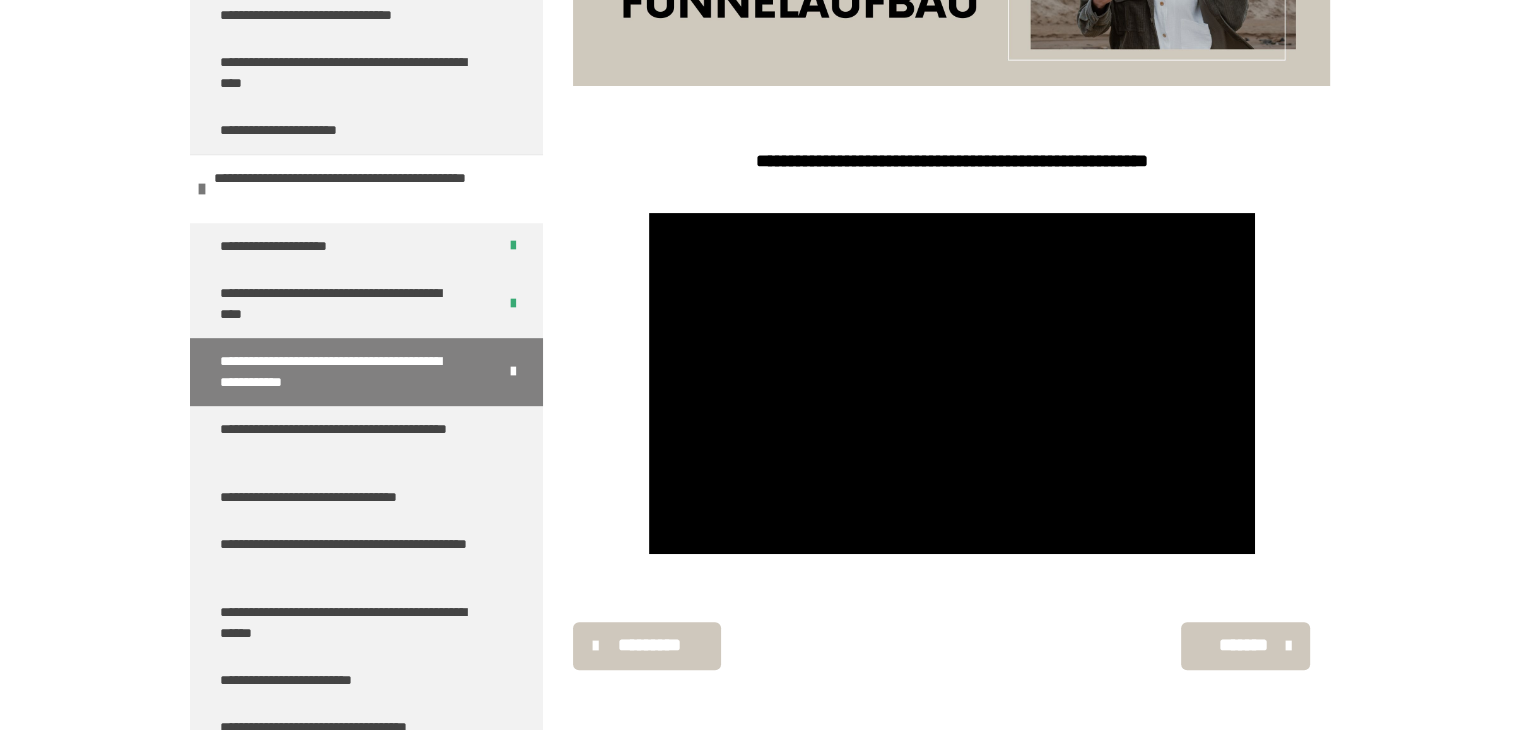click on "*******" at bounding box center (1243, 645) 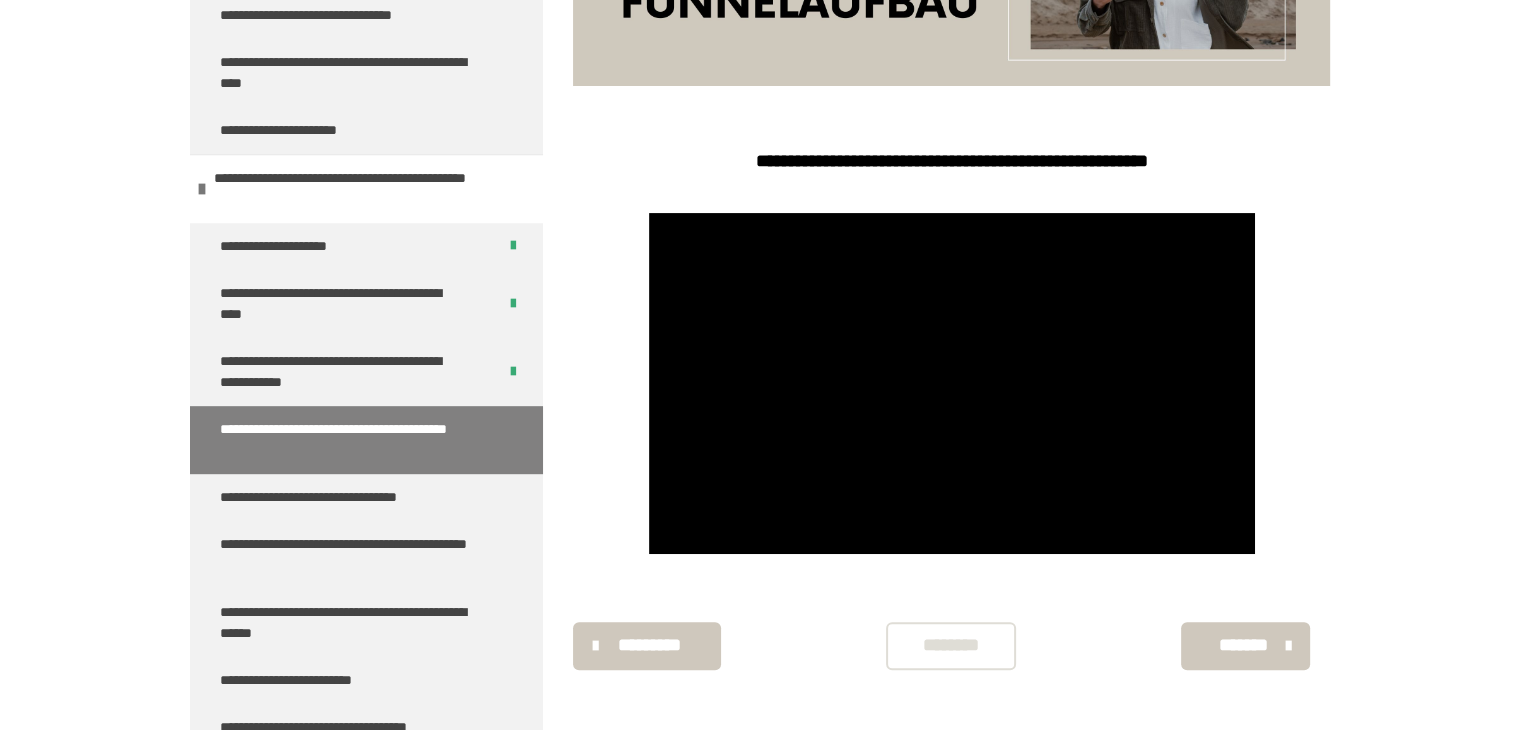 scroll, scrollTop: 340, scrollLeft: 0, axis: vertical 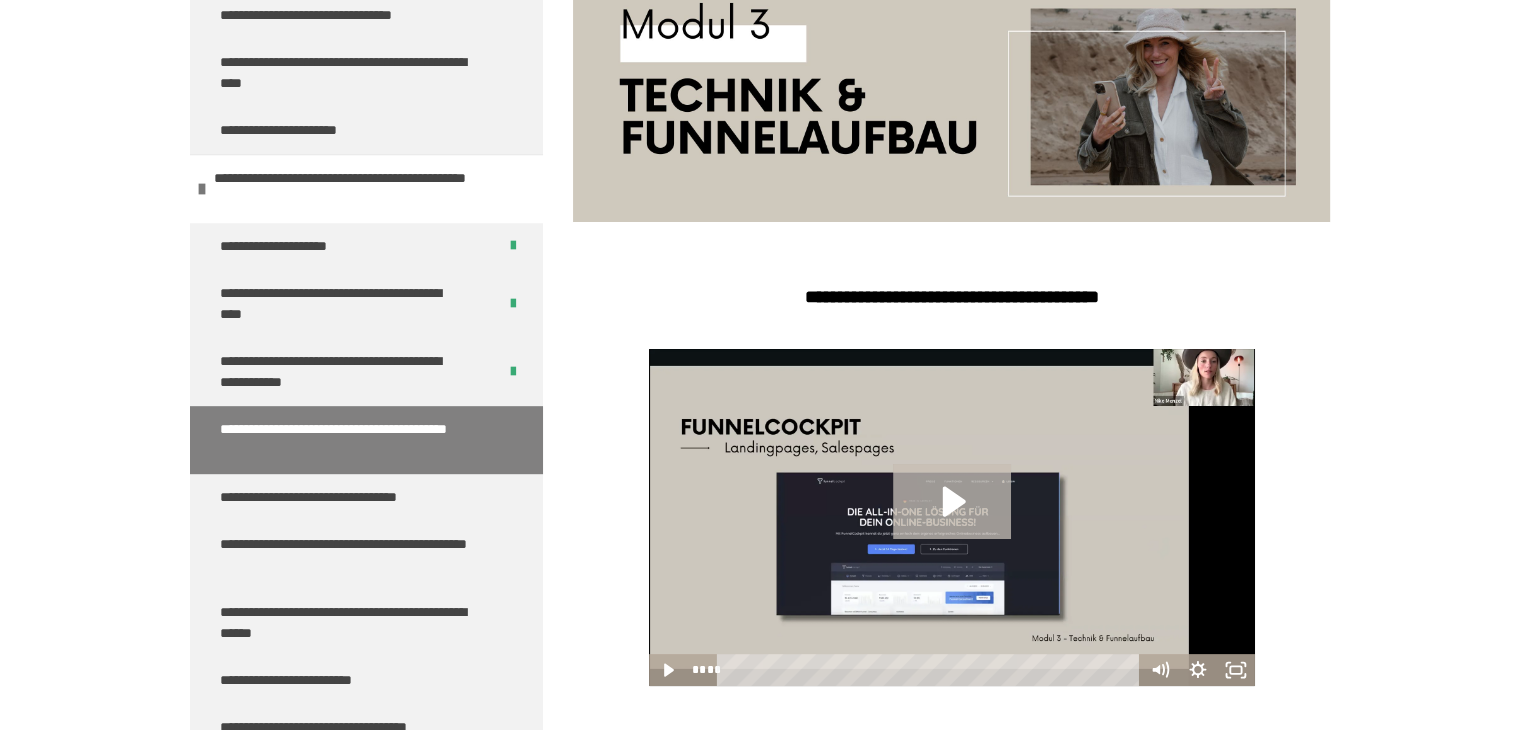 click 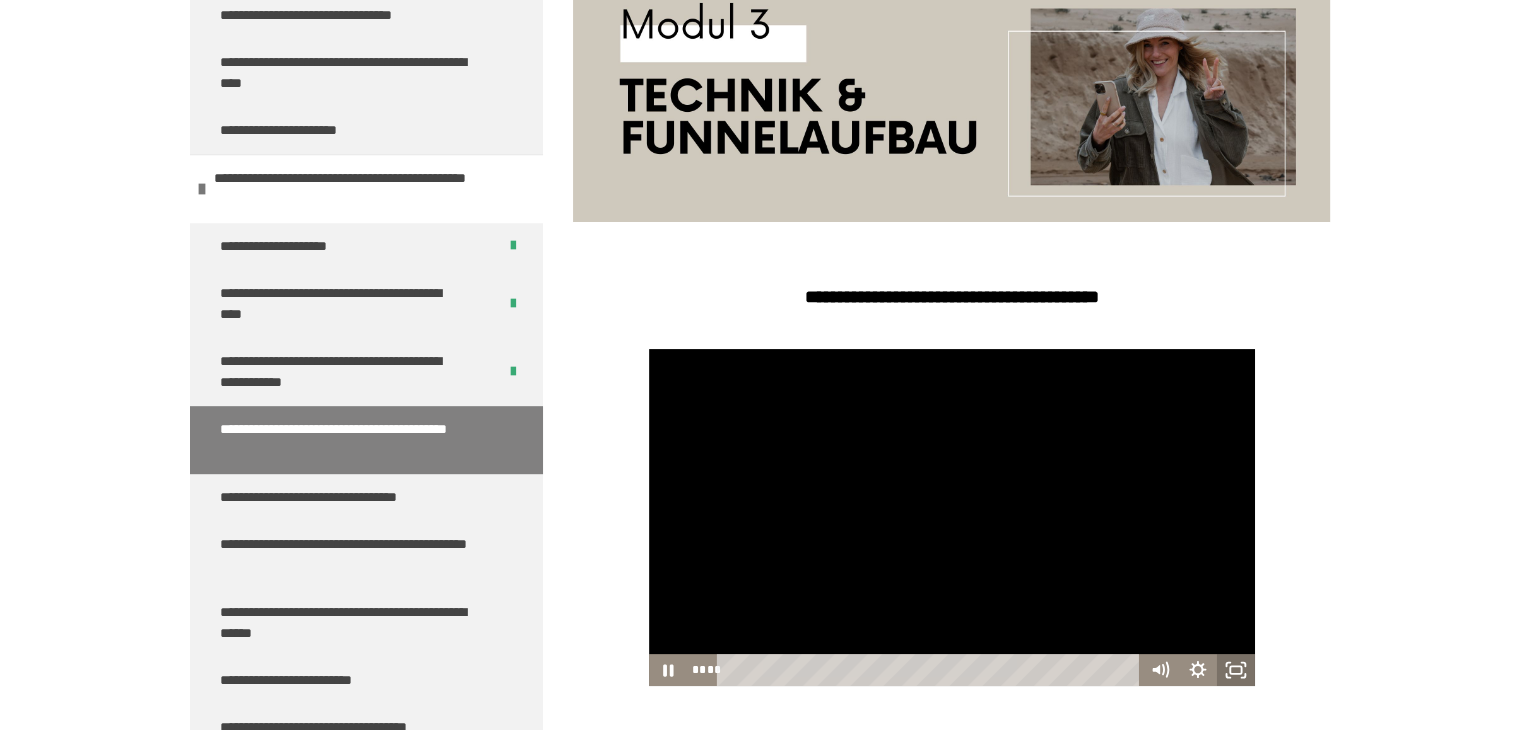 click 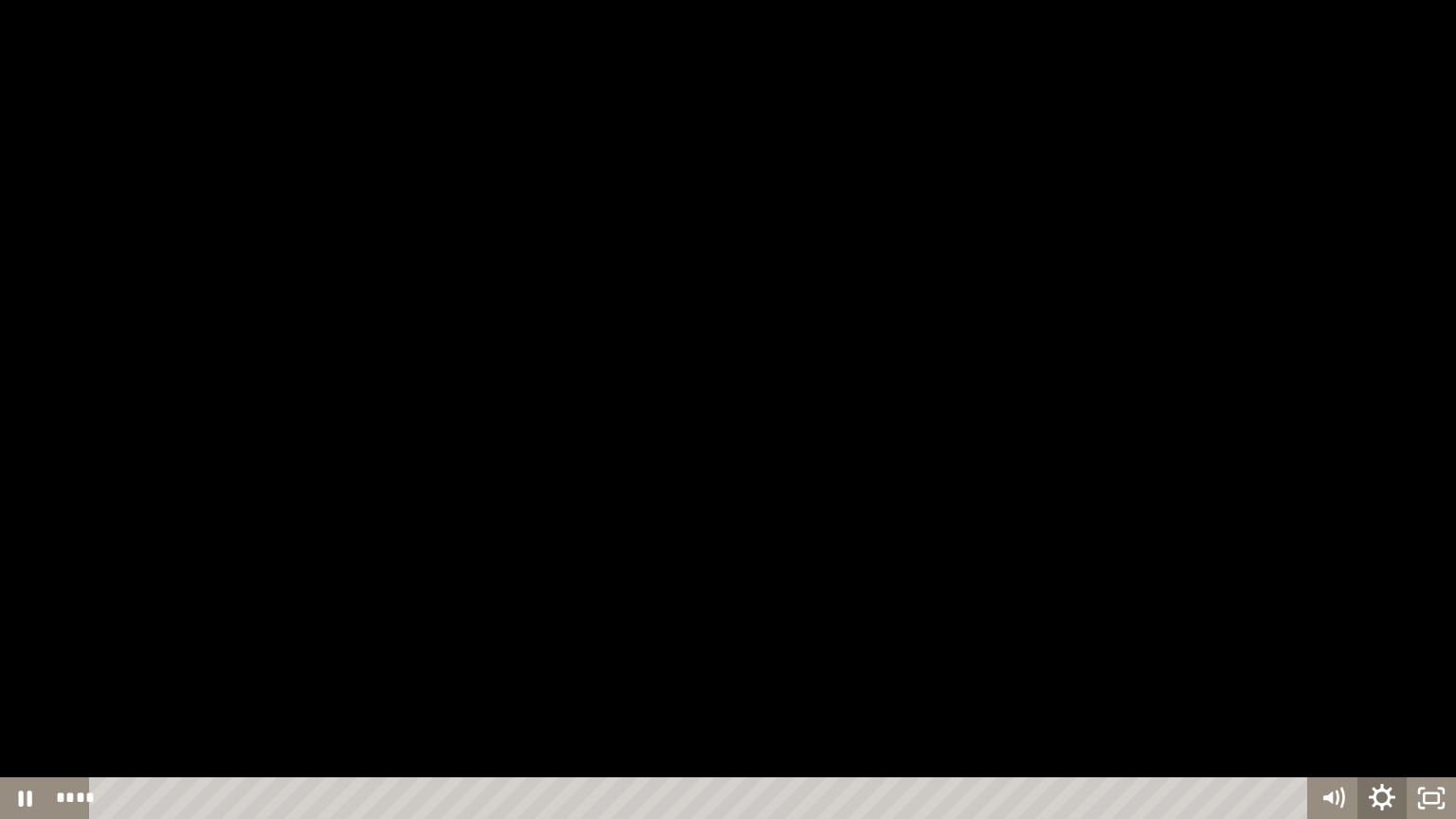 click 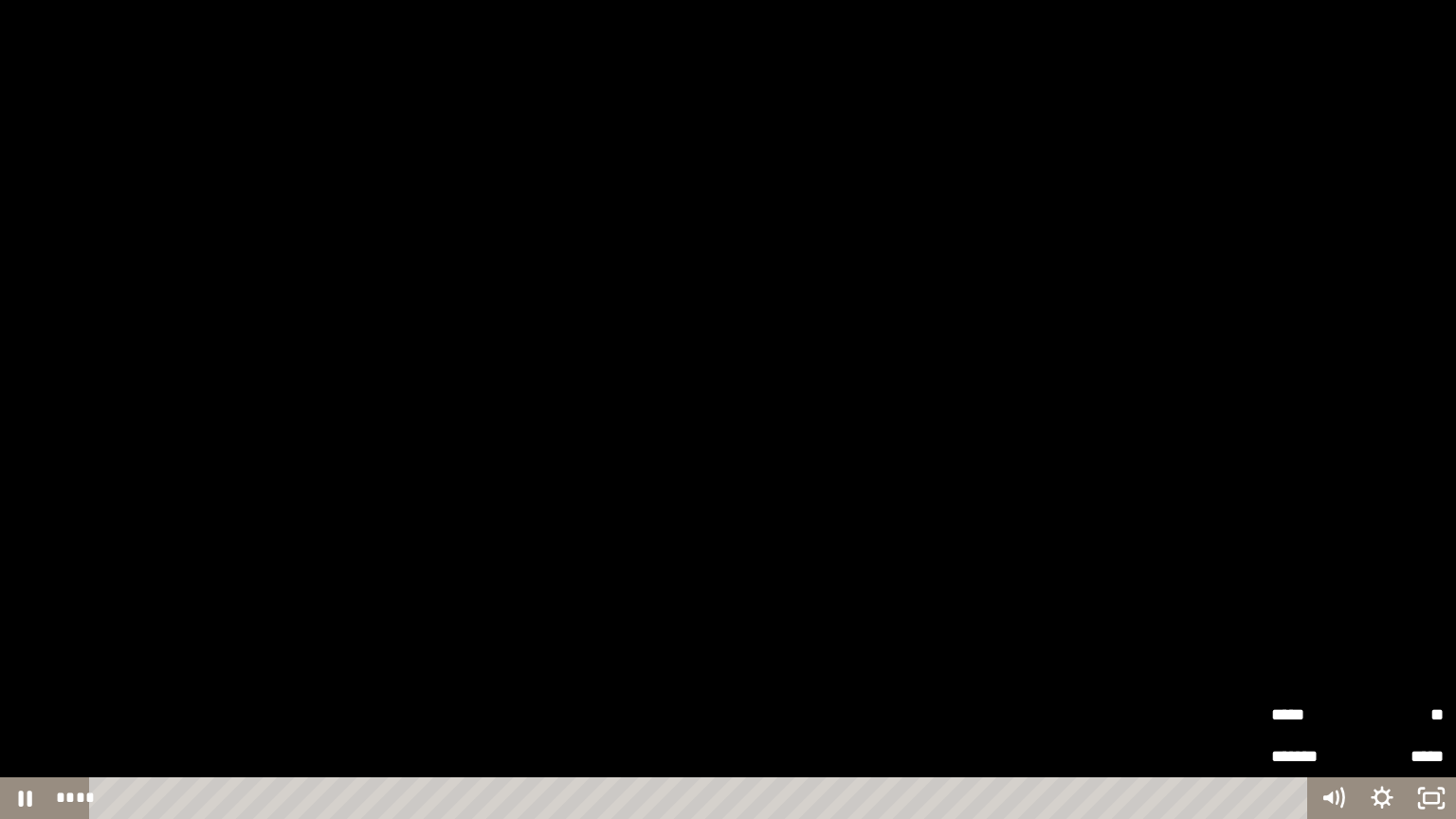 click on "**" at bounding box center [1400, 715] 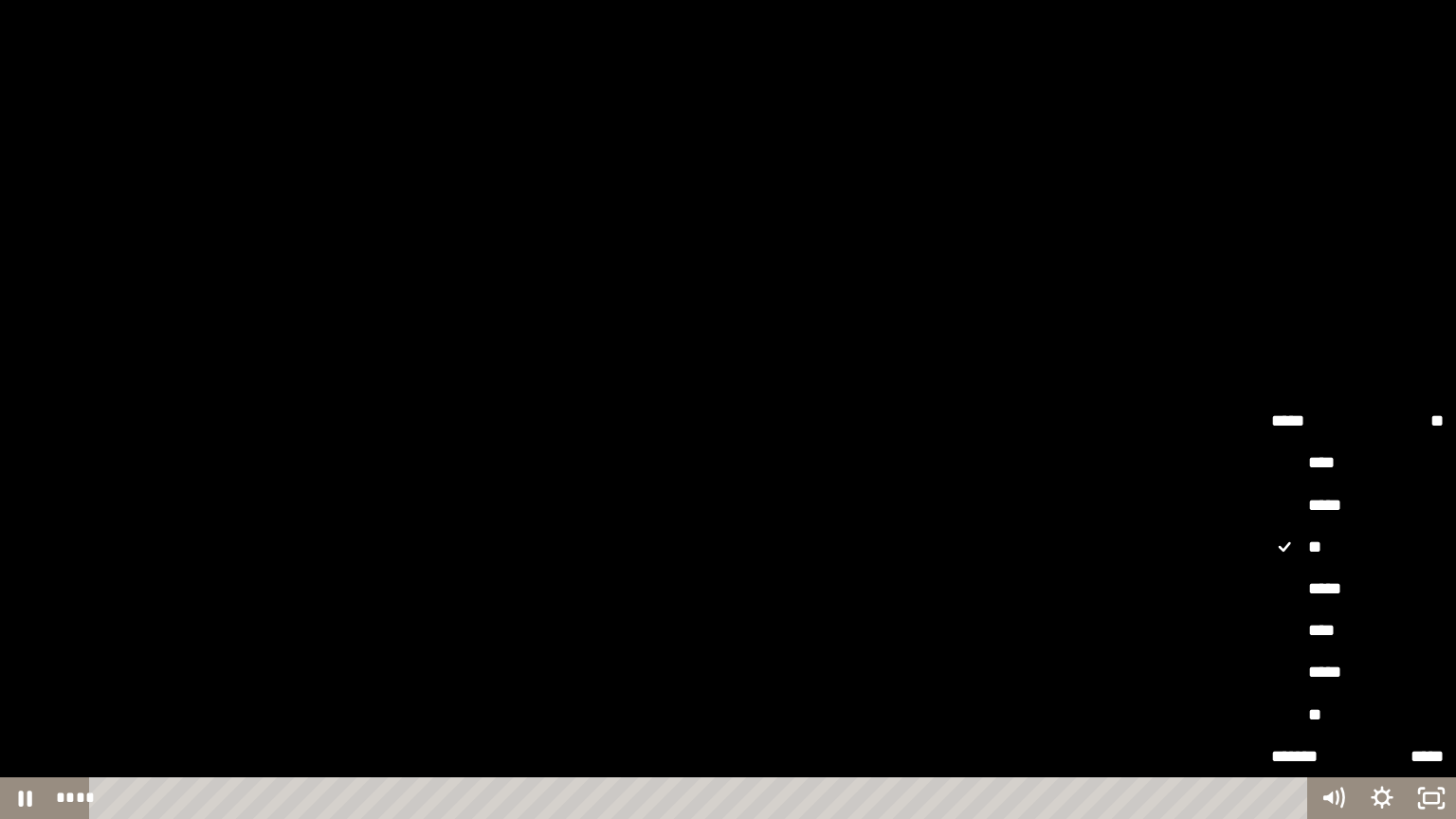 click on "*****" at bounding box center [1357, 590] 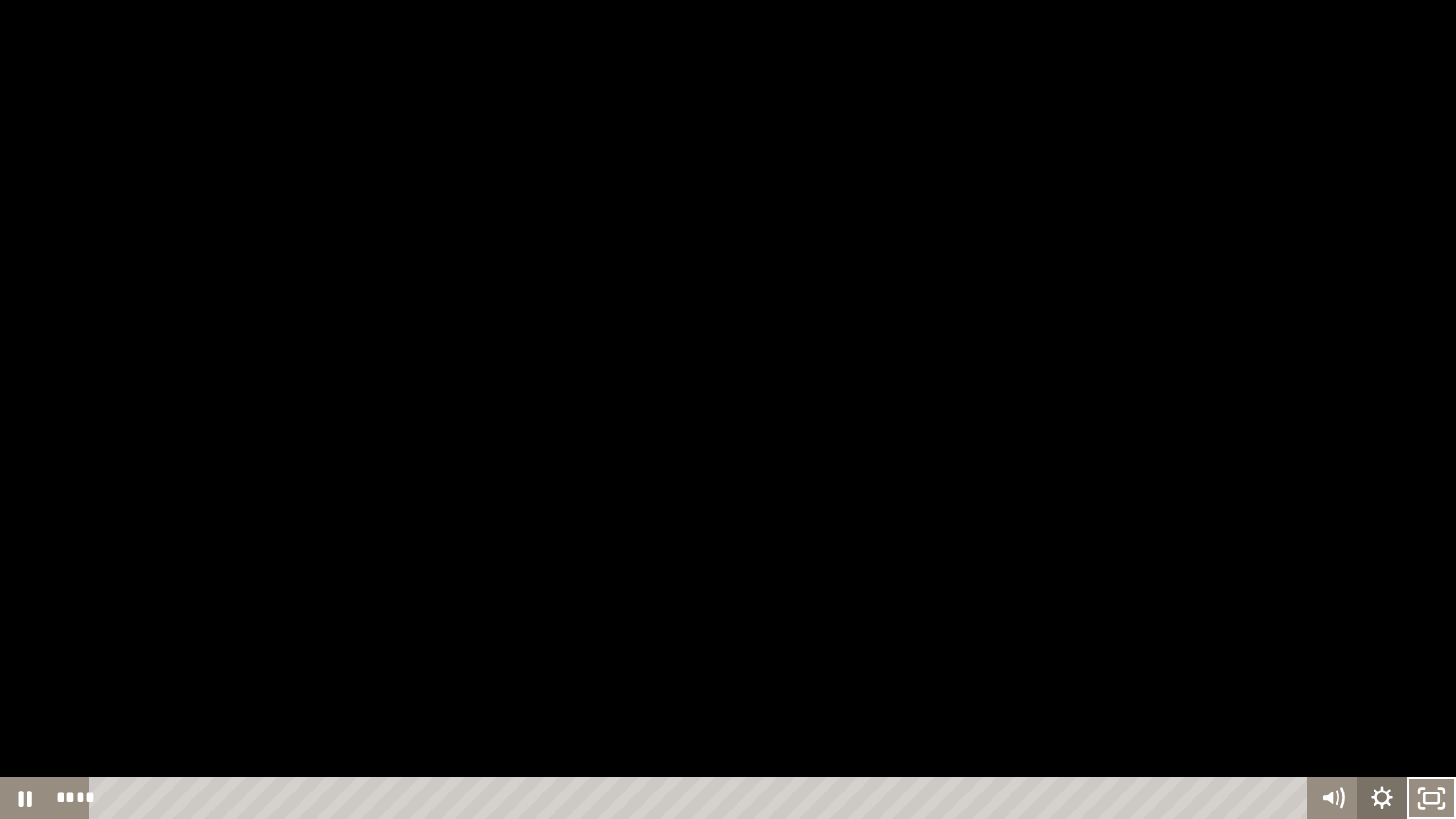 click 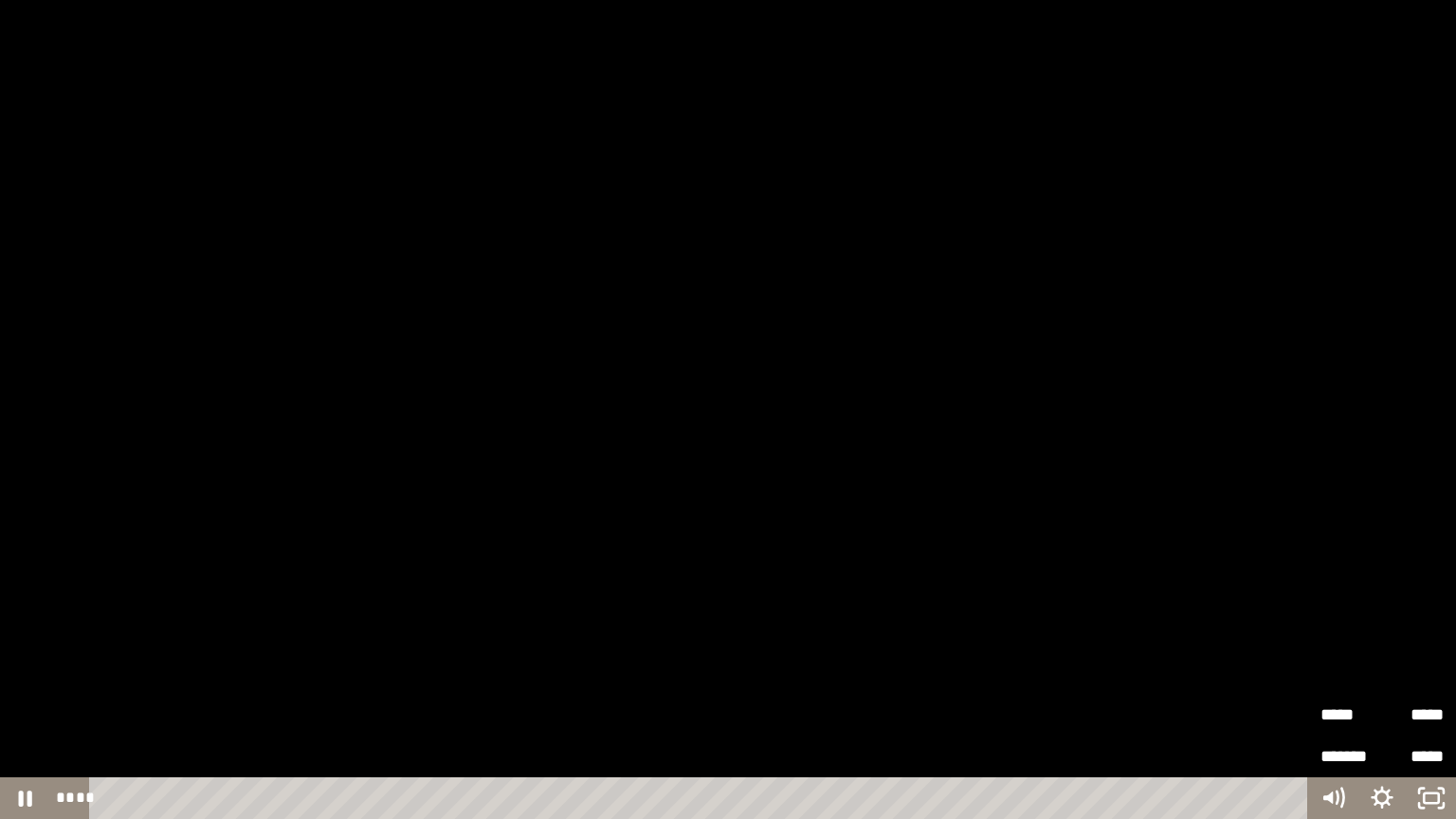 click on "*****" at bounding box center [1412, 706] 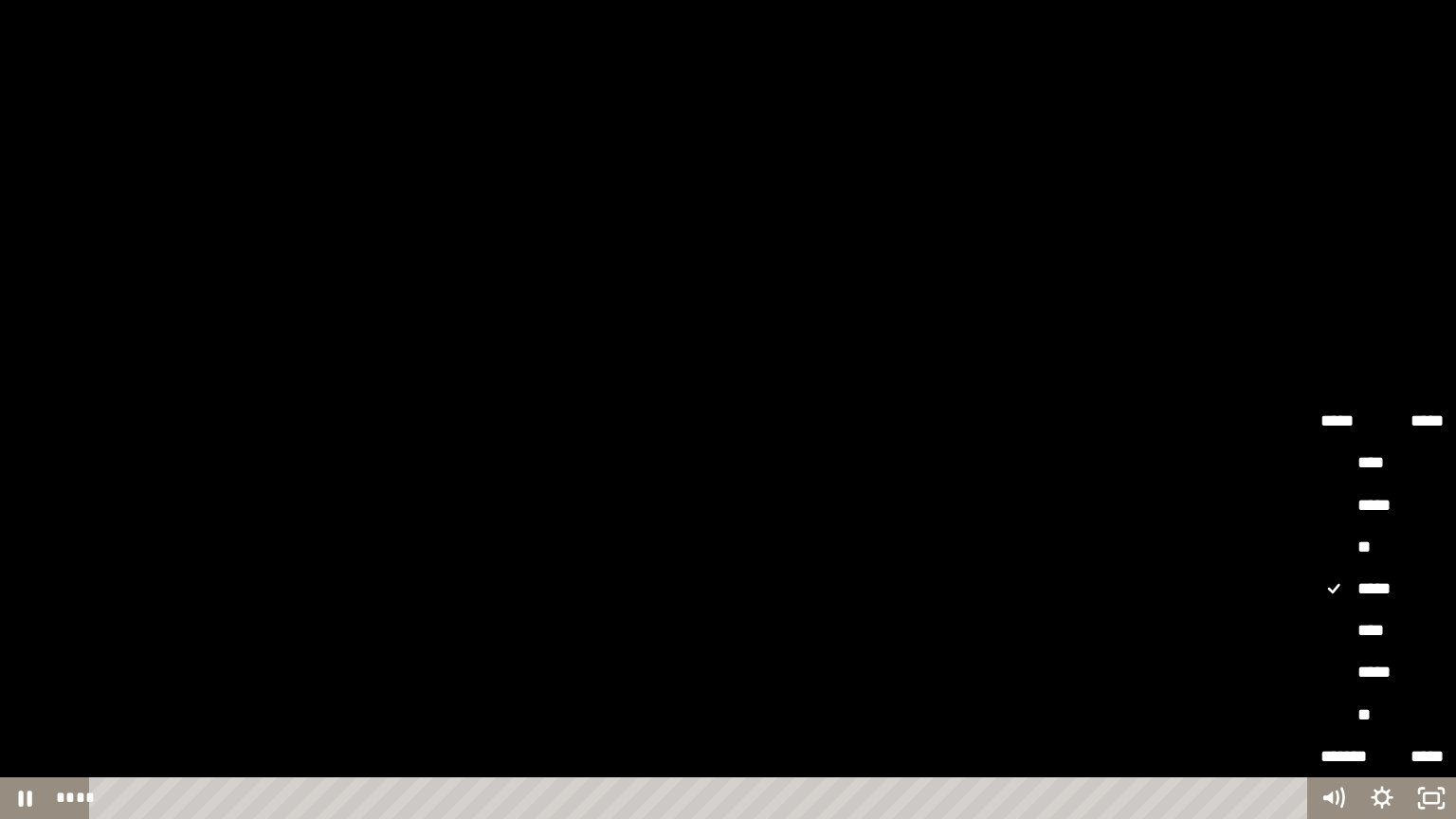 click on "**" at bounding box center (1382, 548) 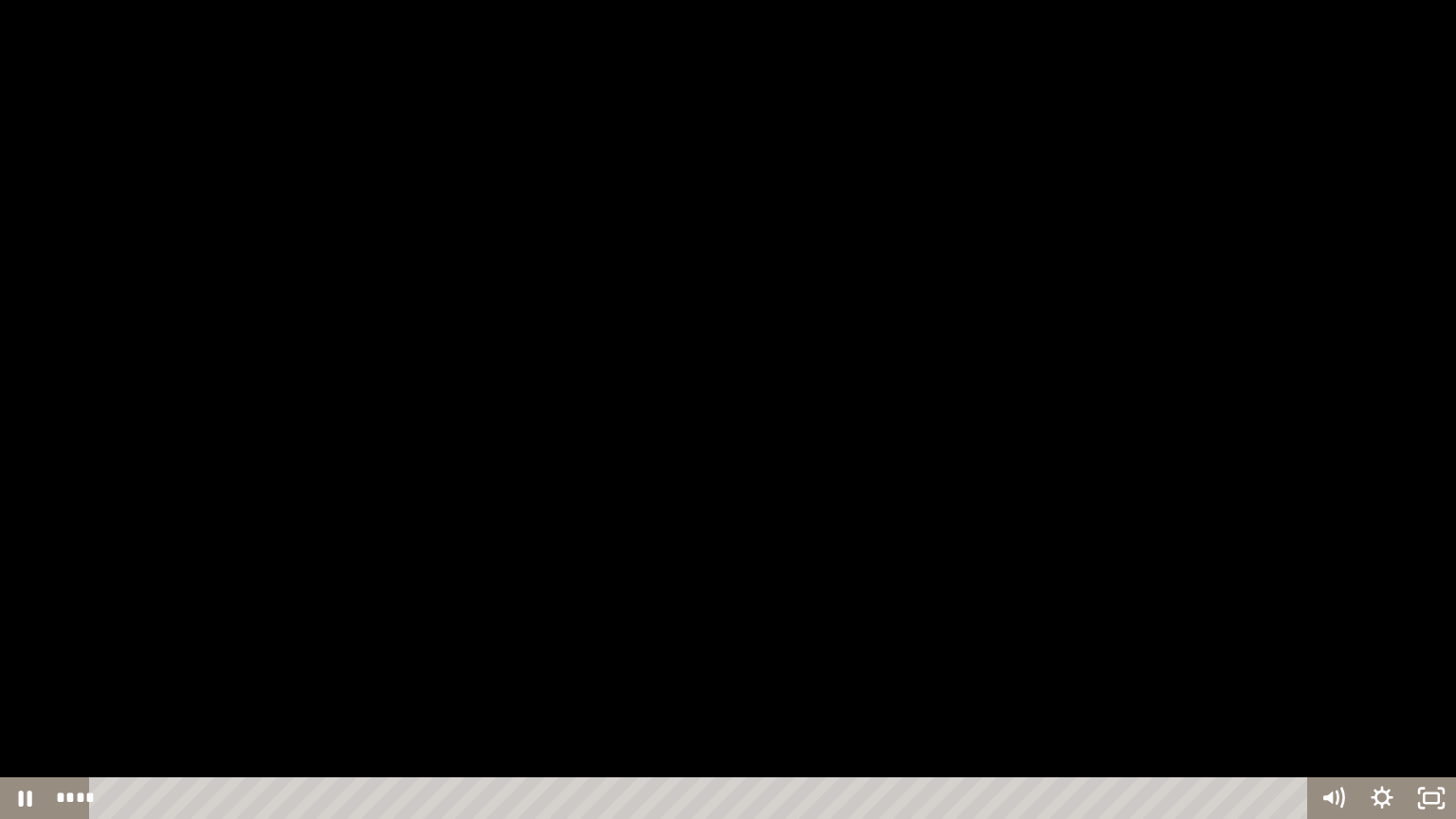 click at bounding box center (728, 410) 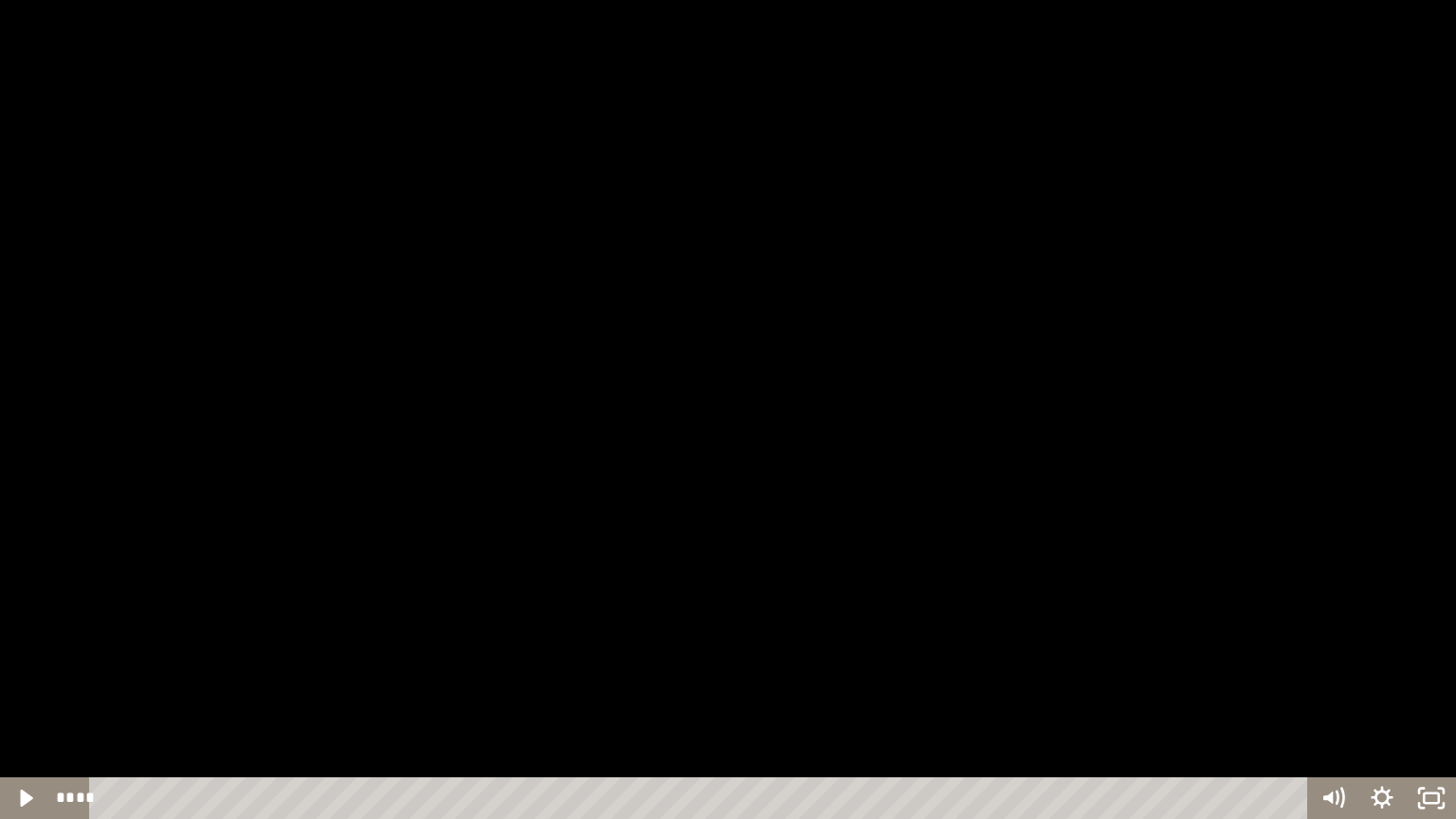click at bounding box center [728, 410] 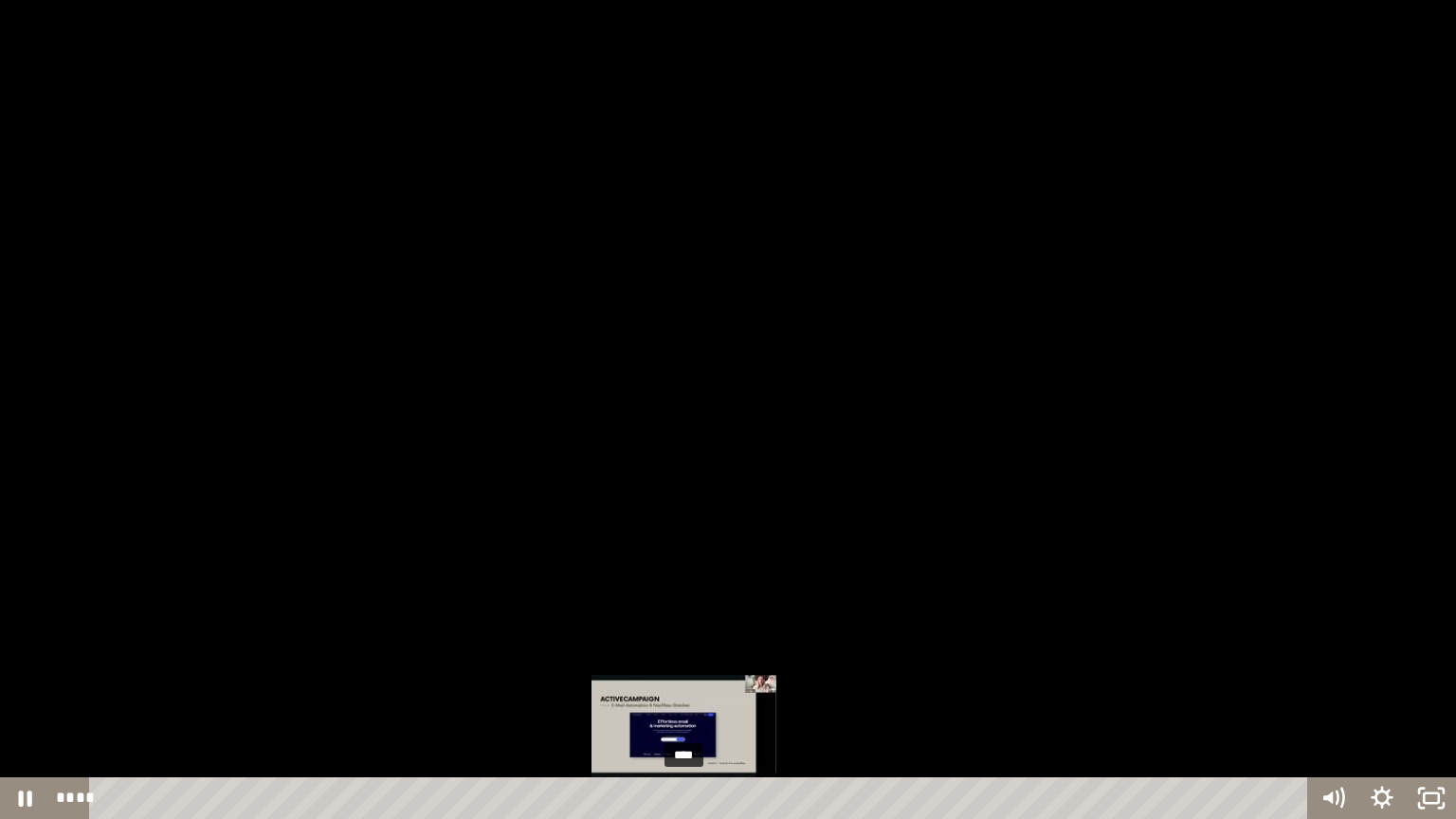 click on "****" at bounding box center [701, 798] 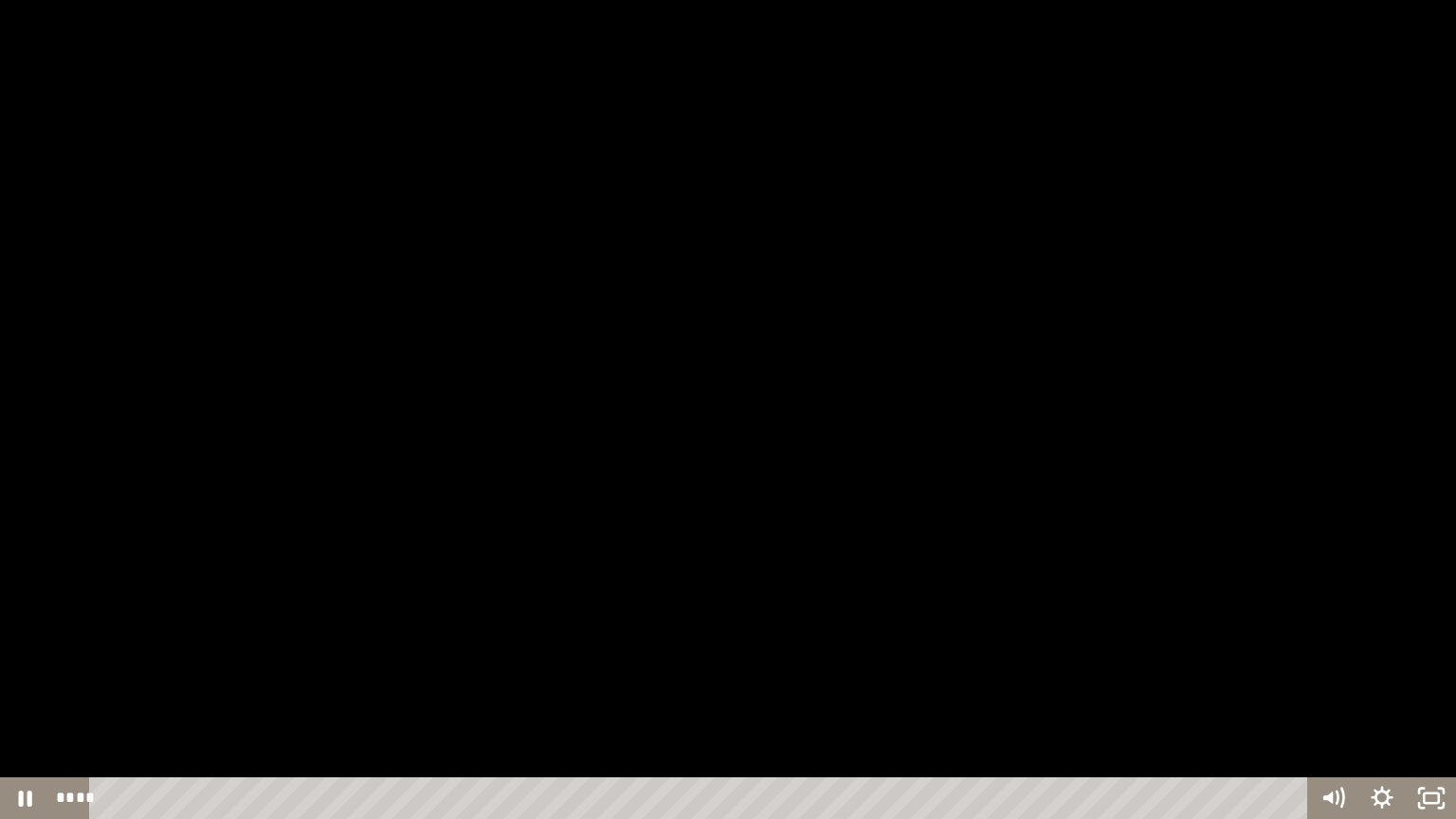 click at bounding box center (728, 410) 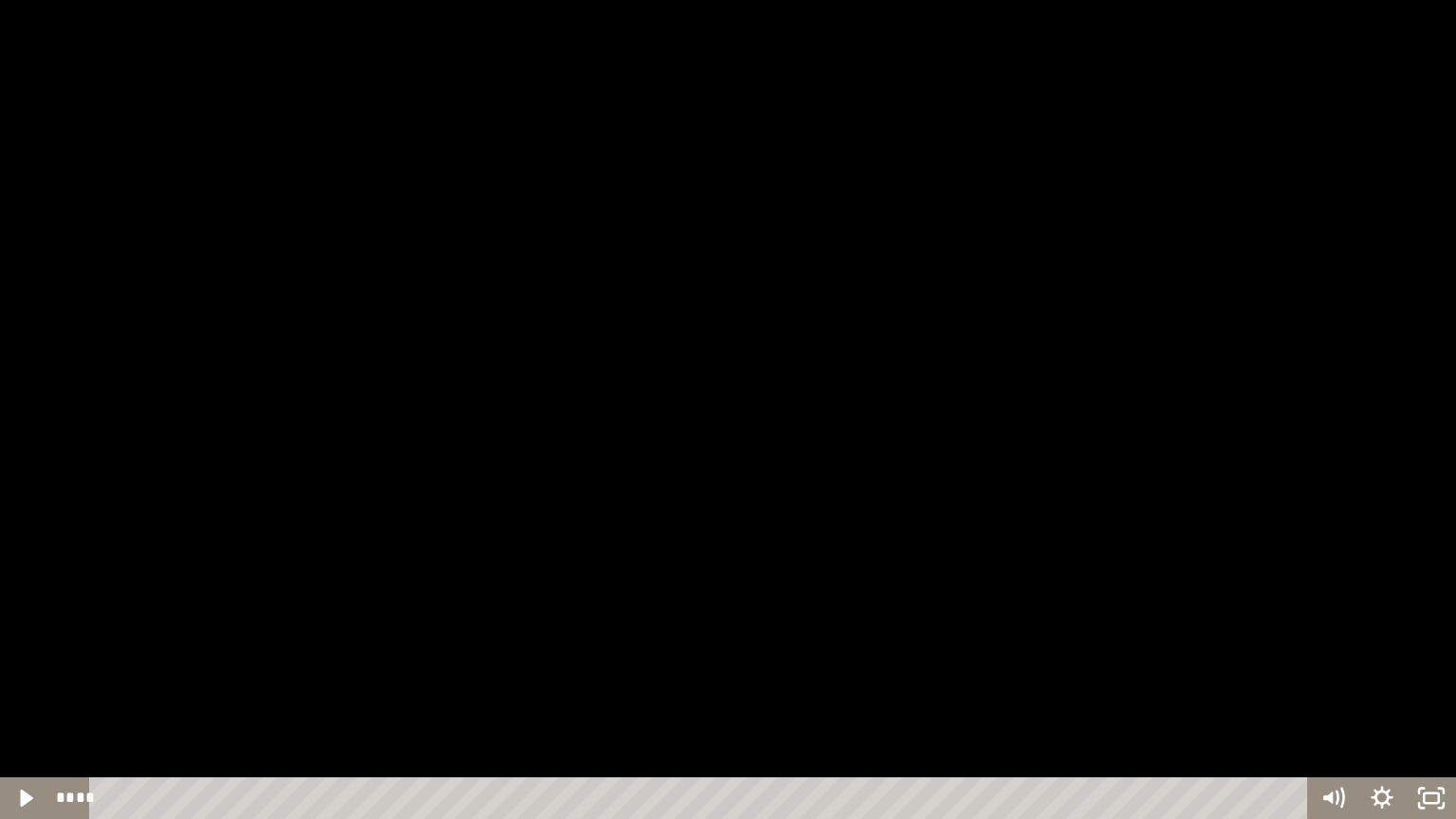 click at bounding box center [728, 410] 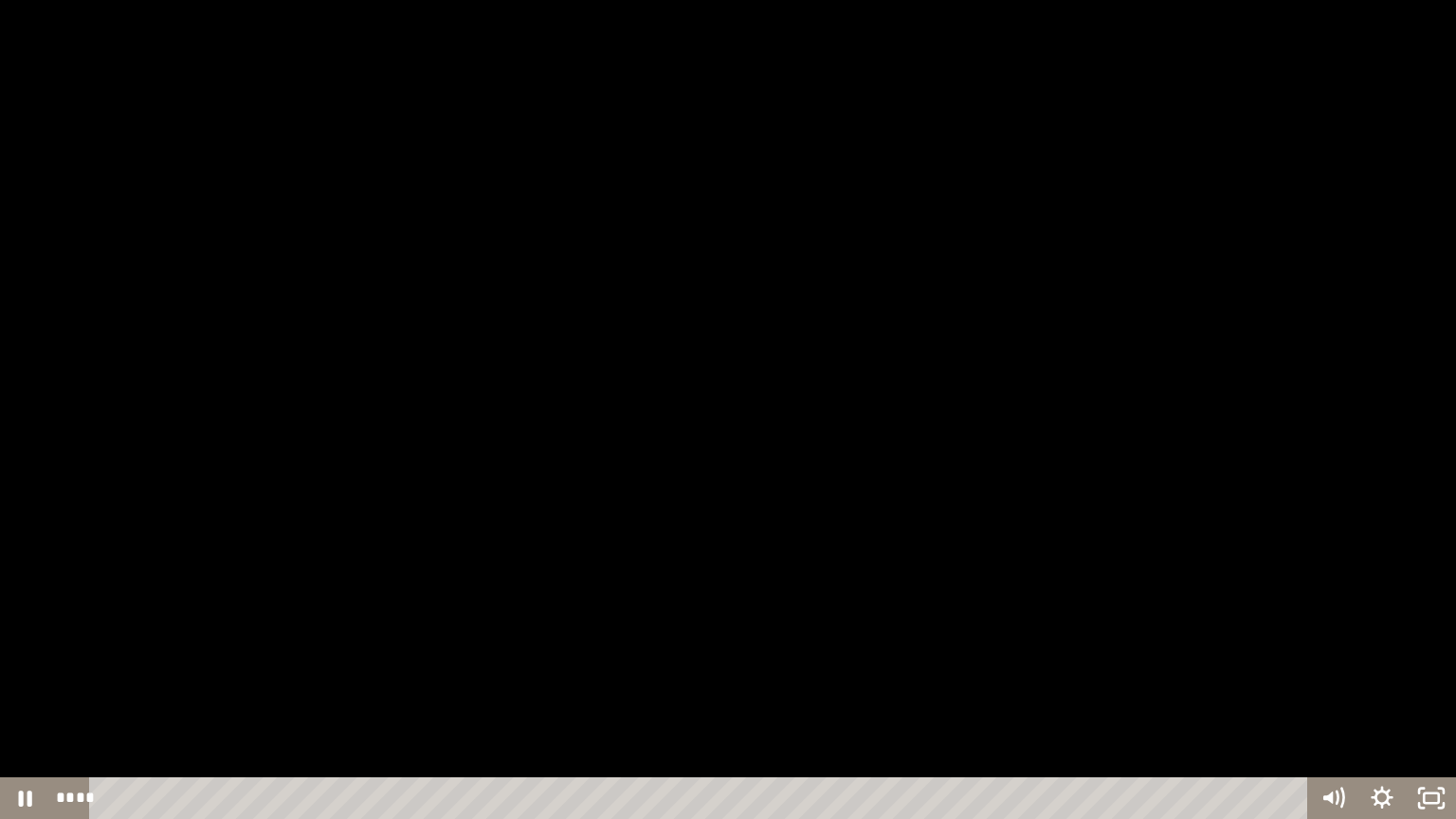 click at bounding box center (728, 410) 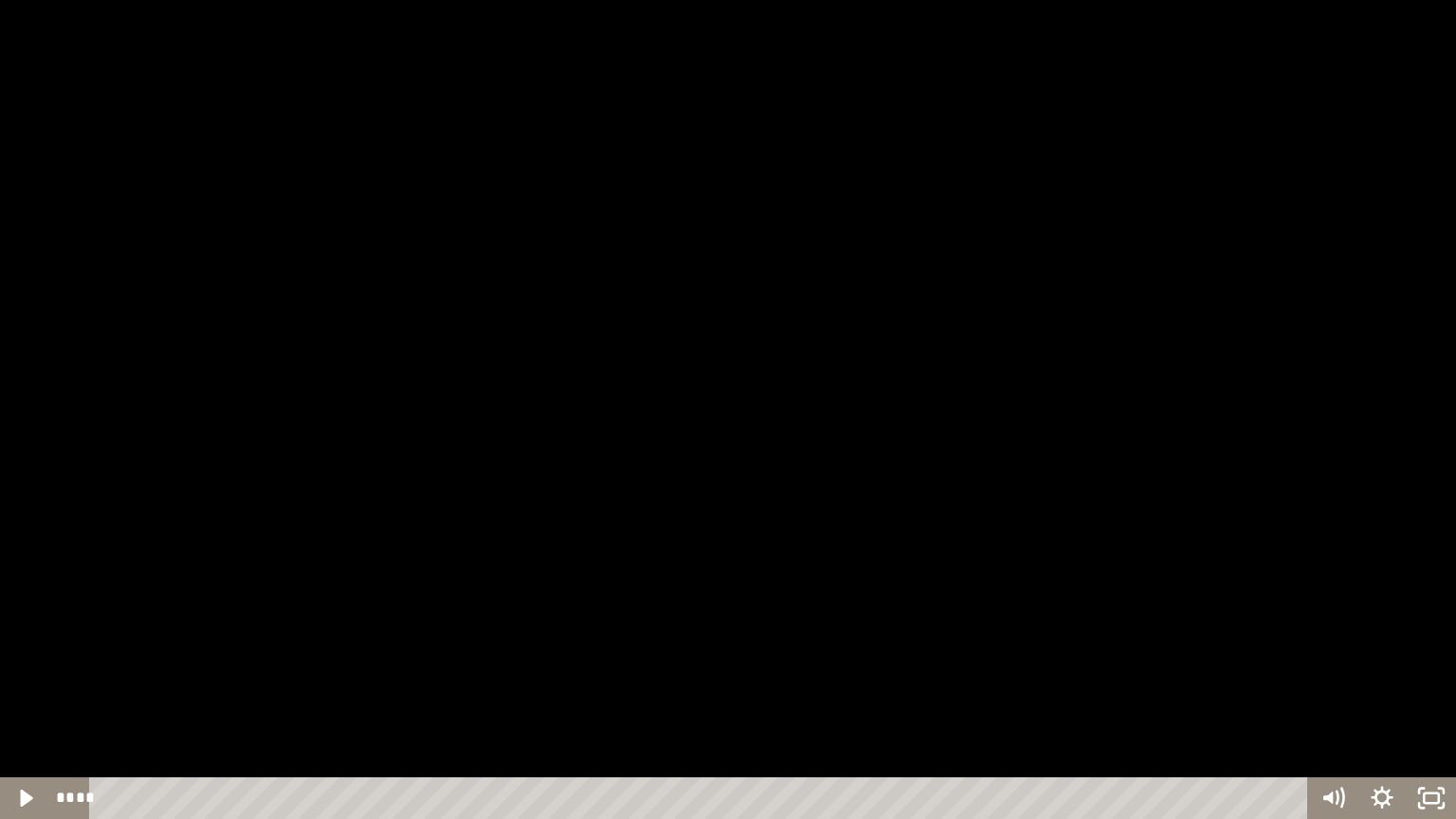click at bounding box center [728, 410] 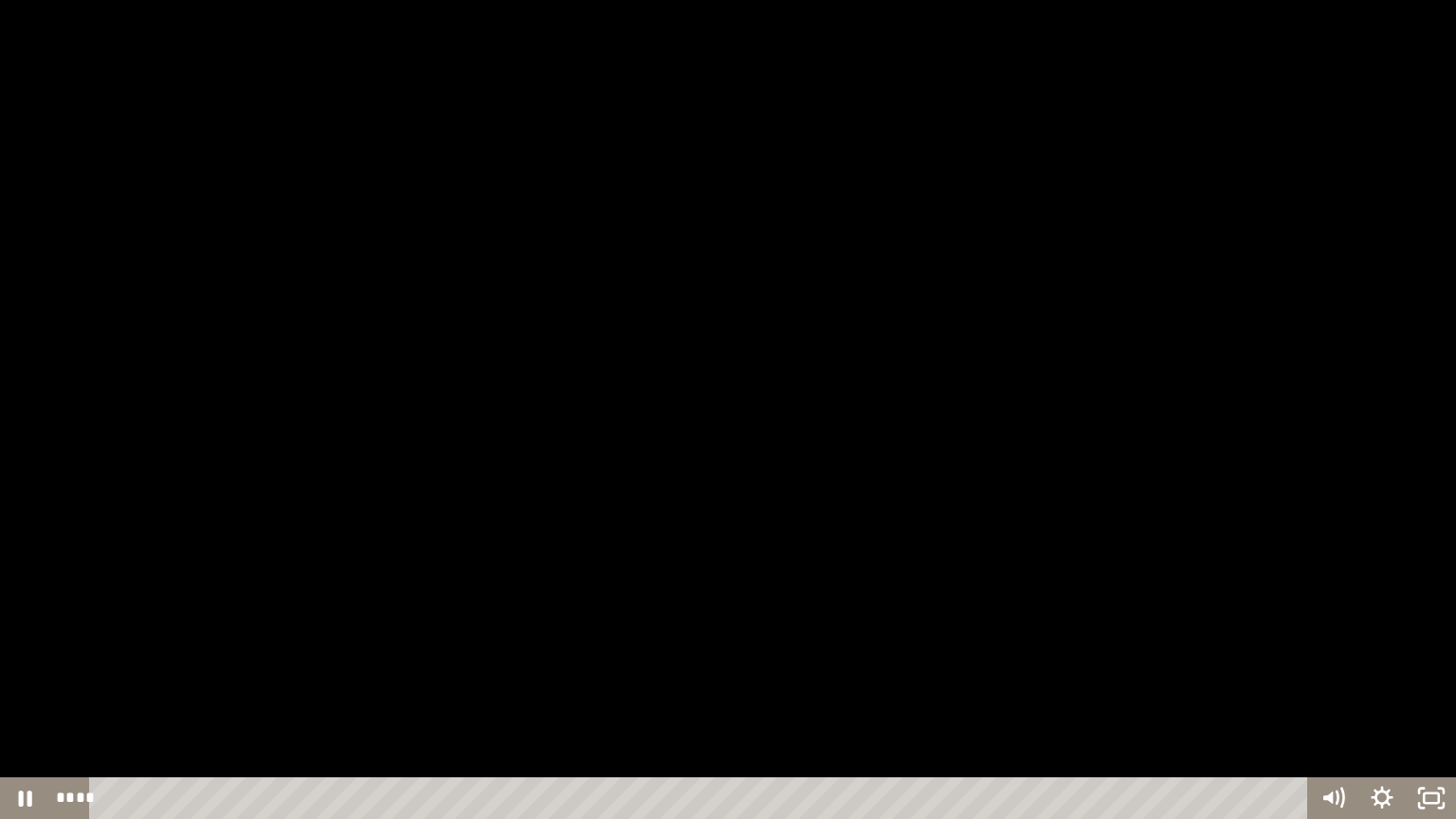 click at bounding box center [728, 410] 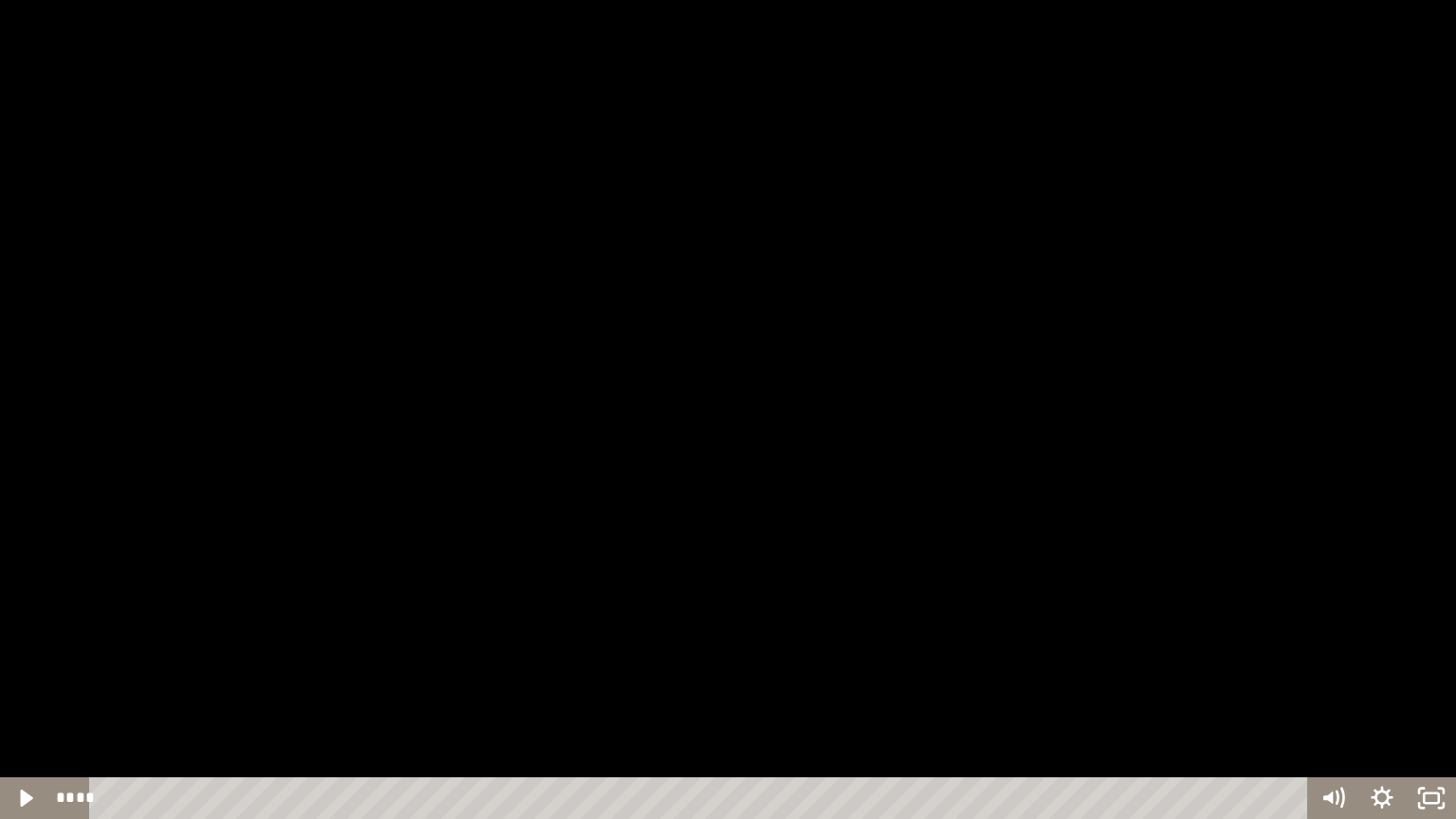 click at bounding box center [728, 410] 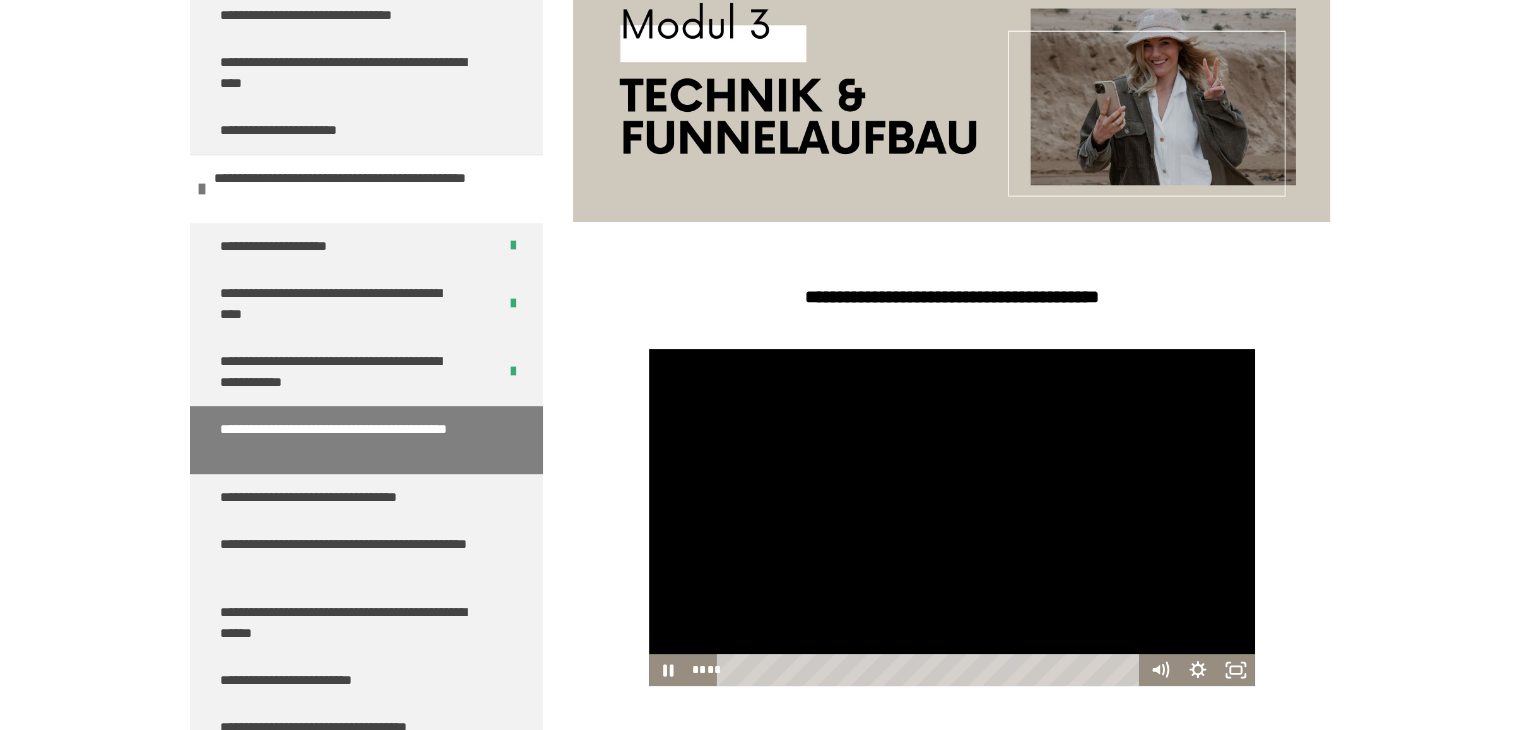 click at bounding box center [952, 517] 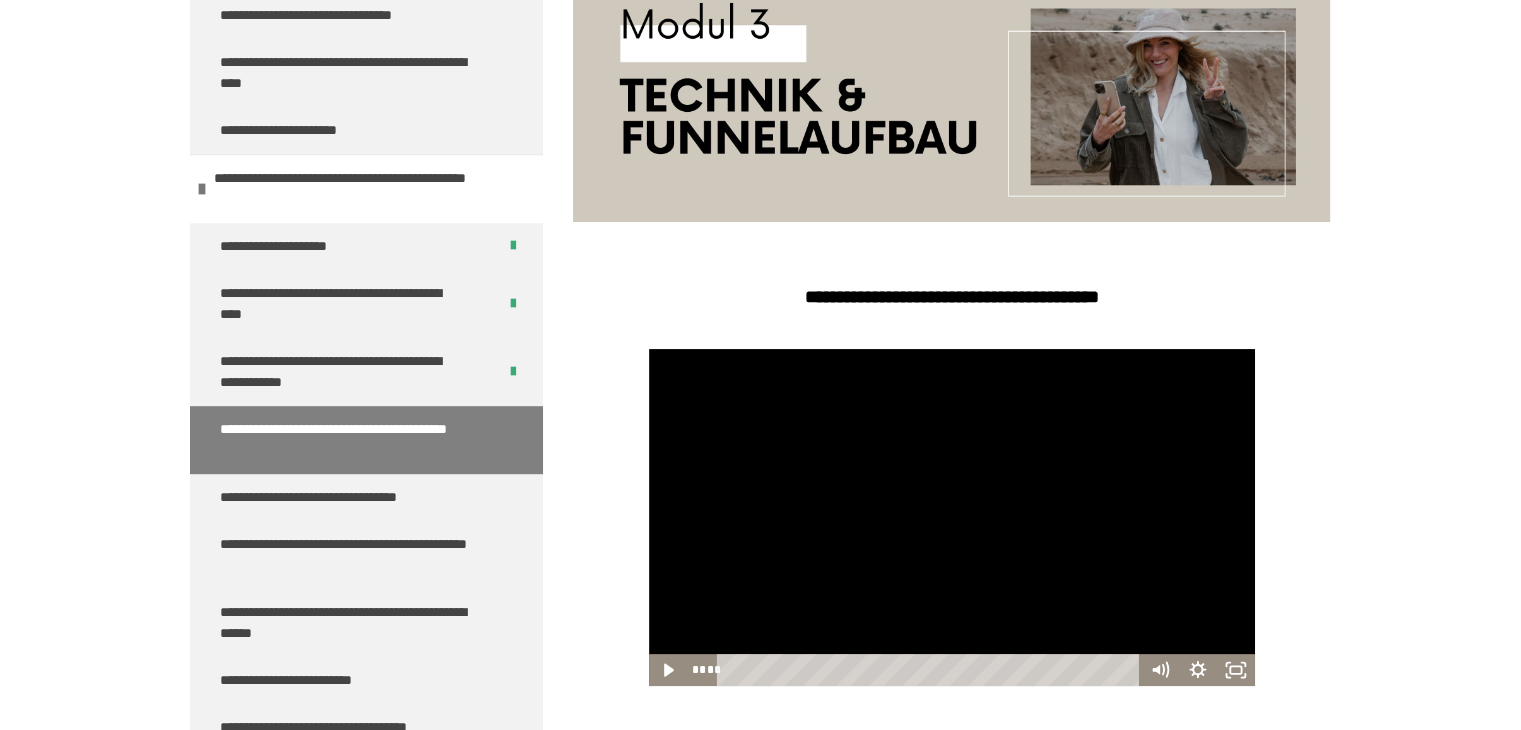click at bounding box center (952, 517) 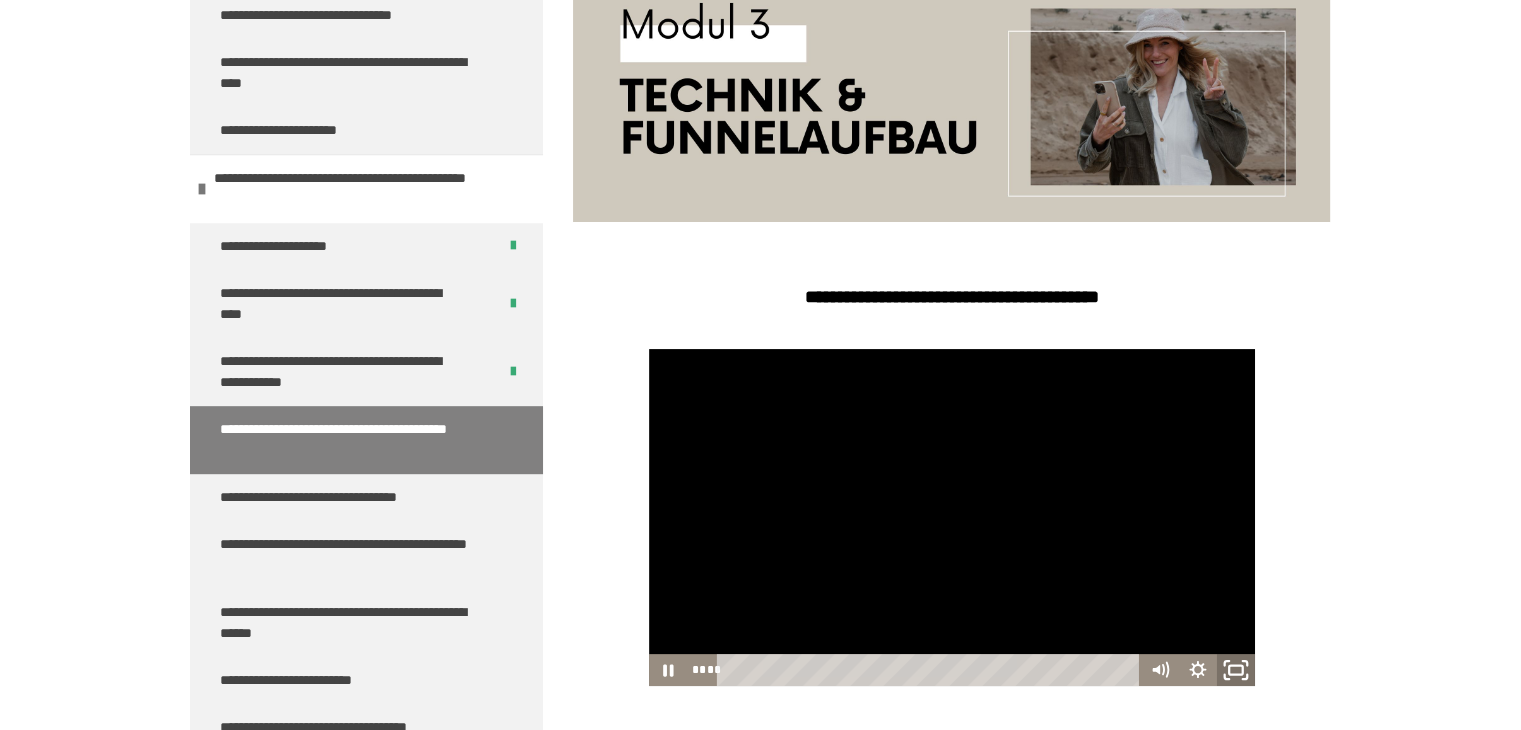 click 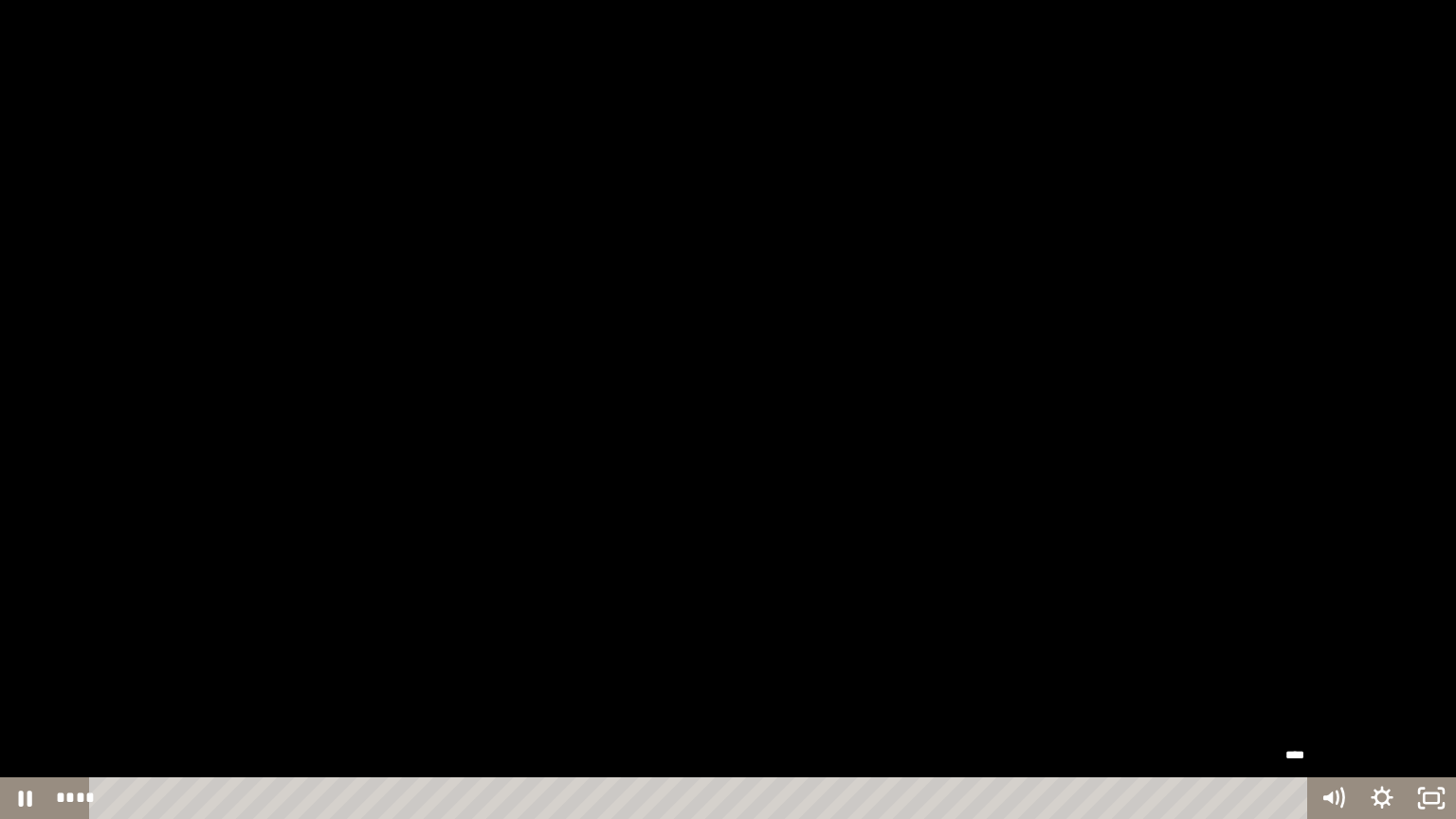 click on "****" at bounding box center [701, 798] 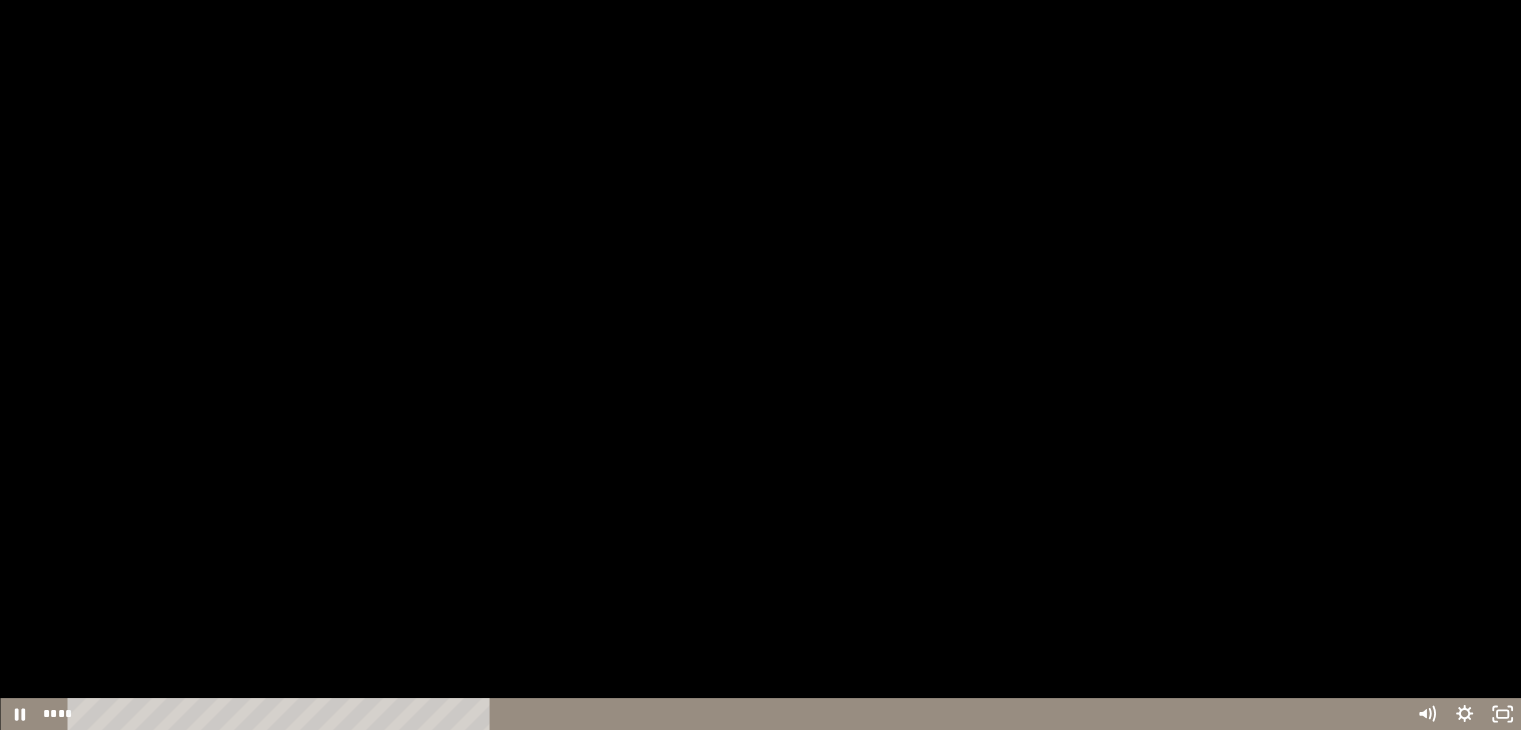 scroll, scrollTop: 472, scrollLeft: 0, axis: vertical 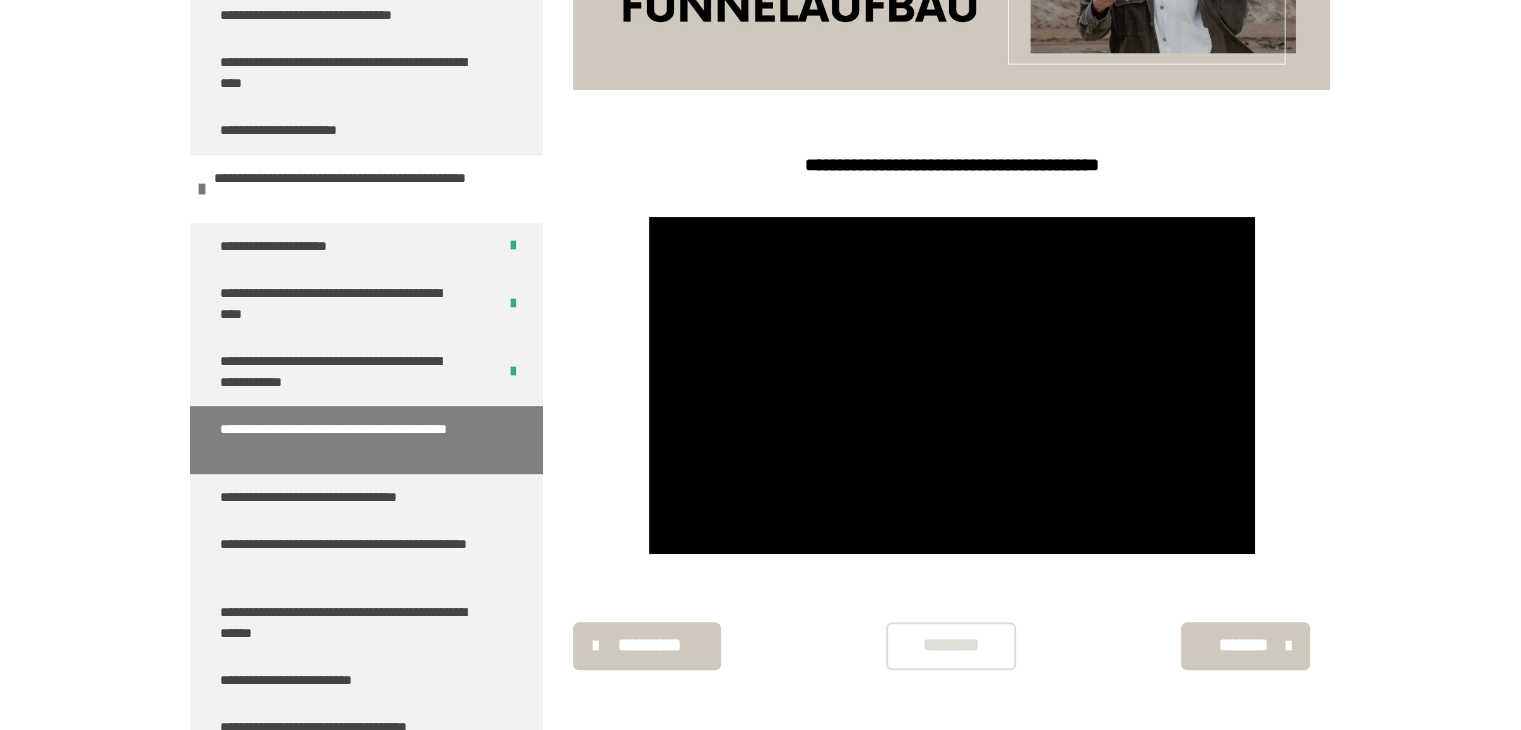click on "********" at bounding box center (951, 645) 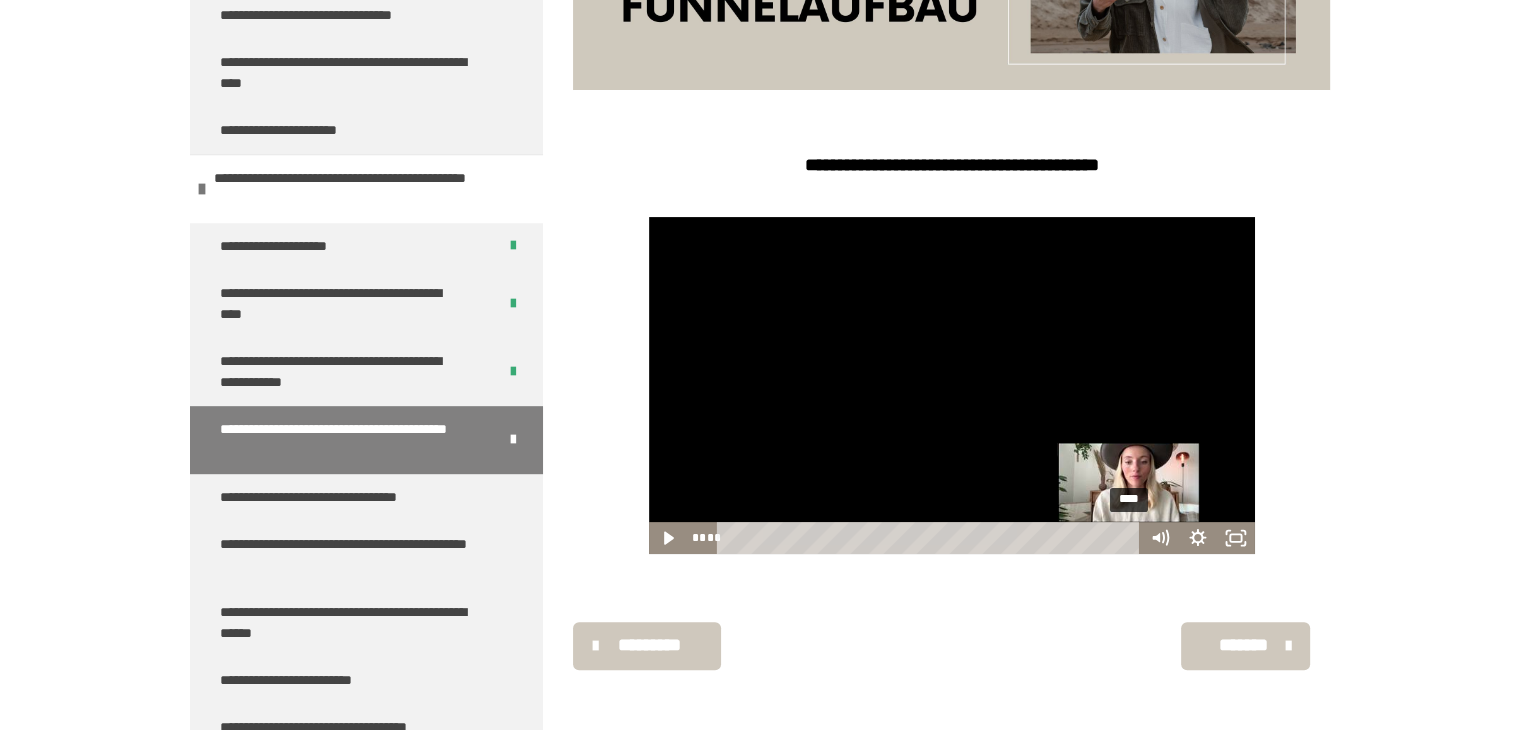 drag, startPoint x: 731, startPoint y: 540, endPoint x: 1148, endPoint y: 532, distance: 417.07672 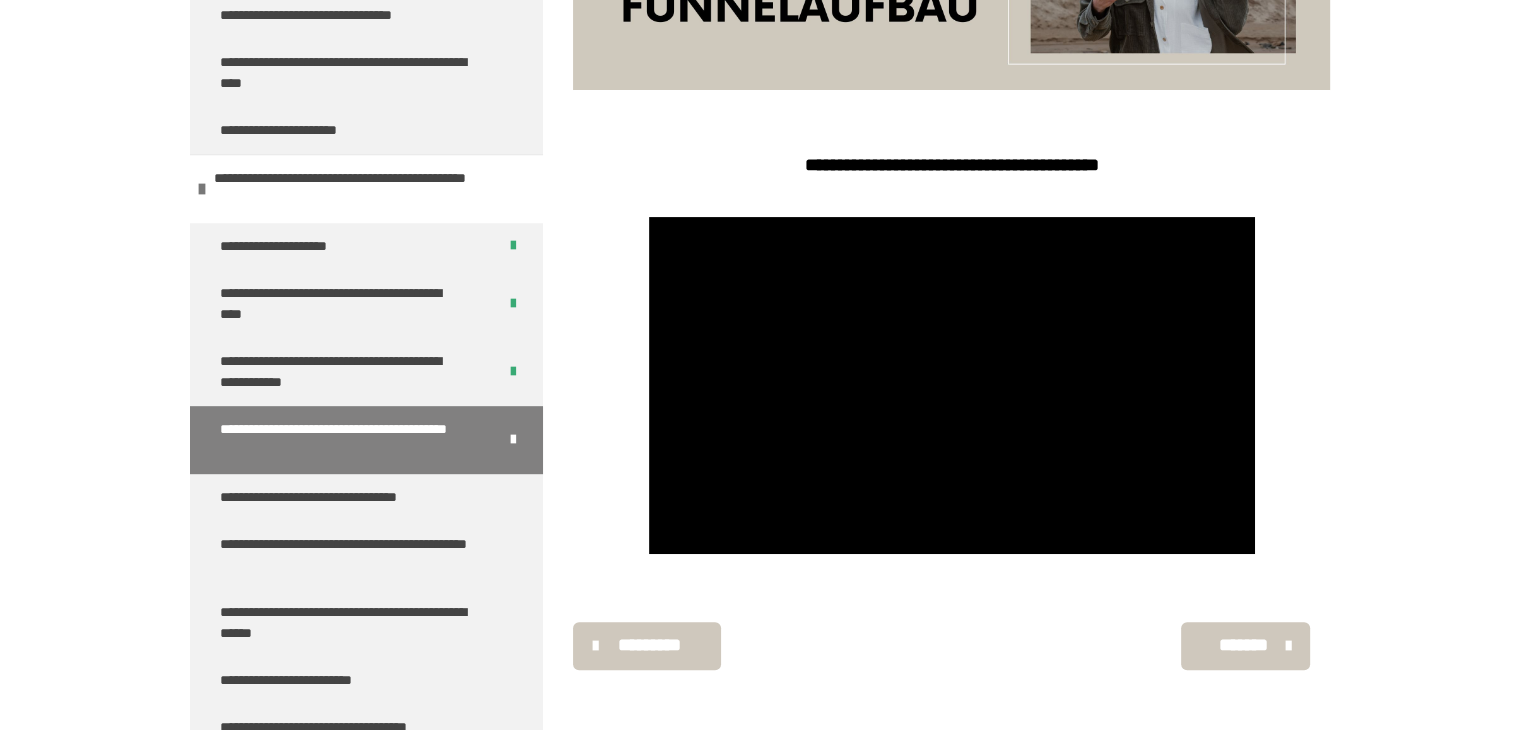 click on "*******" at bounding box center (1243, 645) 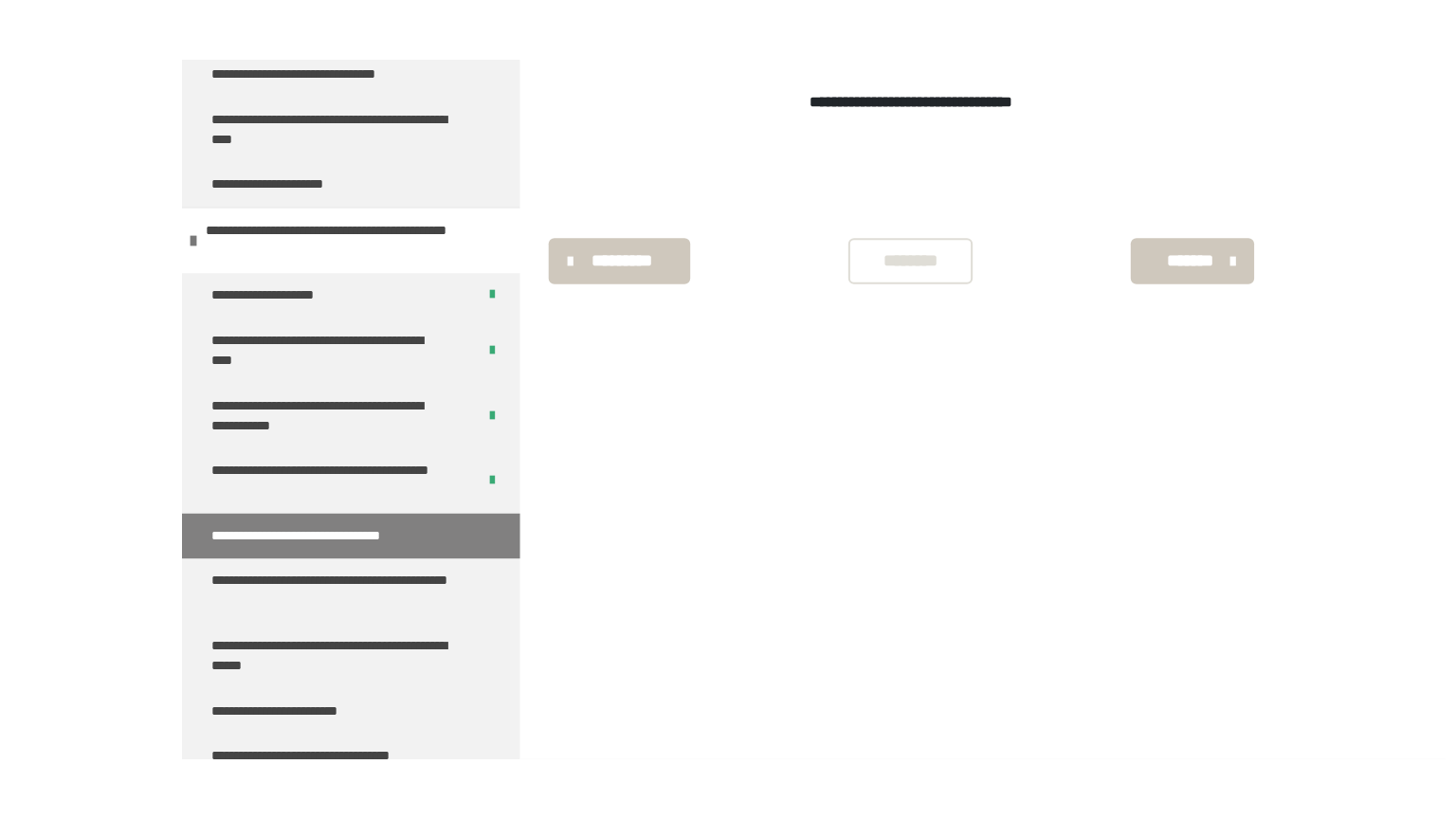 scroll, scrollTop: 322, scrollLeft: 0, axis: vertical 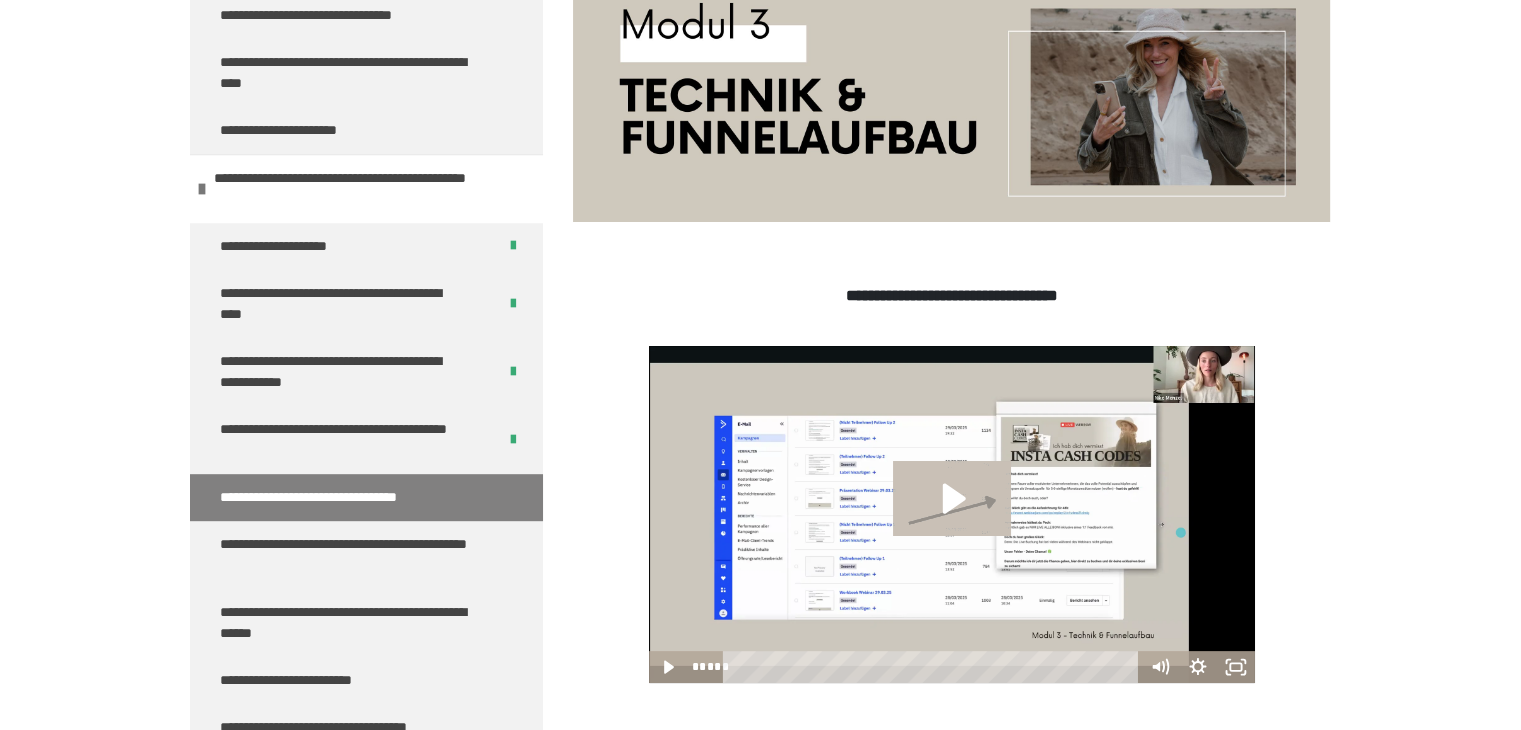click 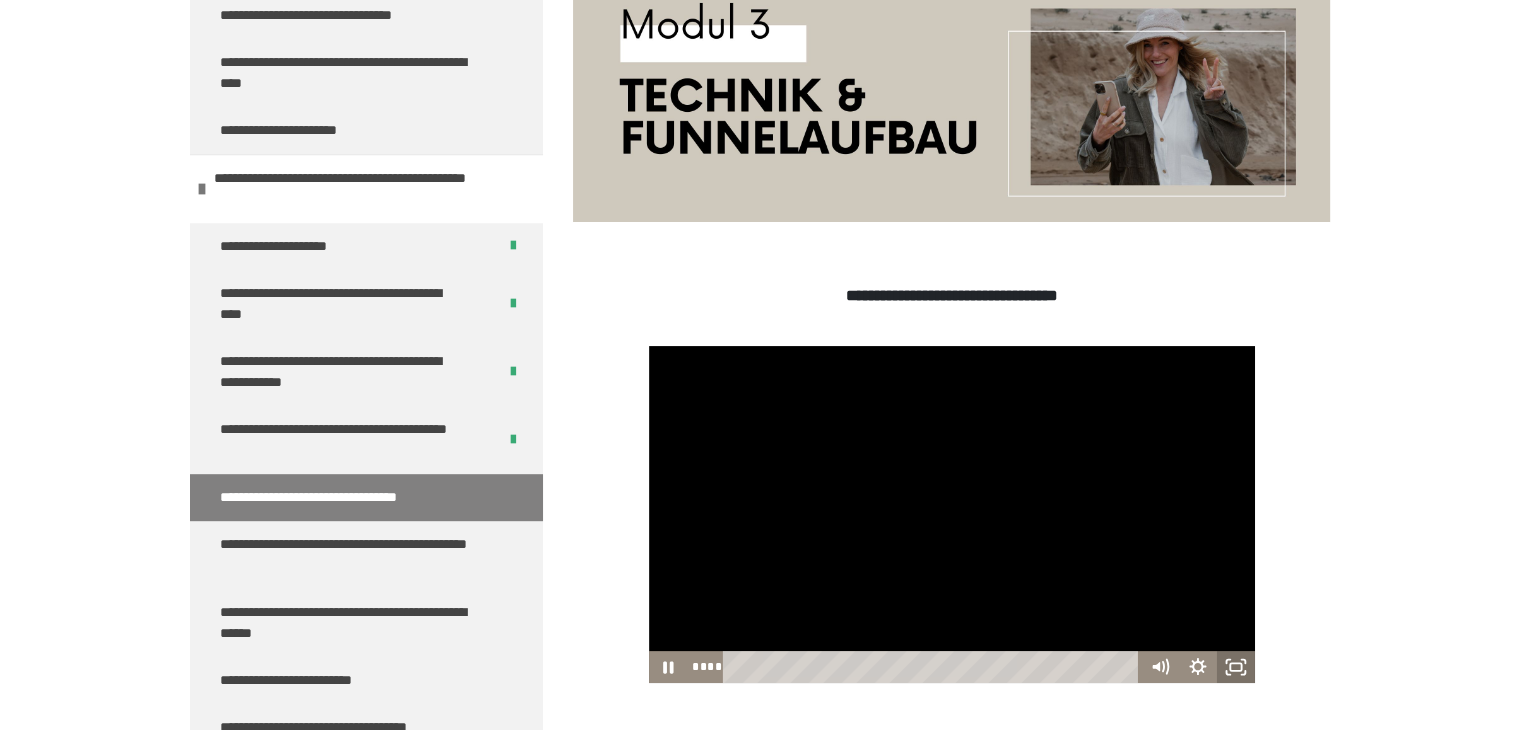 click 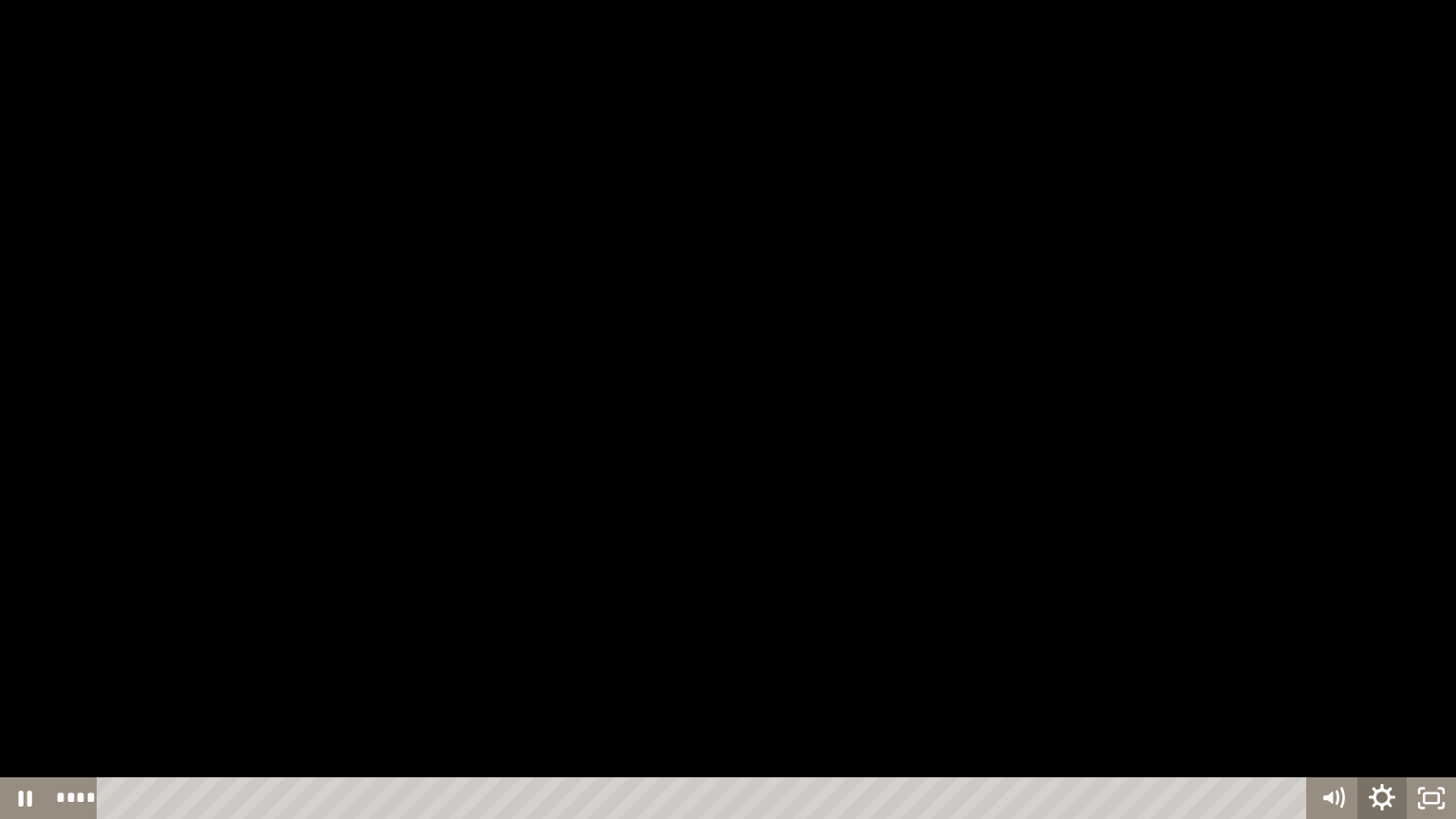 click 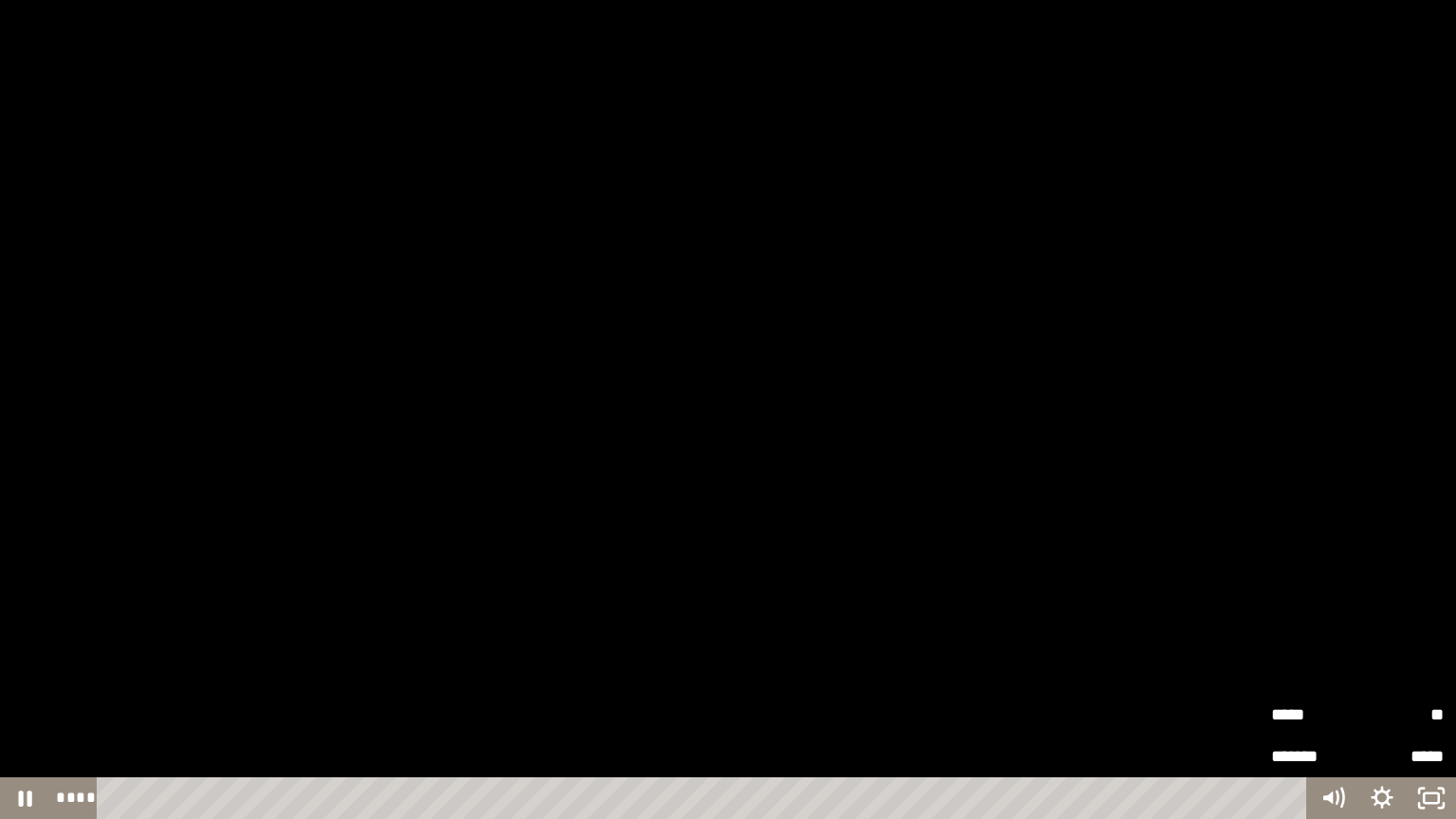 click on "*****" at bounding box center [1314, 715] 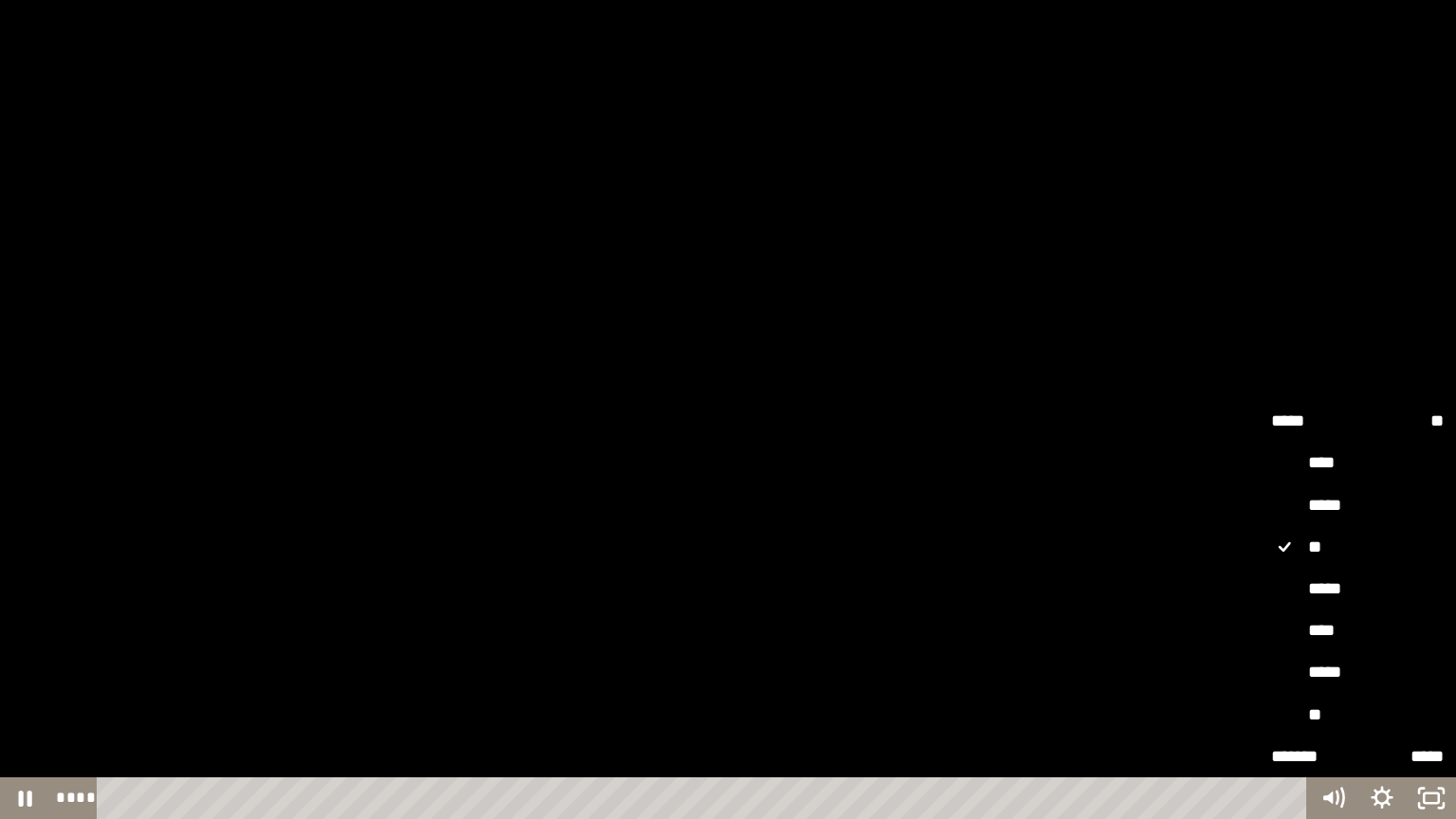 click on "*****" at bounding box center (1357, 590) 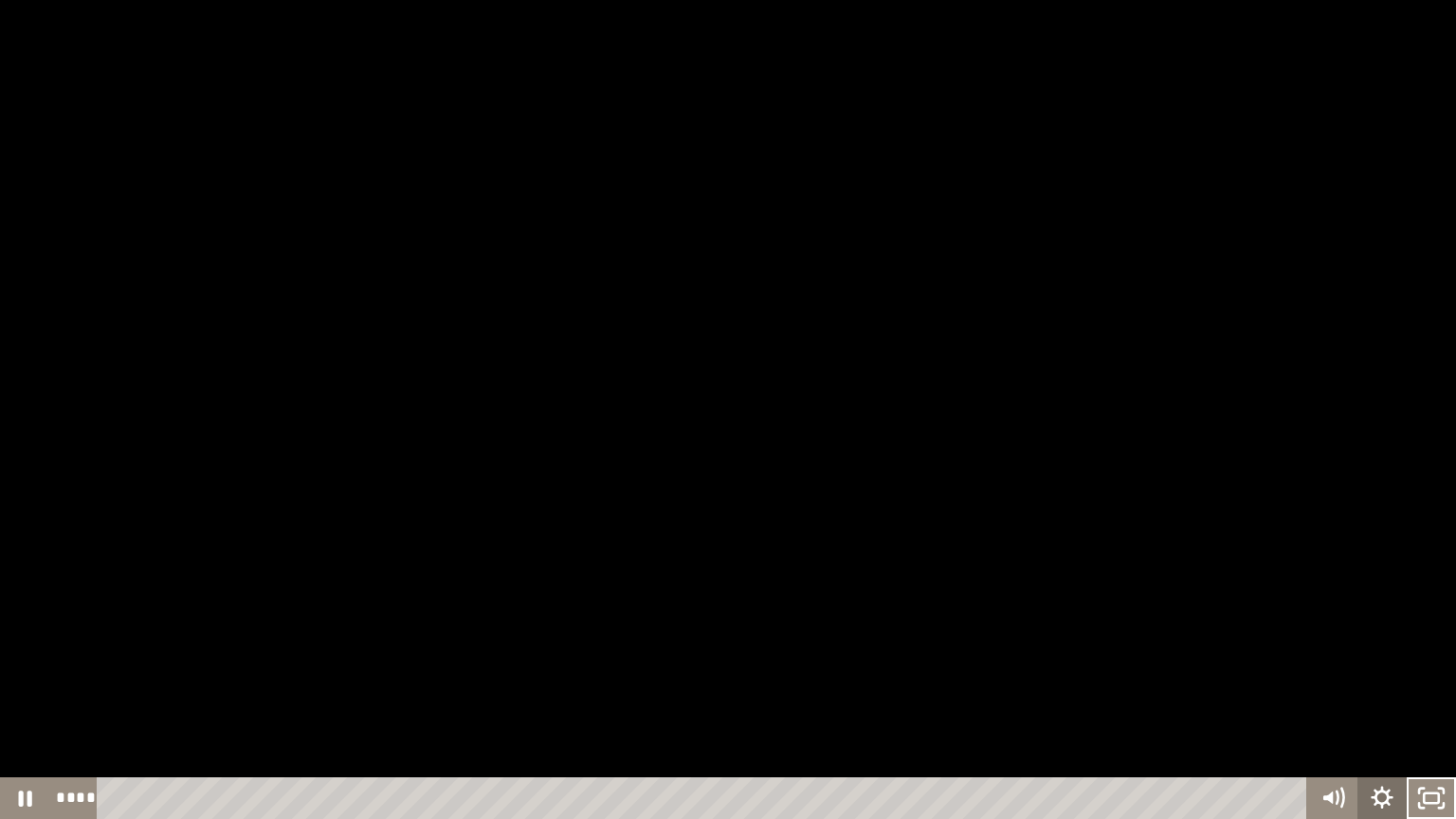 click 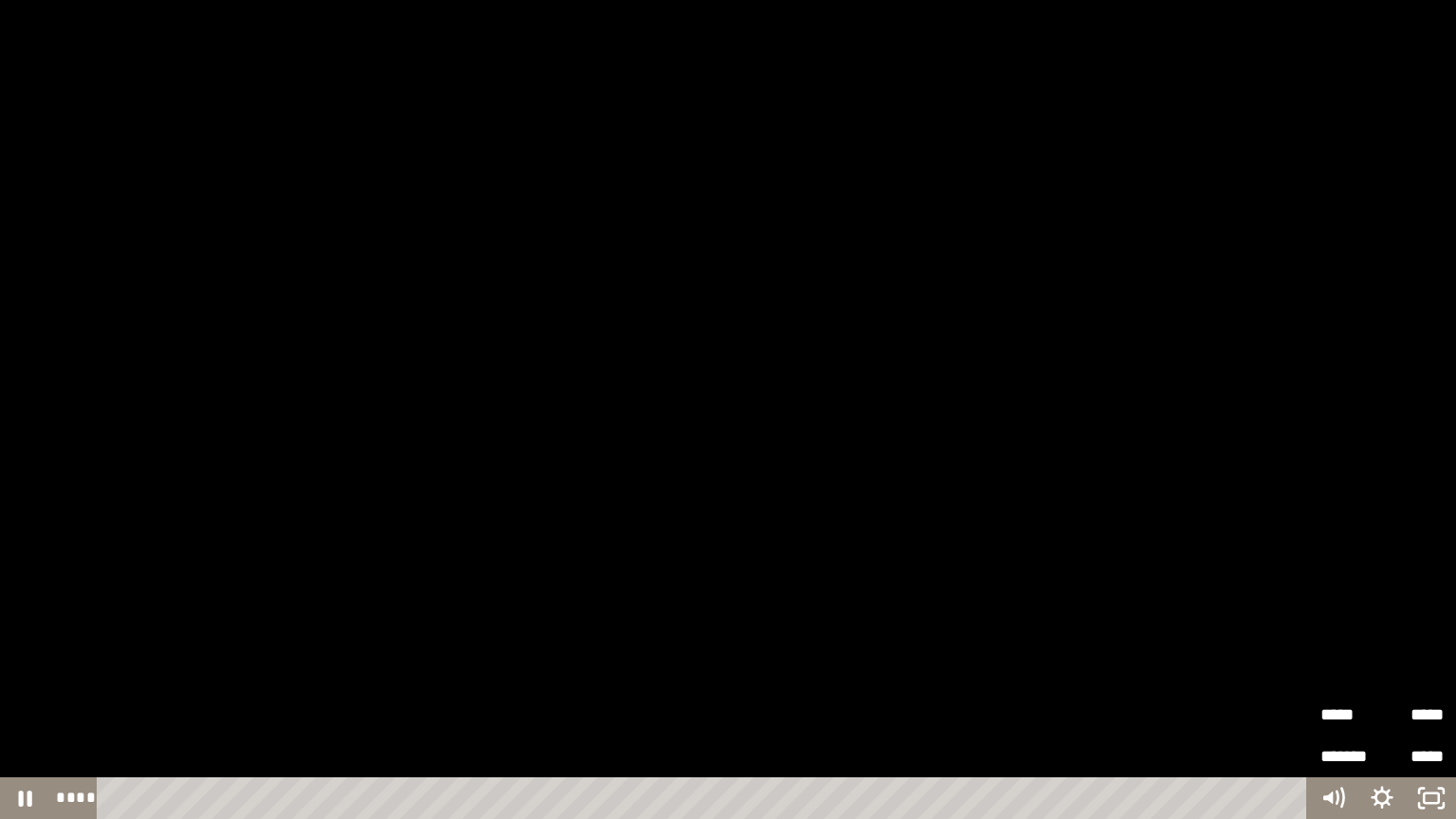 click on "*****" at bounding box center (1412, 706) 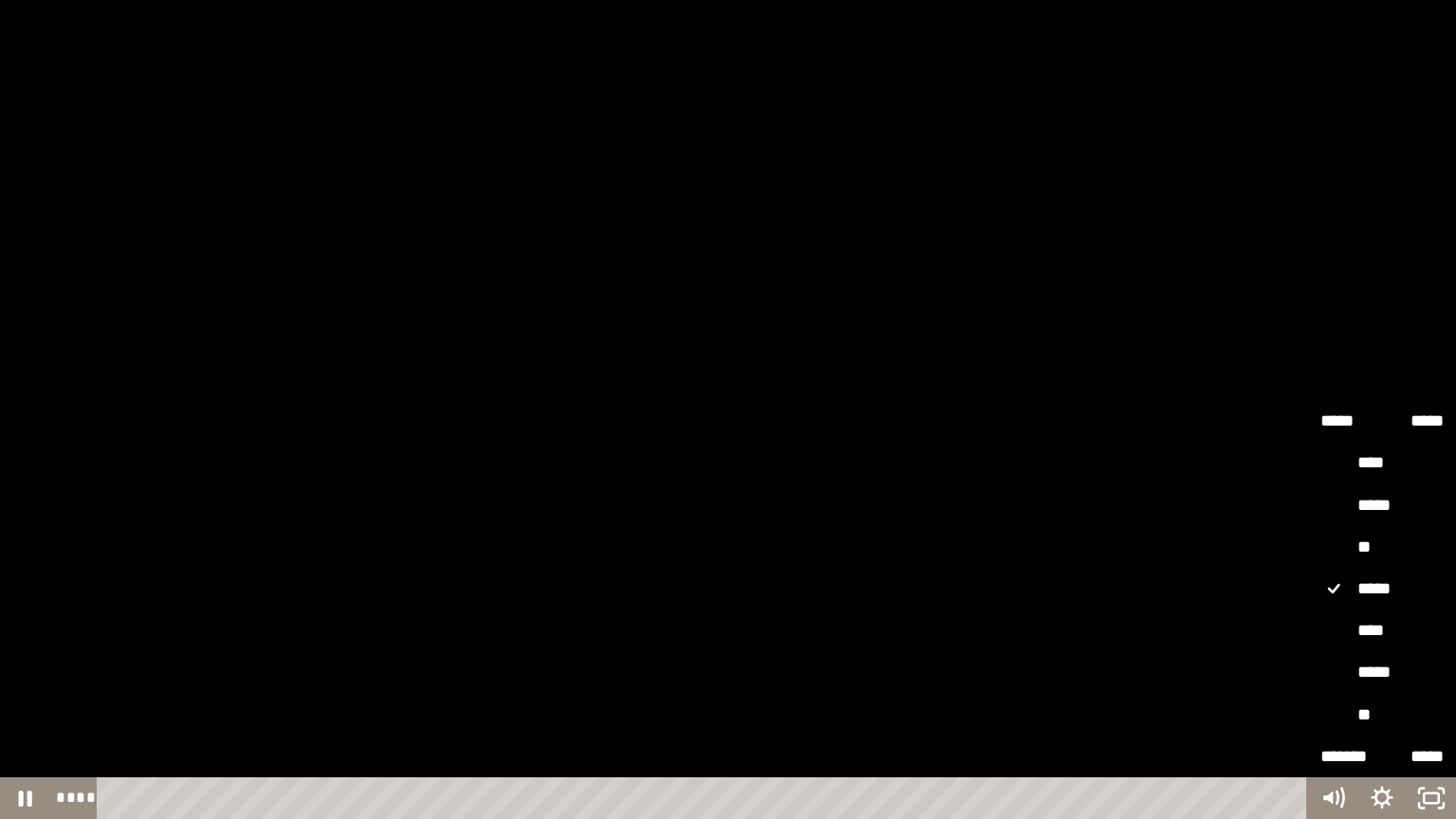 click on "**" at bounding box center [1382, 548] 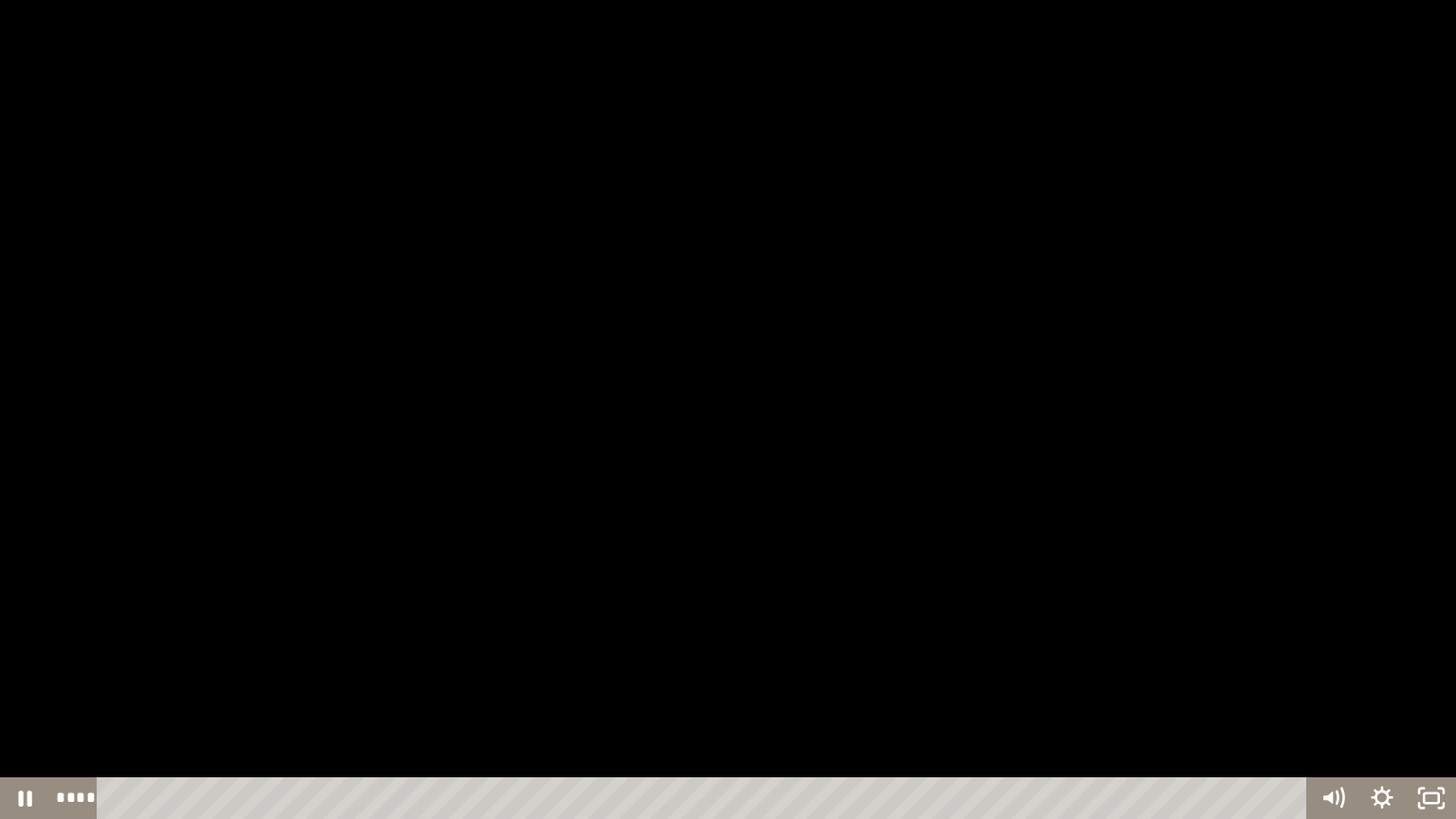 click at bounding box center (728, 410) 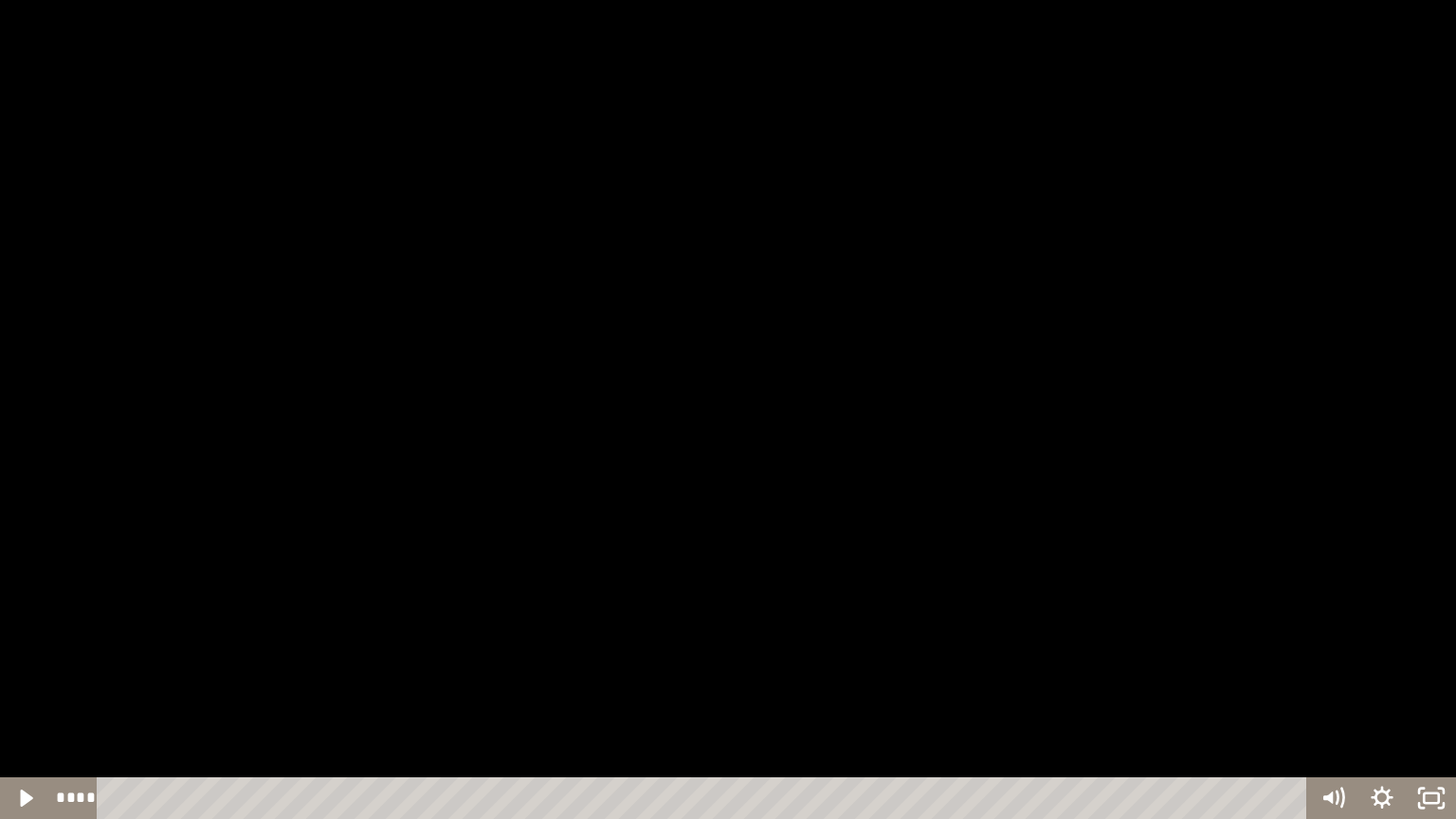 click at bounding box center (728, 410) 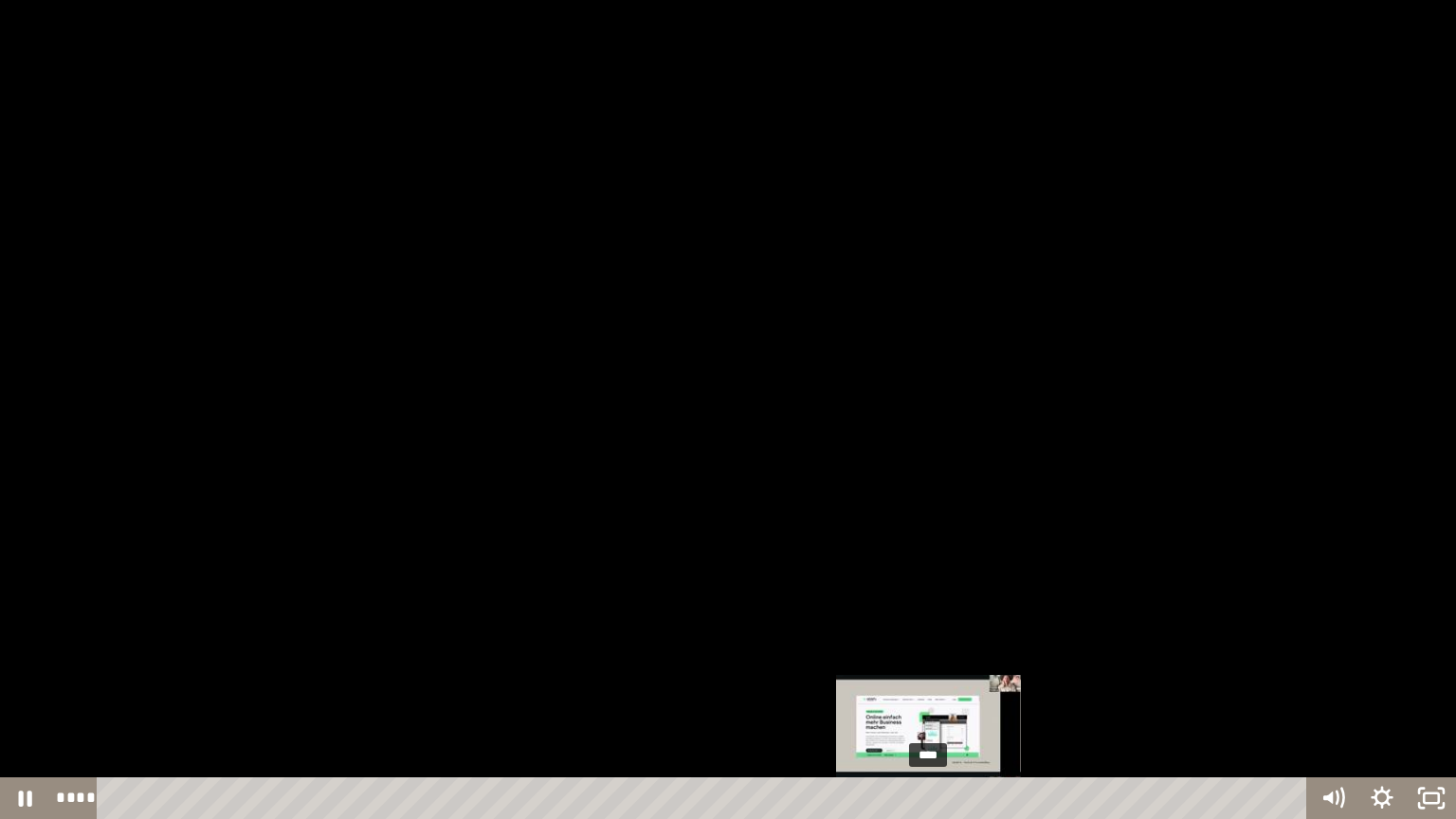 drag, startPoint x: 910, startPoint y: 792, endPoint x: 930, endPoint y: 796, distance: 20.396078 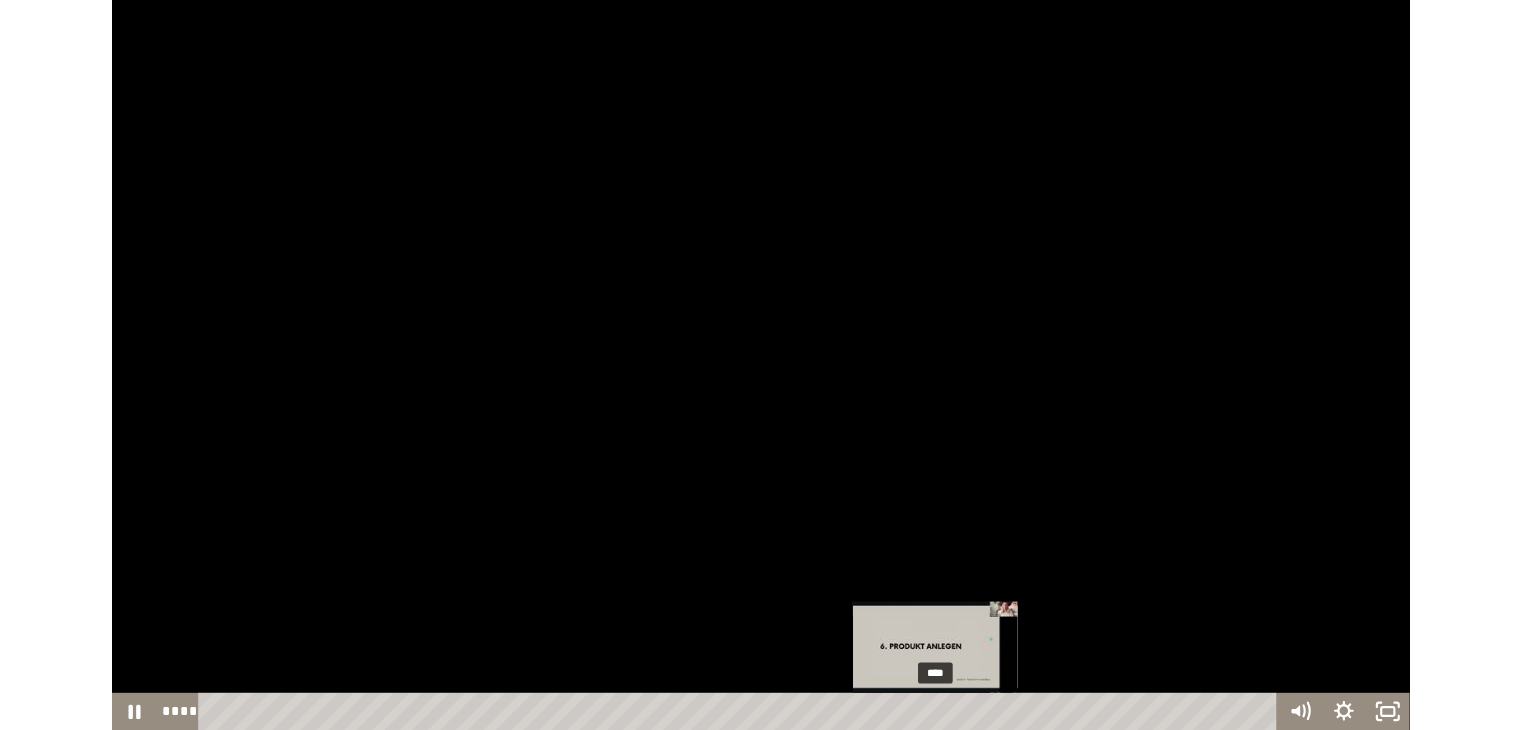 scroll, scrollTop: 0, scrollLeft: 0, axis: both 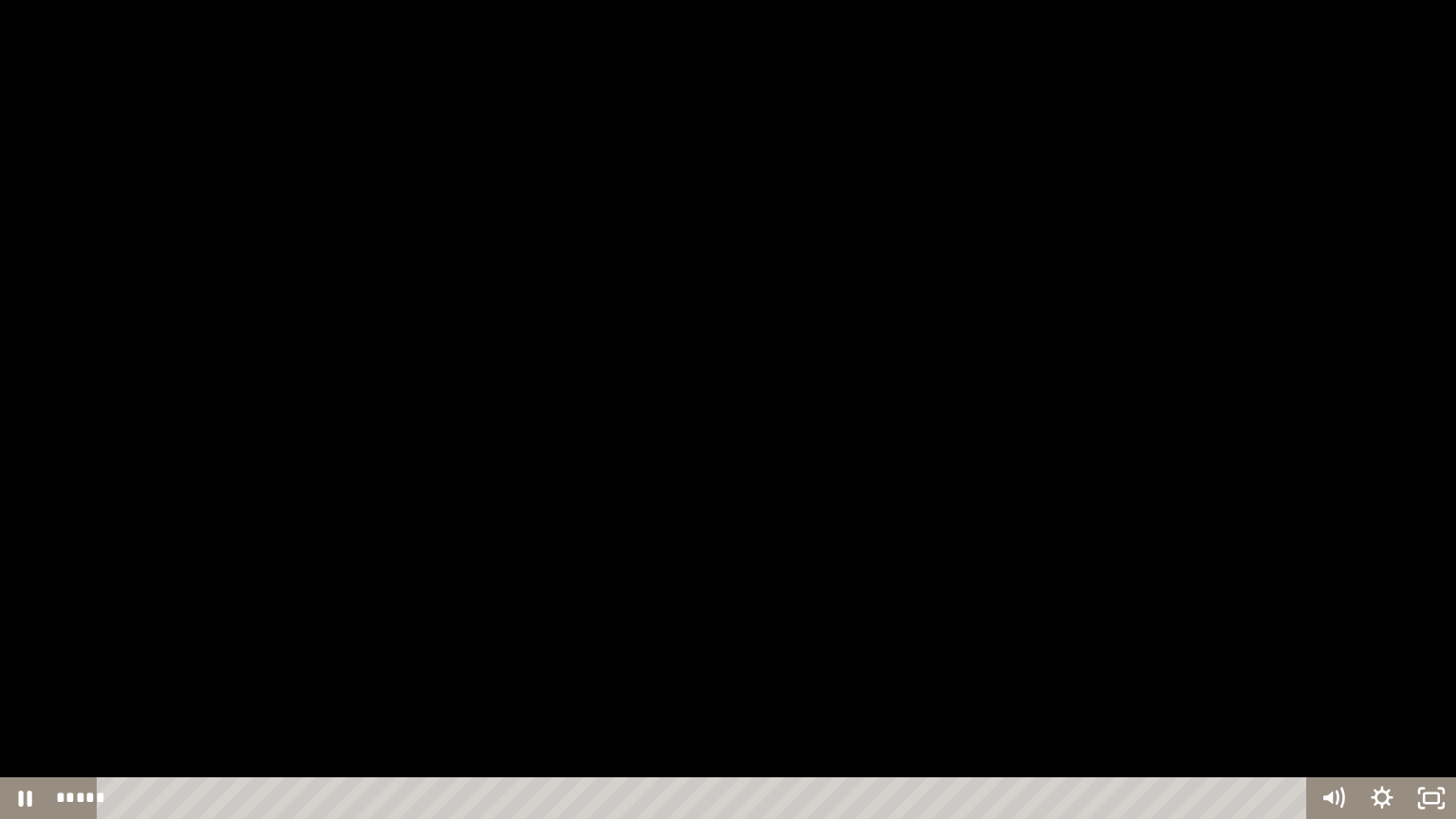 click at bounding box center [728, 410] 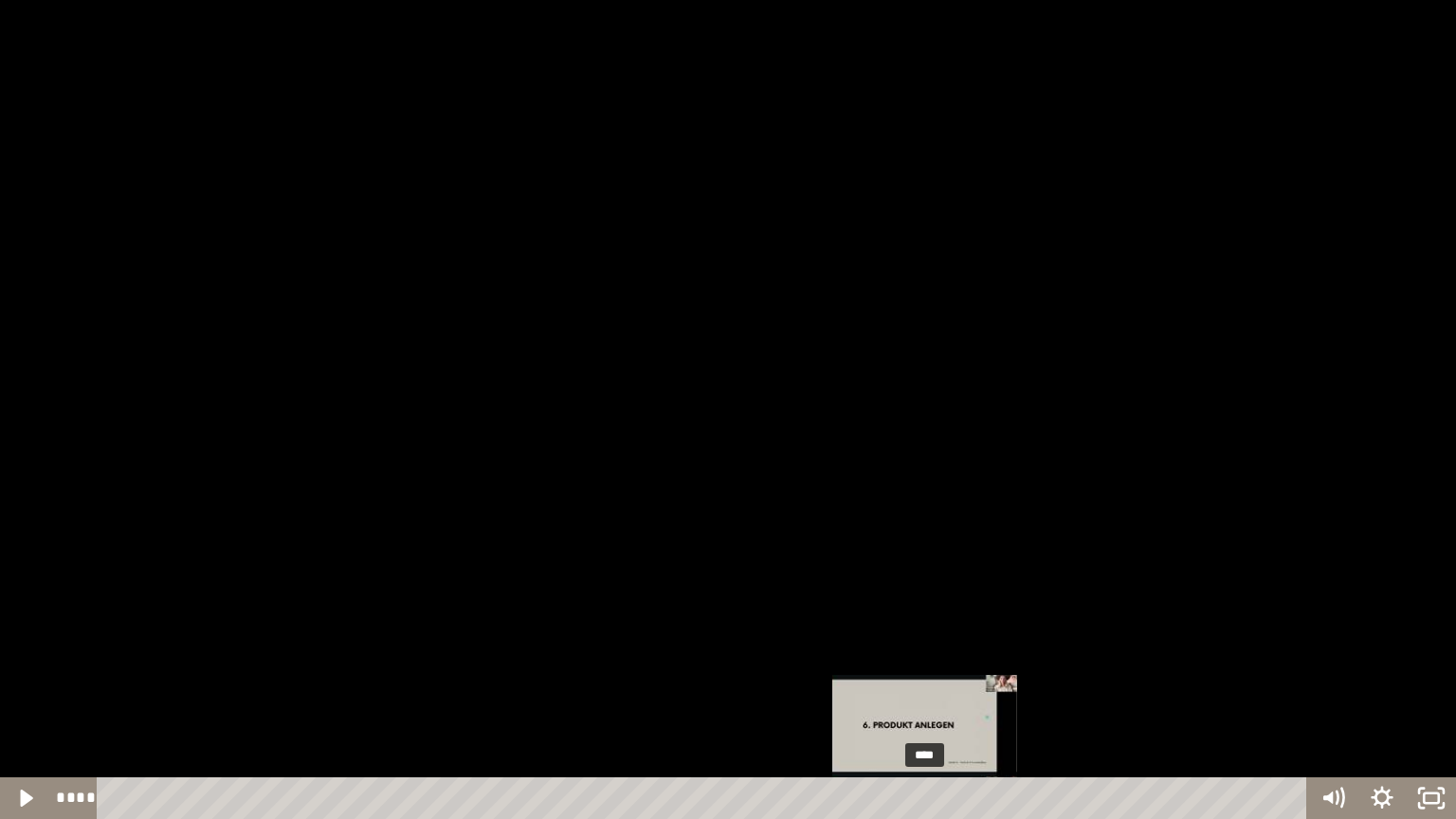click at bounding box center [925, 798] 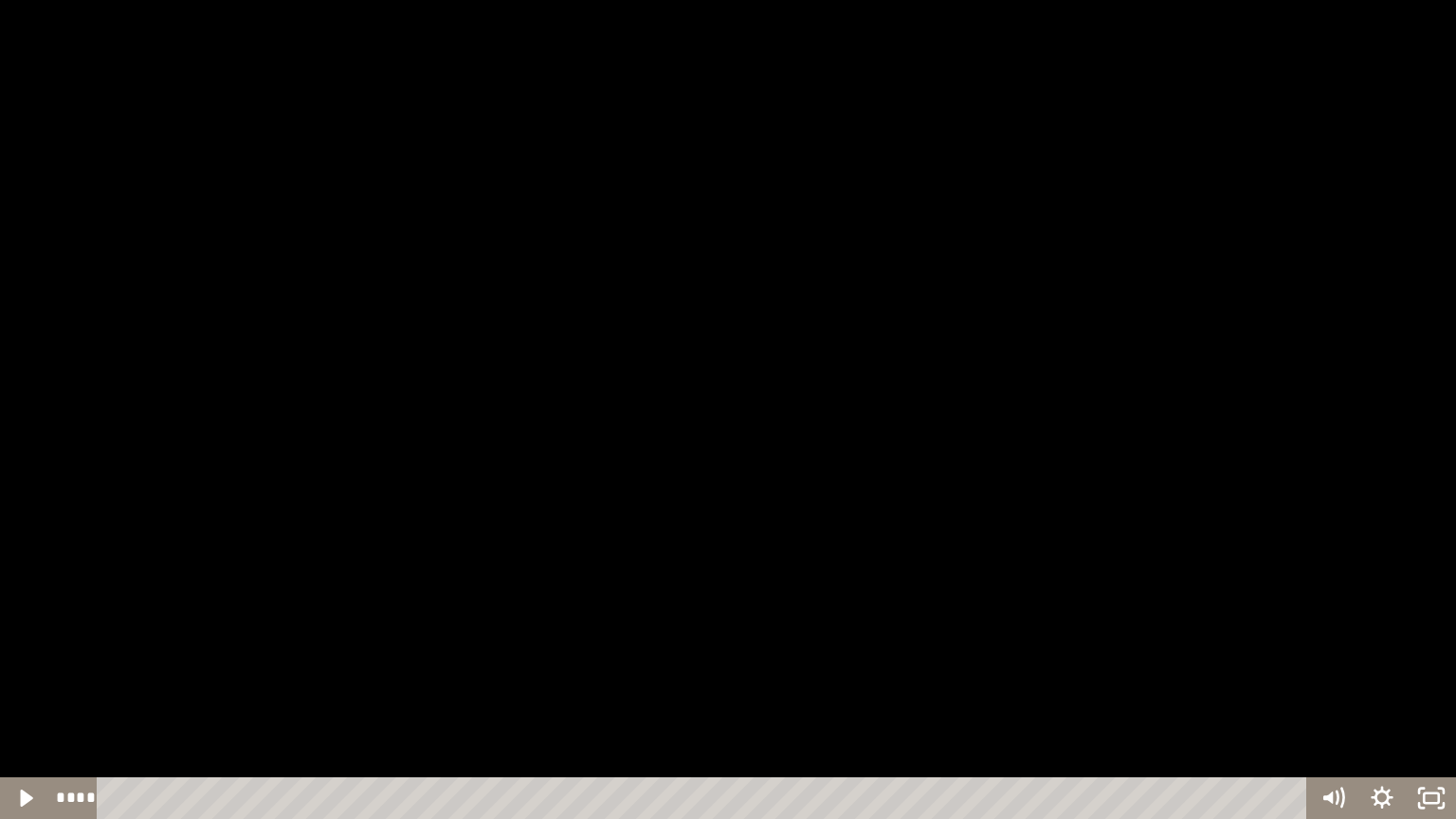 click at bounding box center [728, 410] 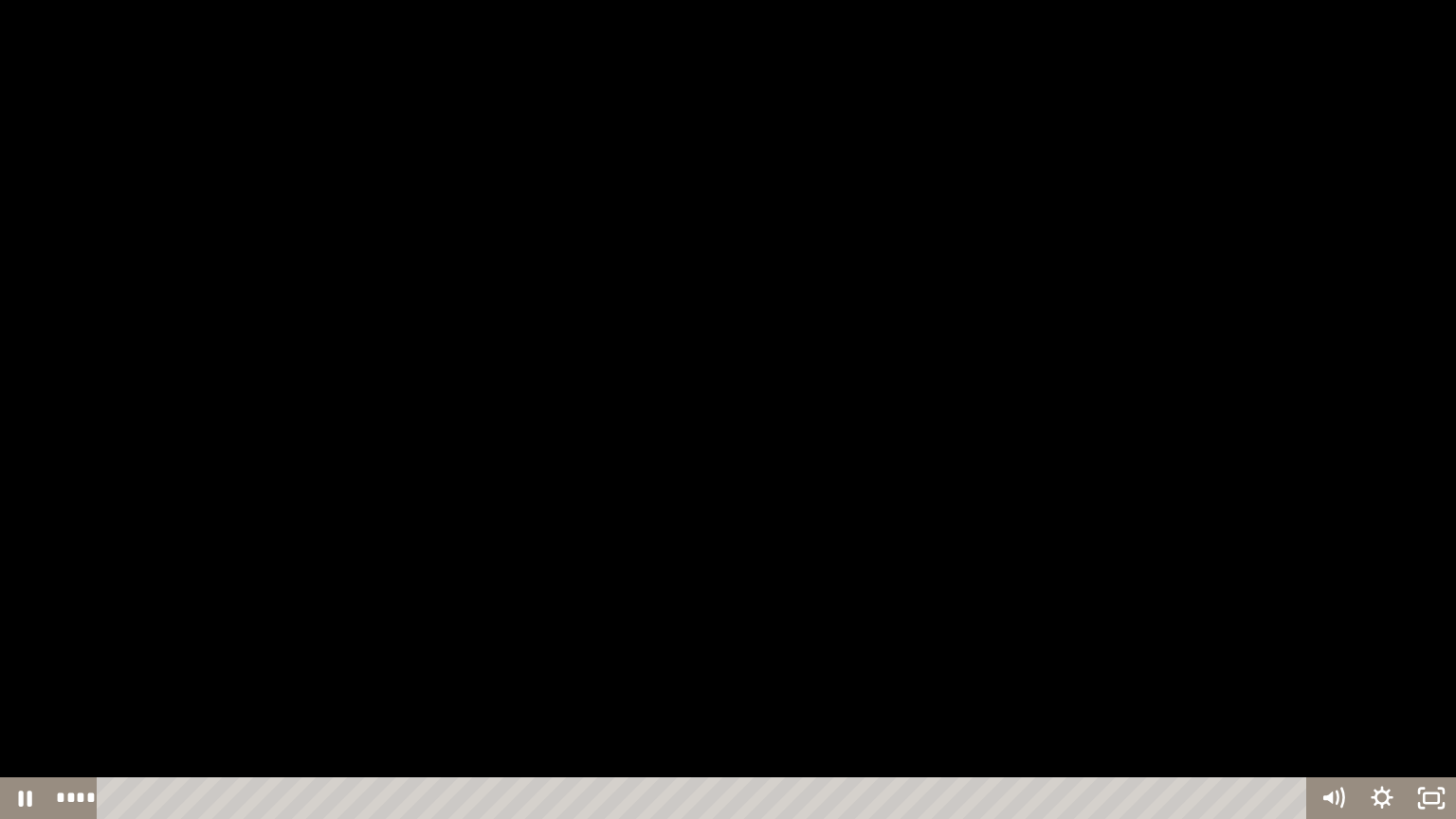 click at bounding box center (728, 410) 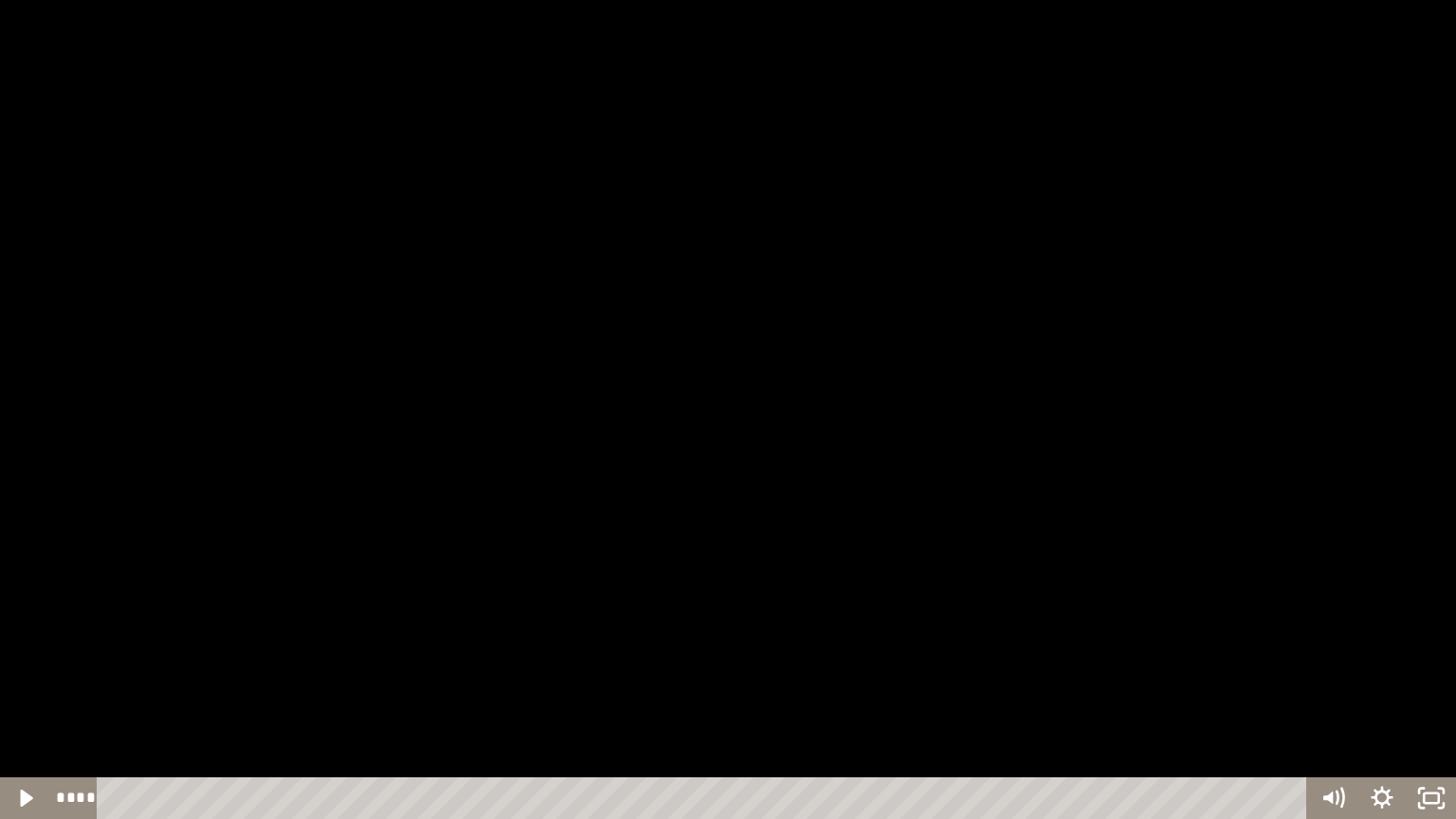 click at bounding box center [728, 410] 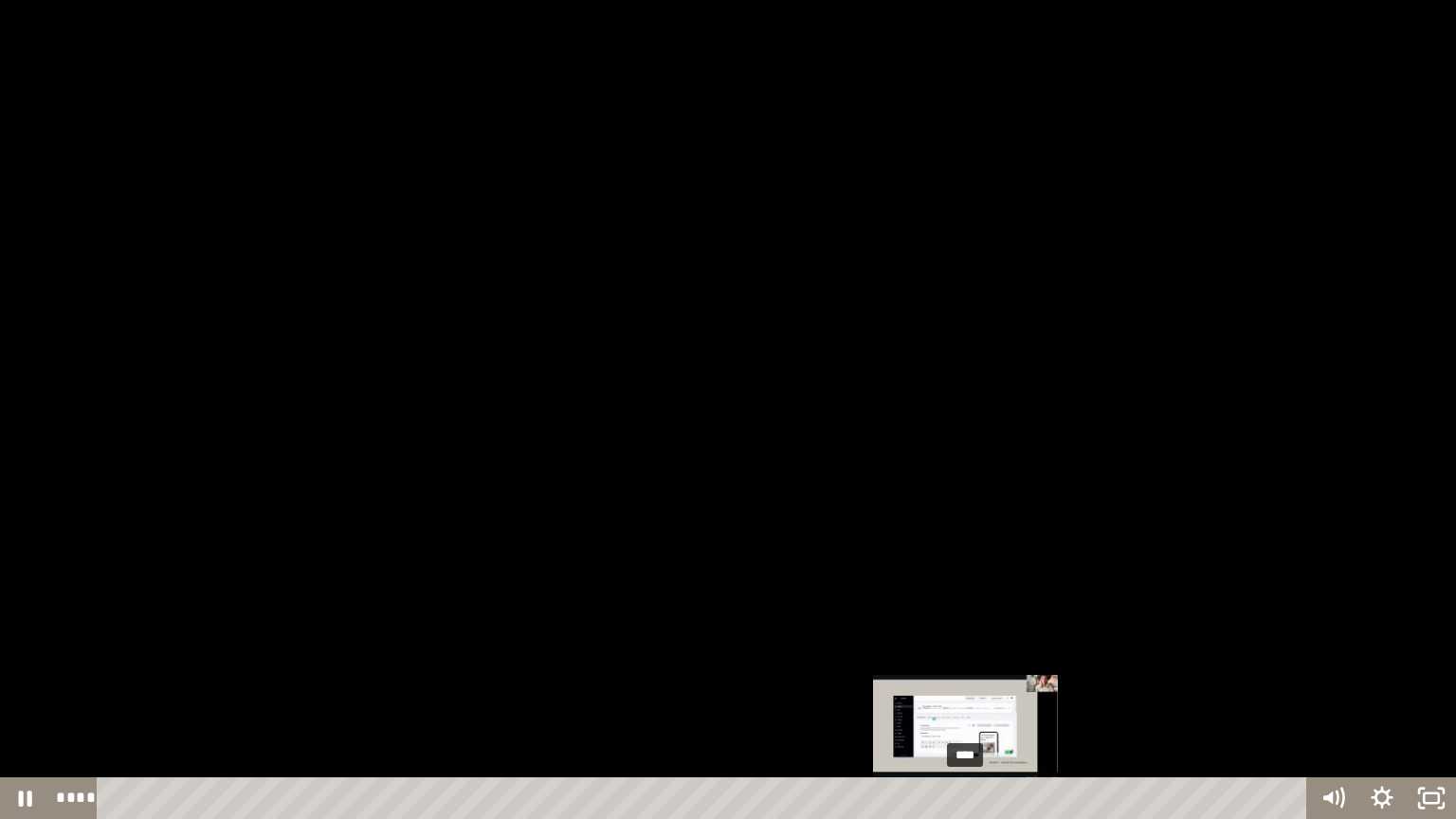 click at bounding box center (966, 798) 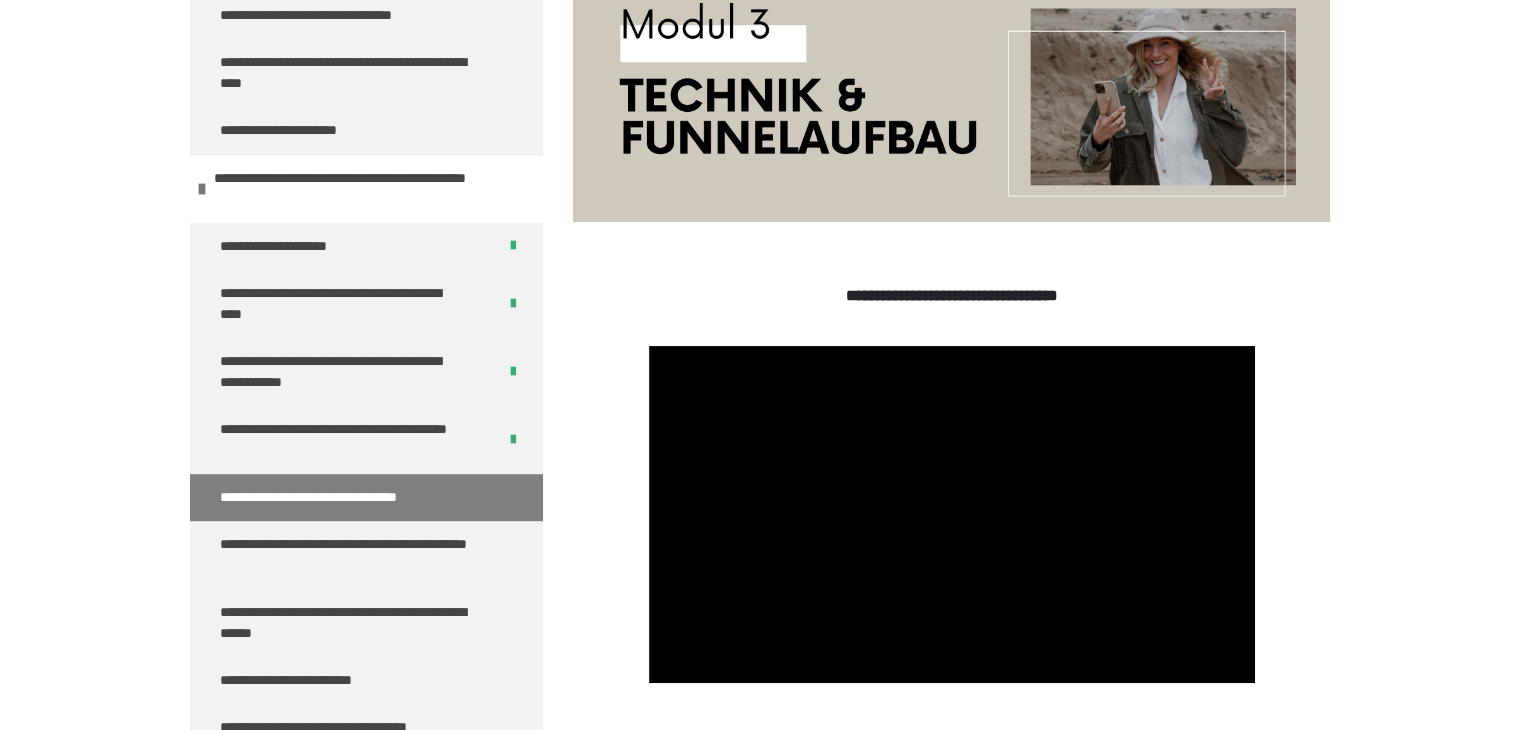 click on "**********" at bounding box center (951, 514) 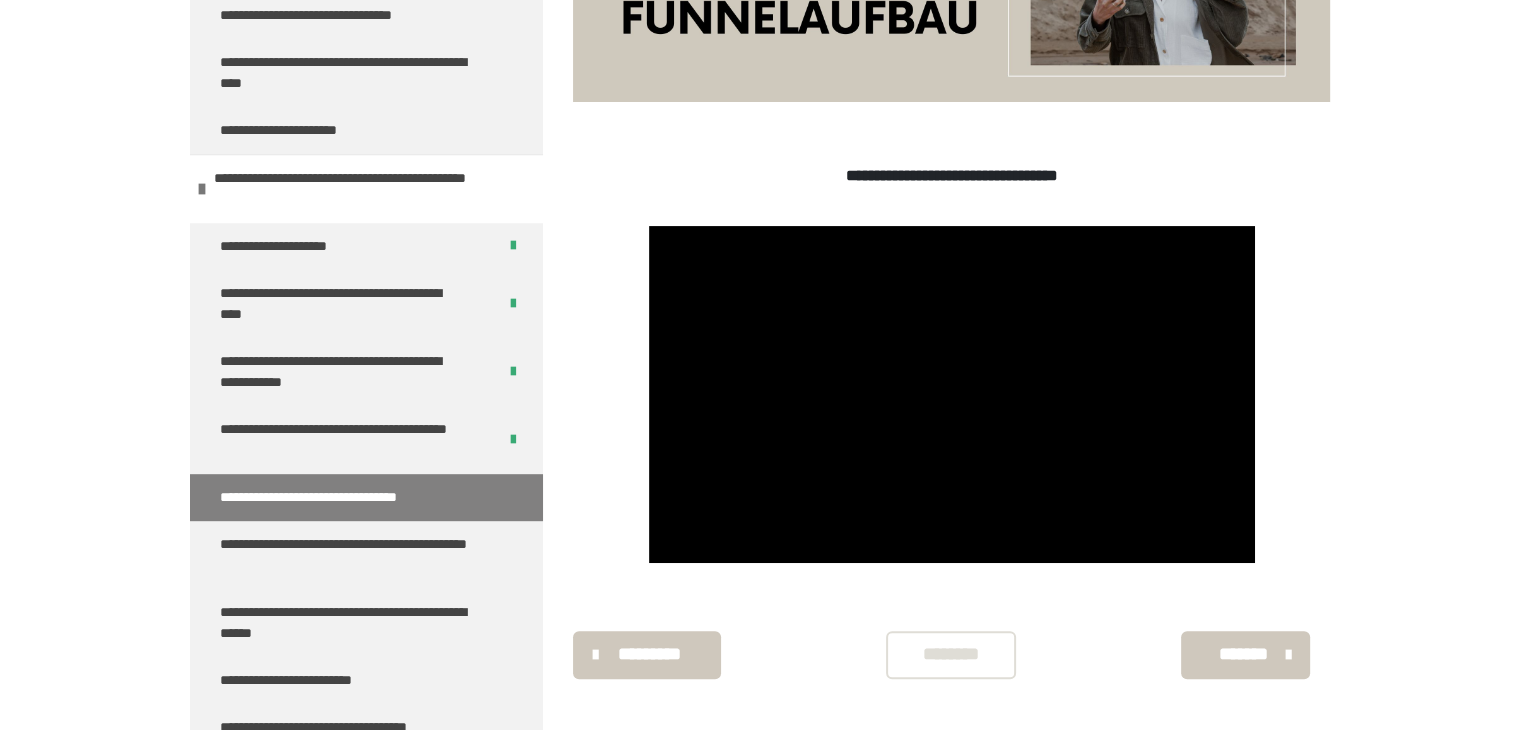 scroll, scrollTop: 468, scrollLeft: 0, axis: vertical 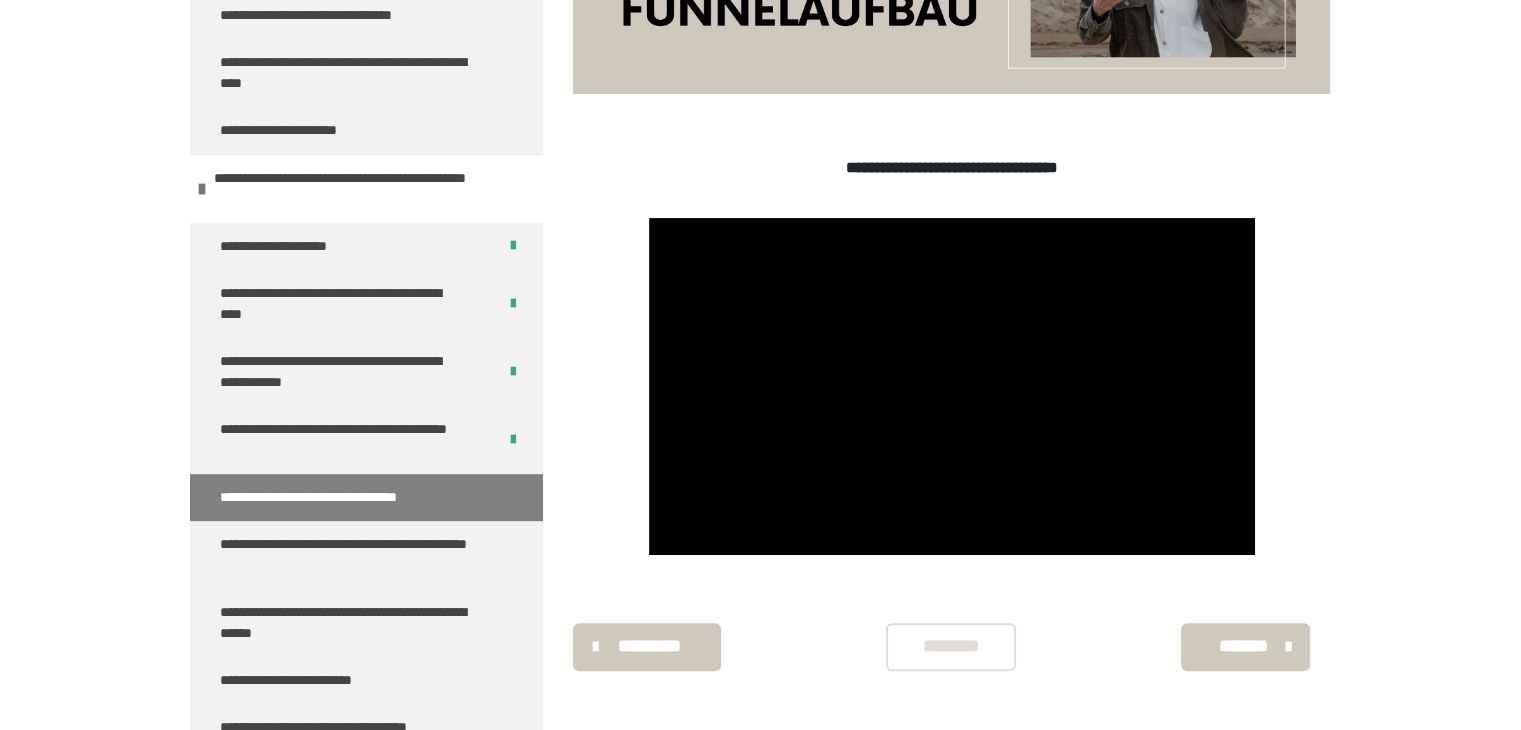 click on "********" at bounding box center [951, 646] 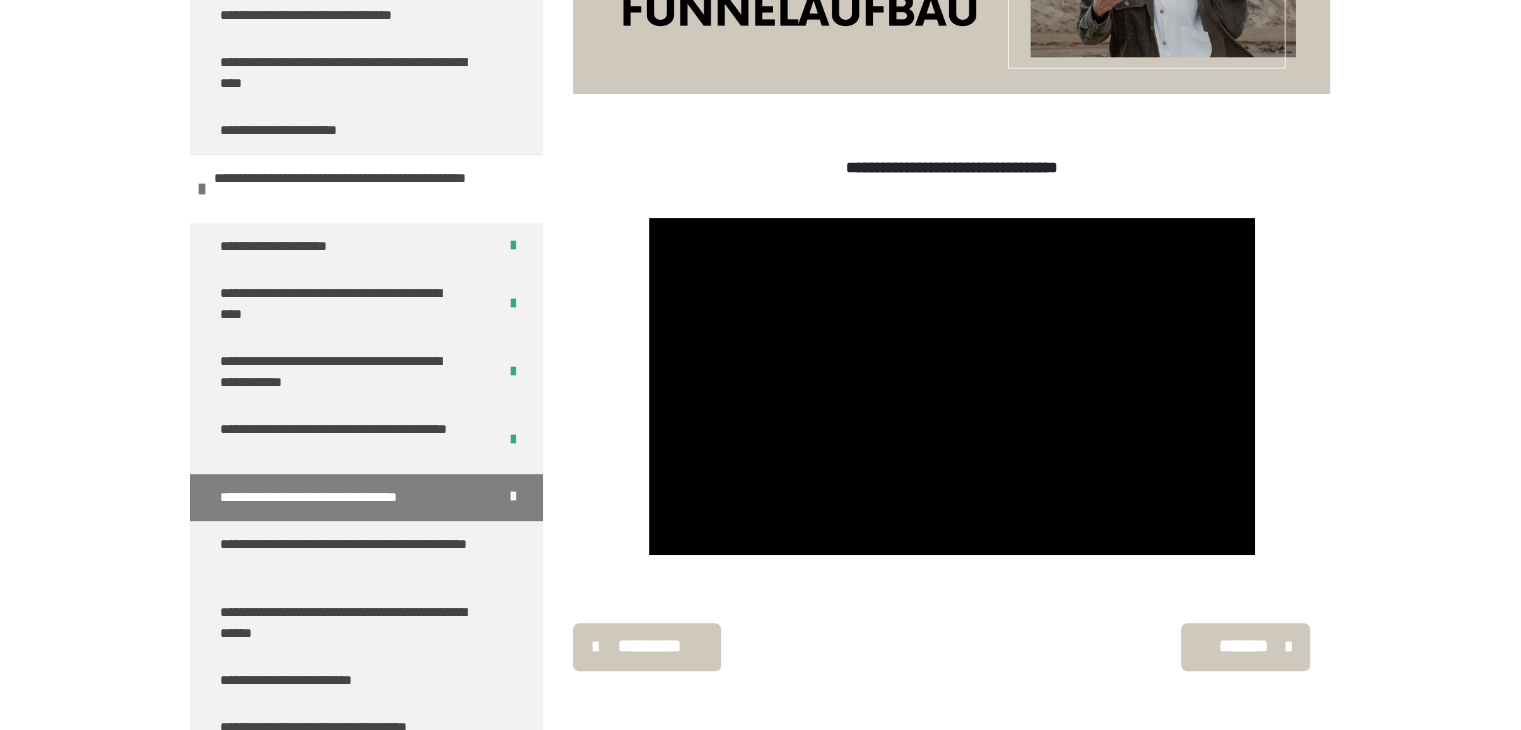 click on "*******" at bounding box center (1243, 646) 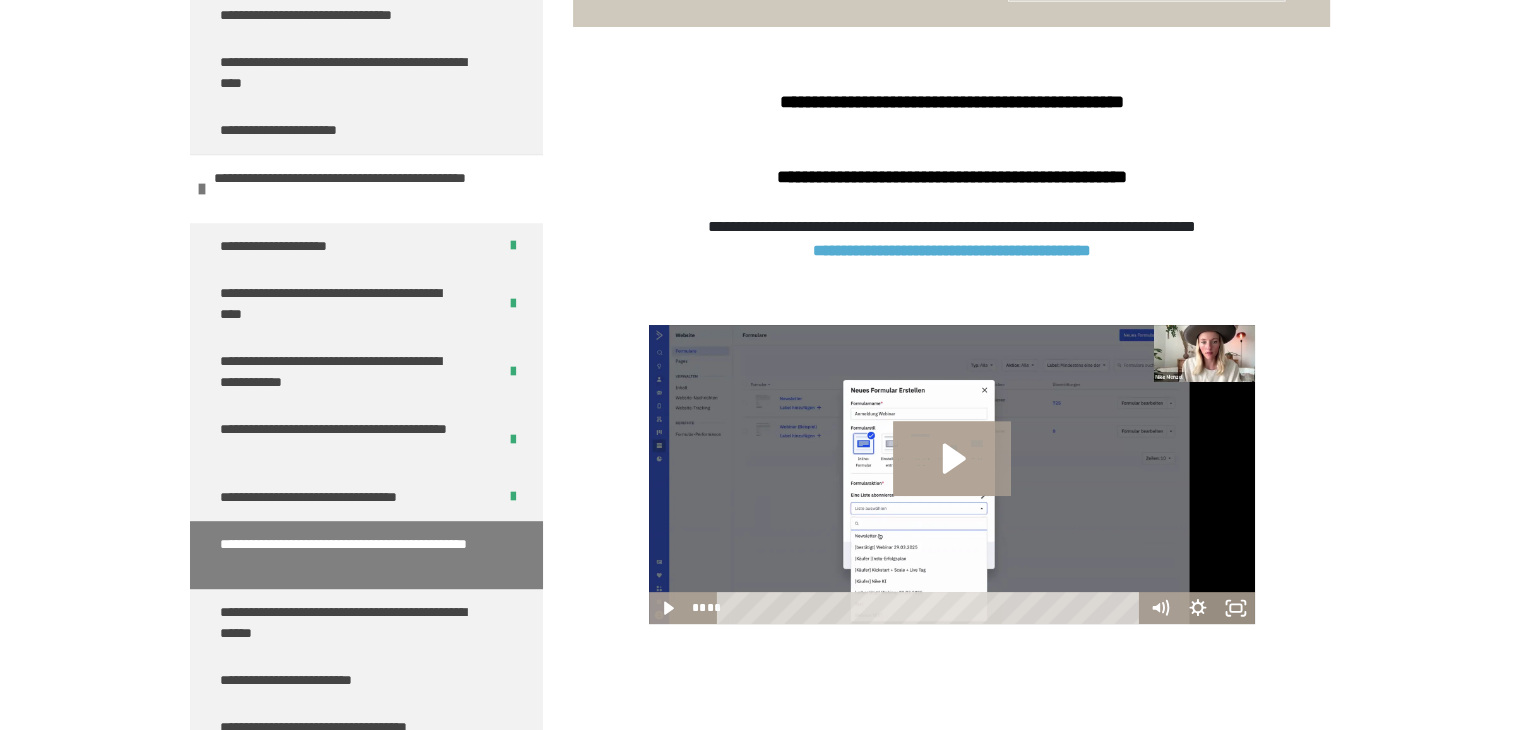 scroll, scrollTop: 340, scrollLeft: 0, axis: vertical 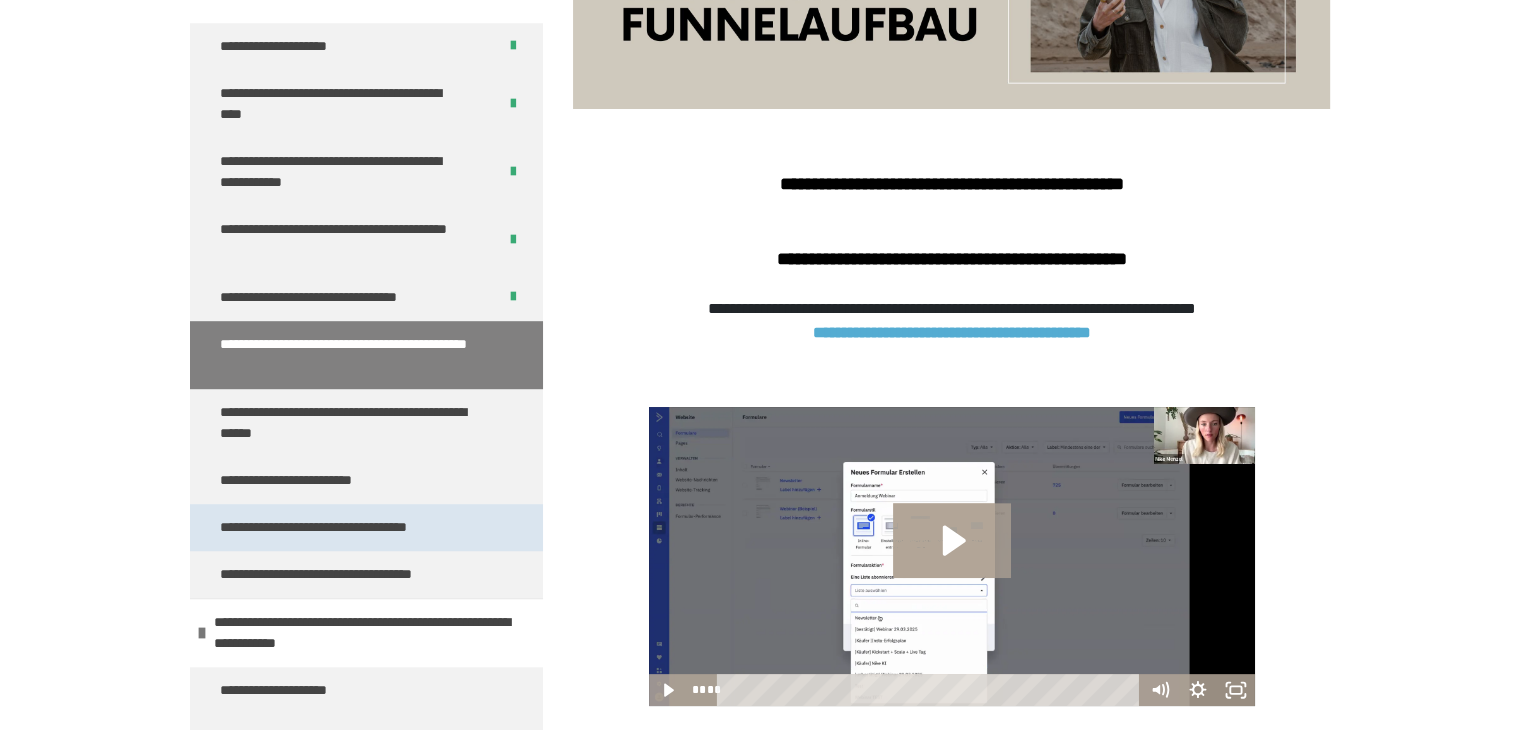 click on "**********" at bounding box center [346, 527] 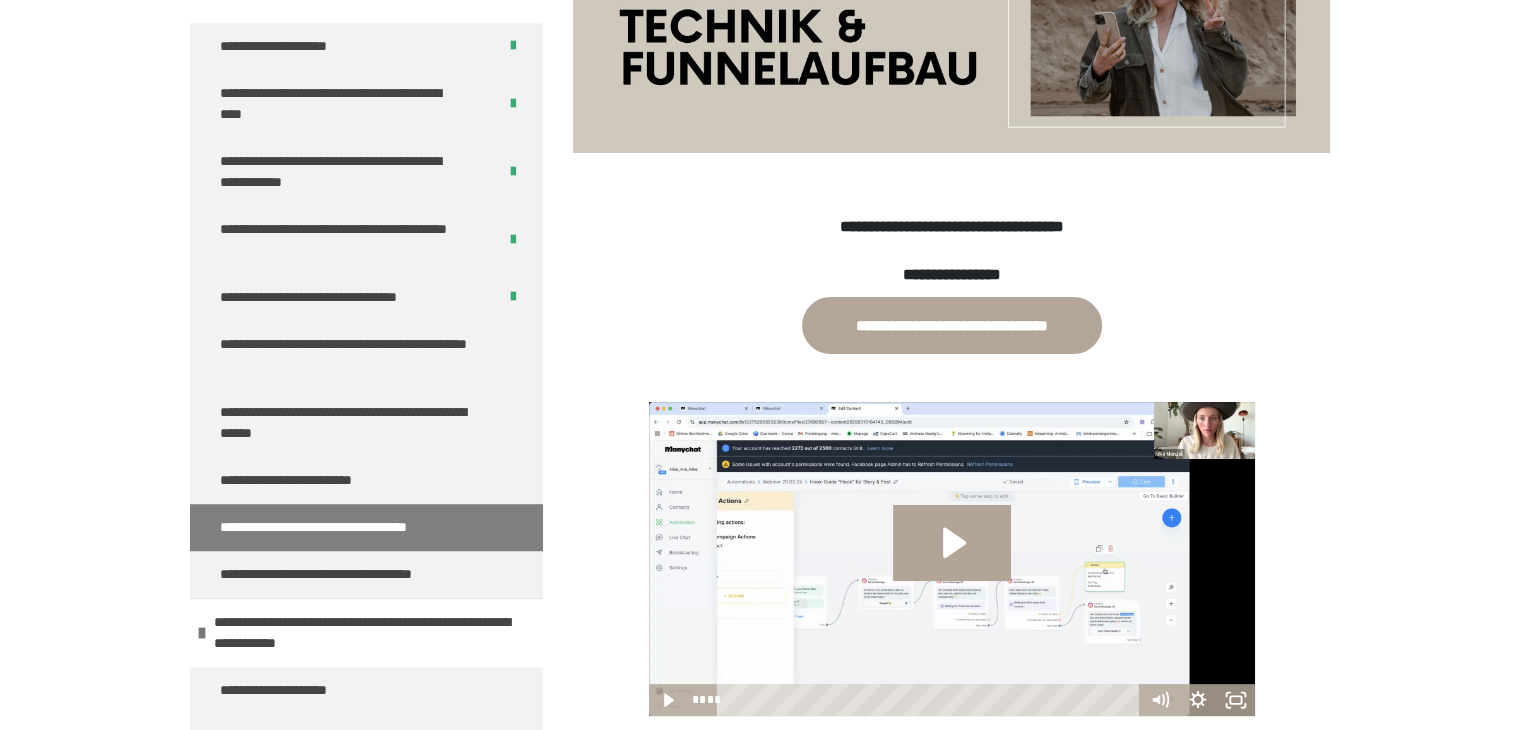 scroll, scrollTop: 470, scrollLeft: 0, axis: vertical 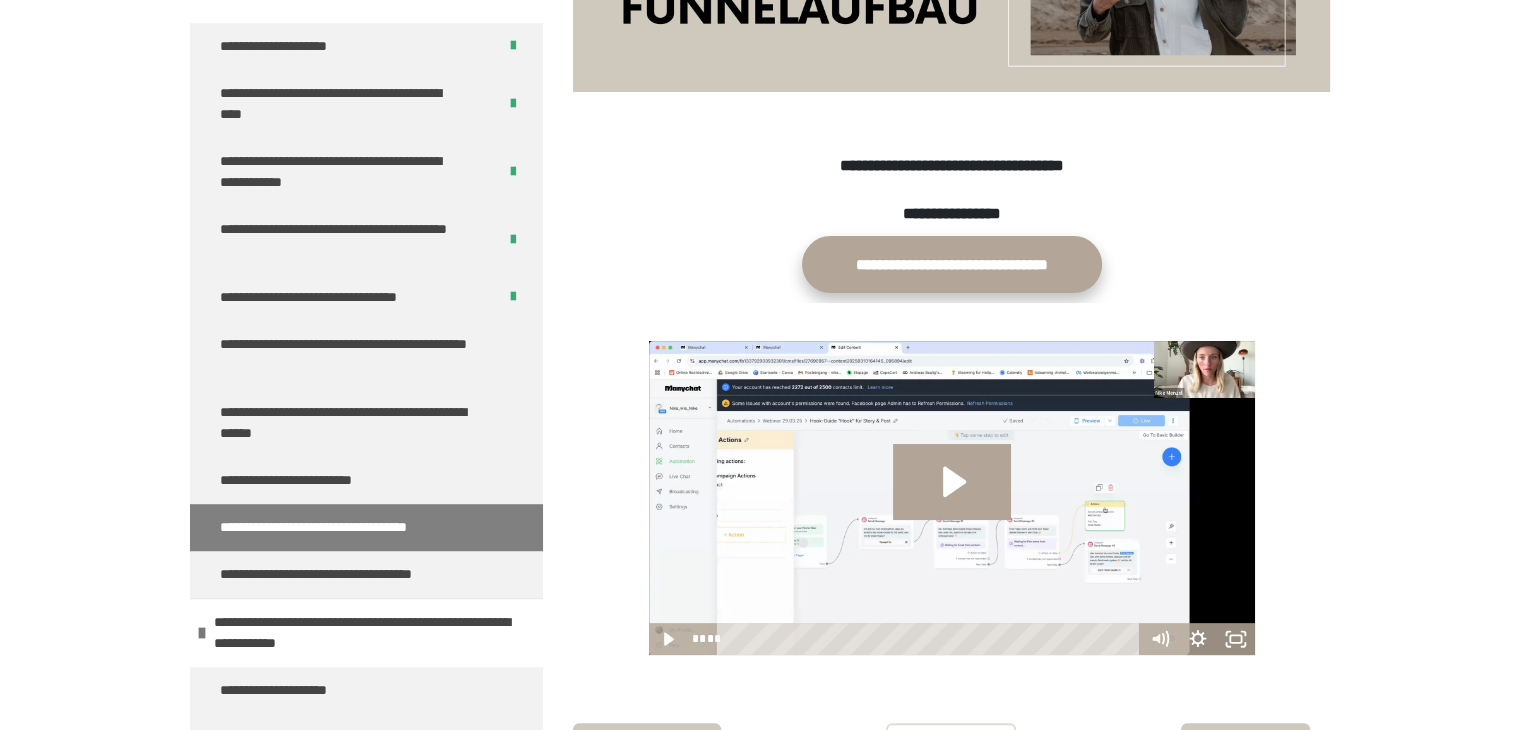 click on "**********" at bounding box center [952, 264] 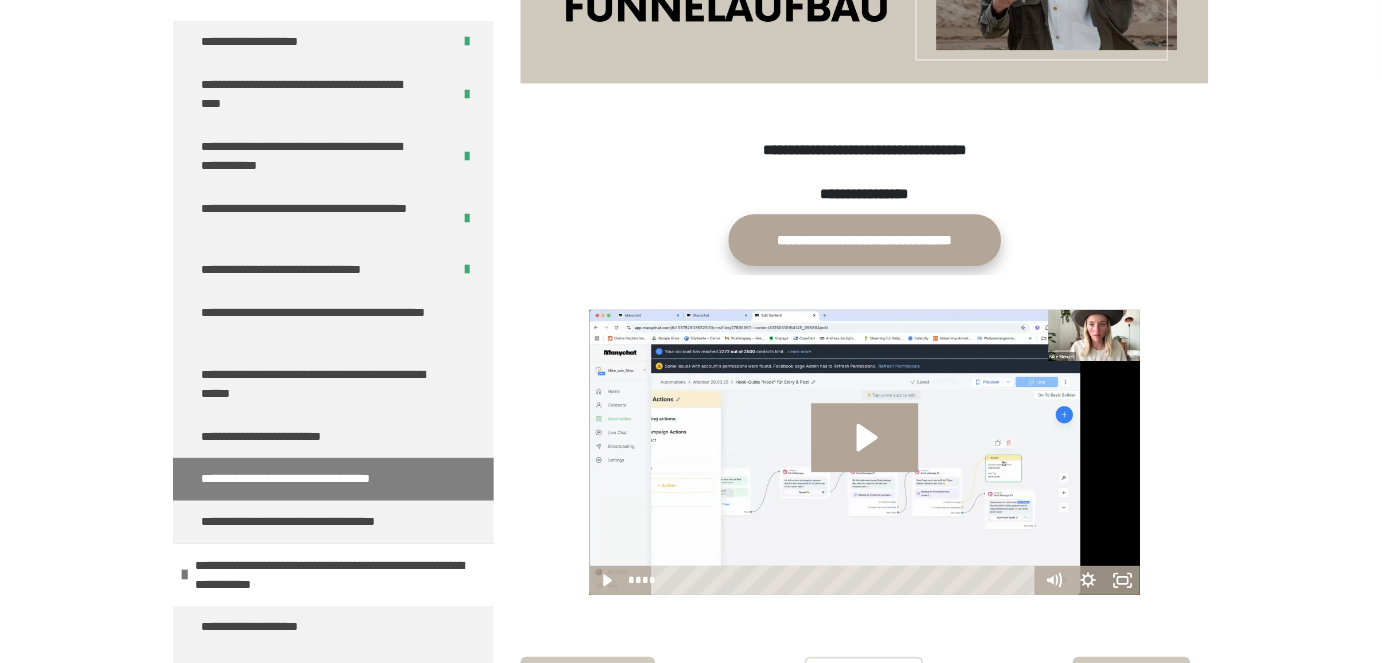 scroll, scrollTop: 470, scrollLeft: 0, axis: vertical 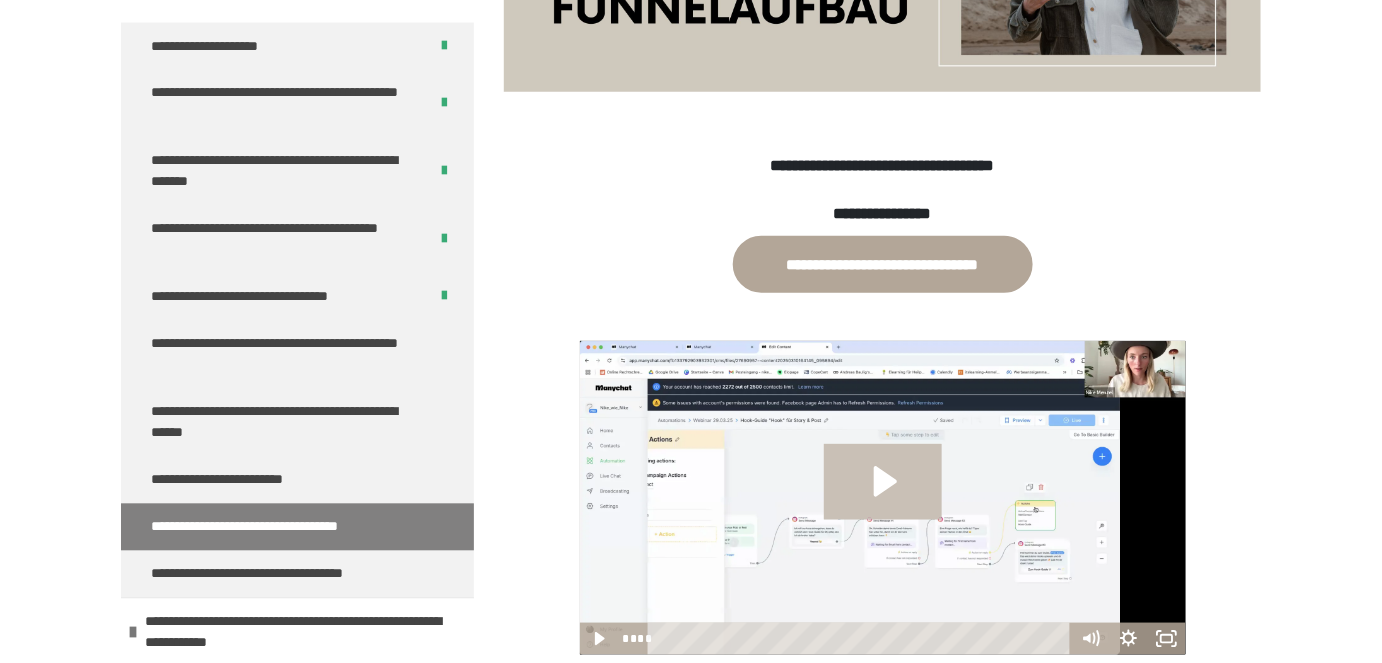 click 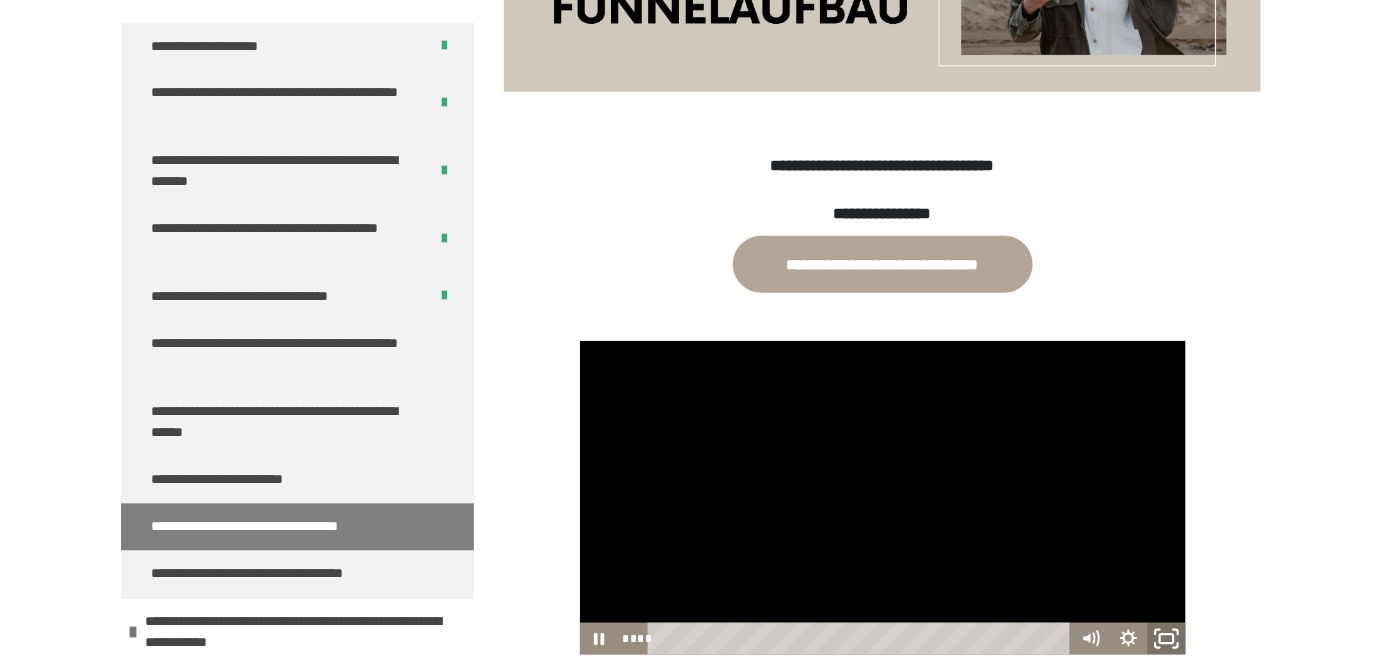 click 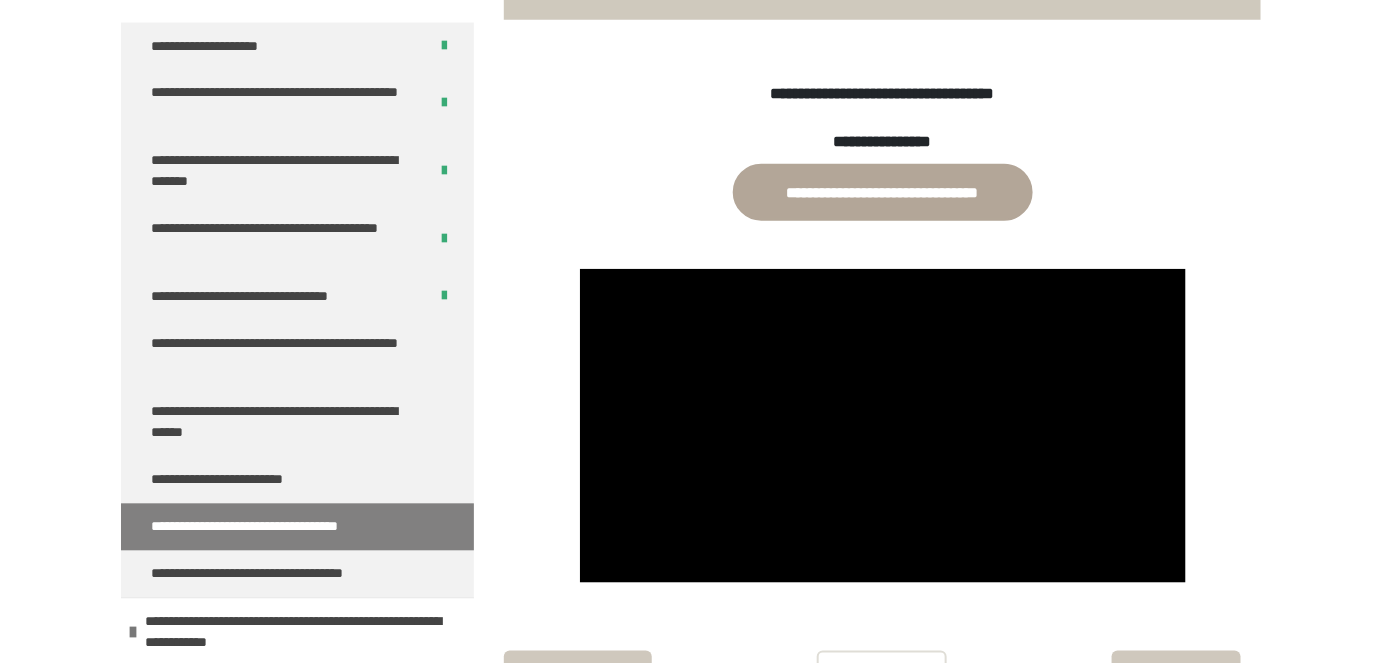 scroll, scrollTop: 637, scrollLeft: 0, axis: vertical 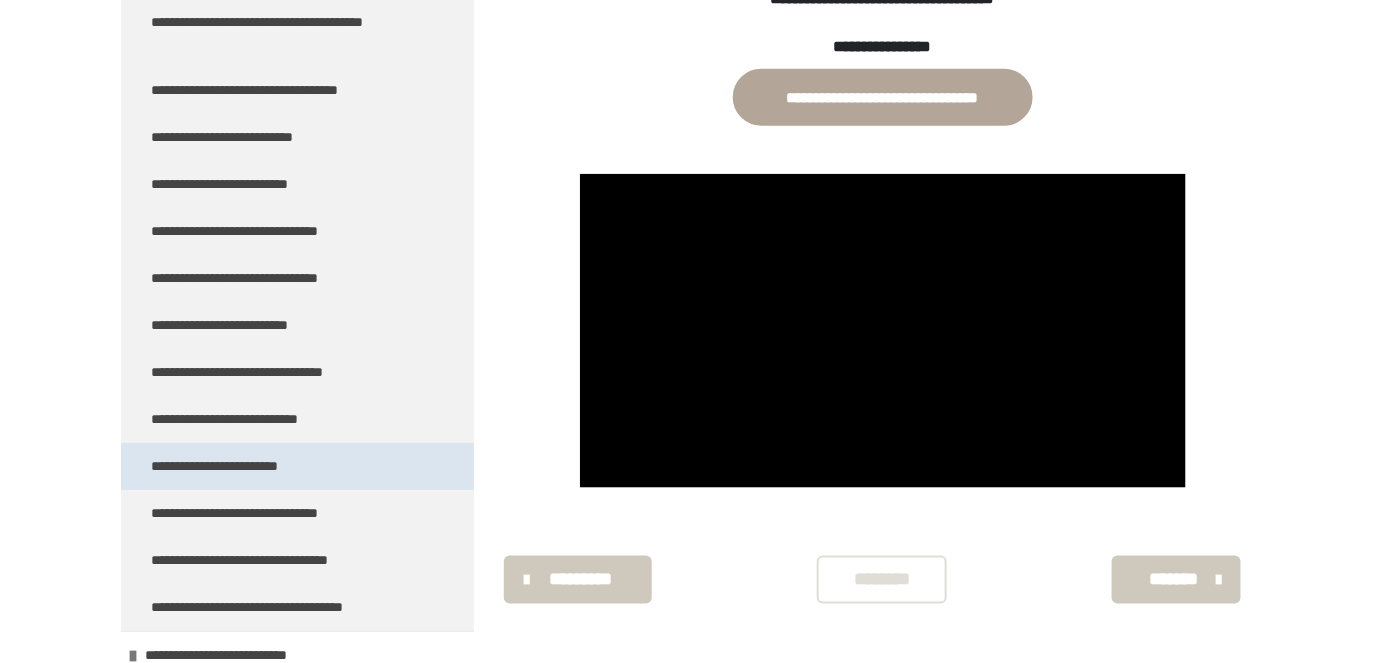 click on "**********" at bounding box center (235, 466) 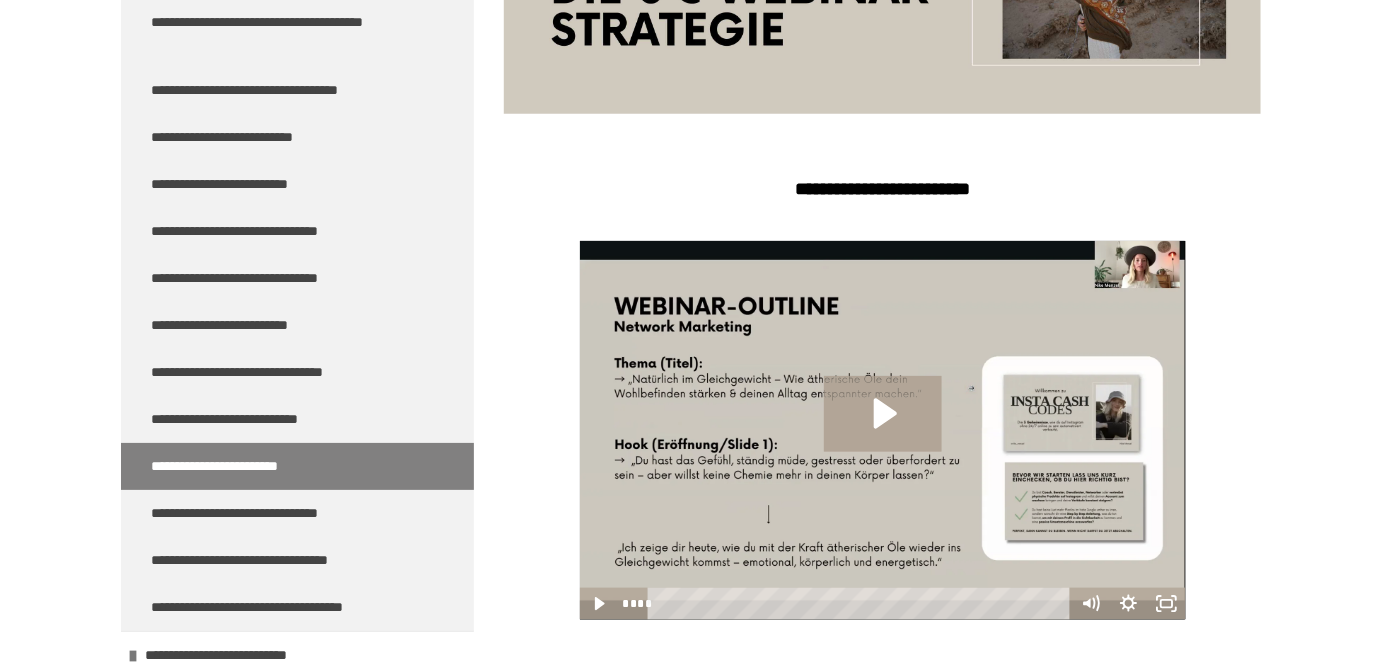 scroll, scrollTop: 451, scrollLeft: 0, axis: vertical 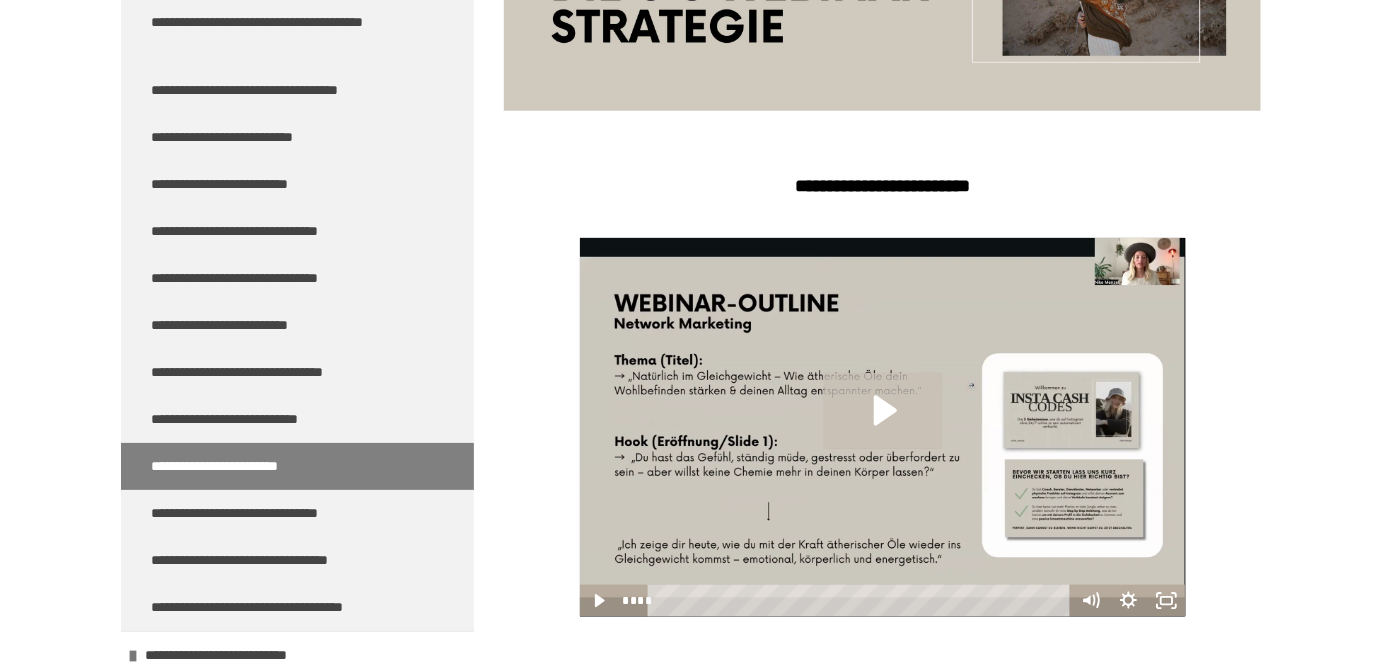 click 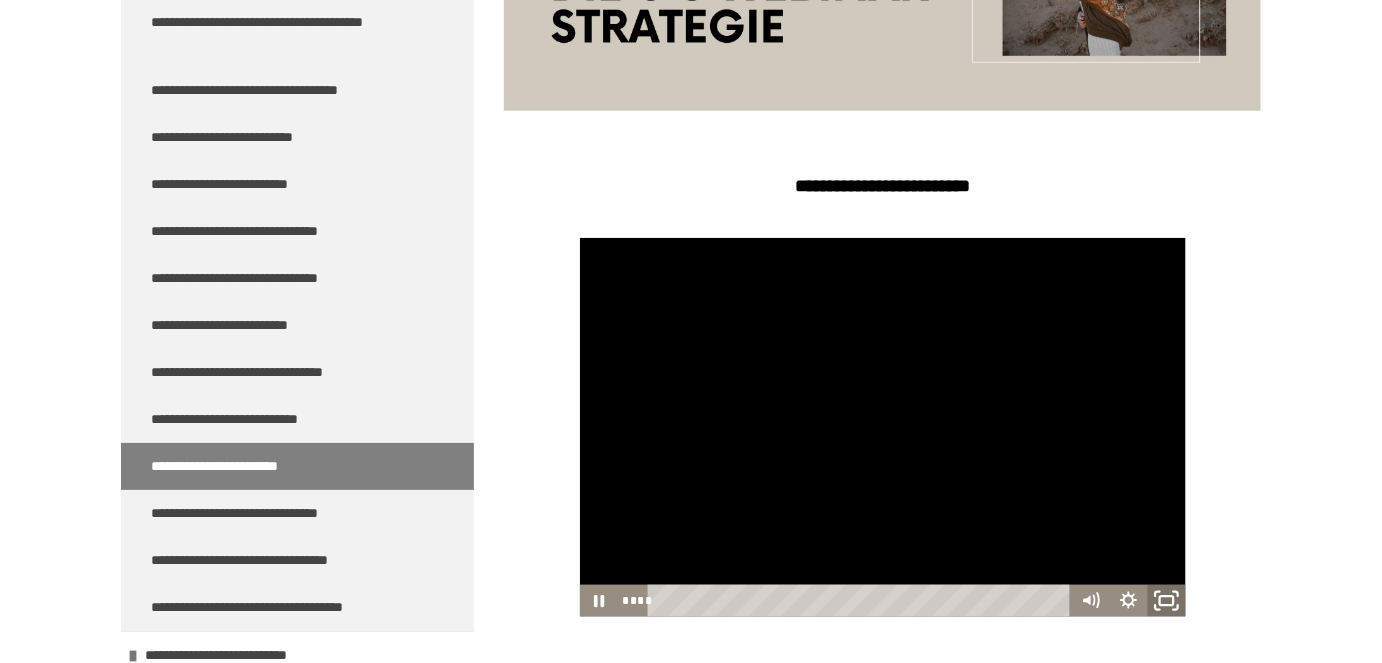 click 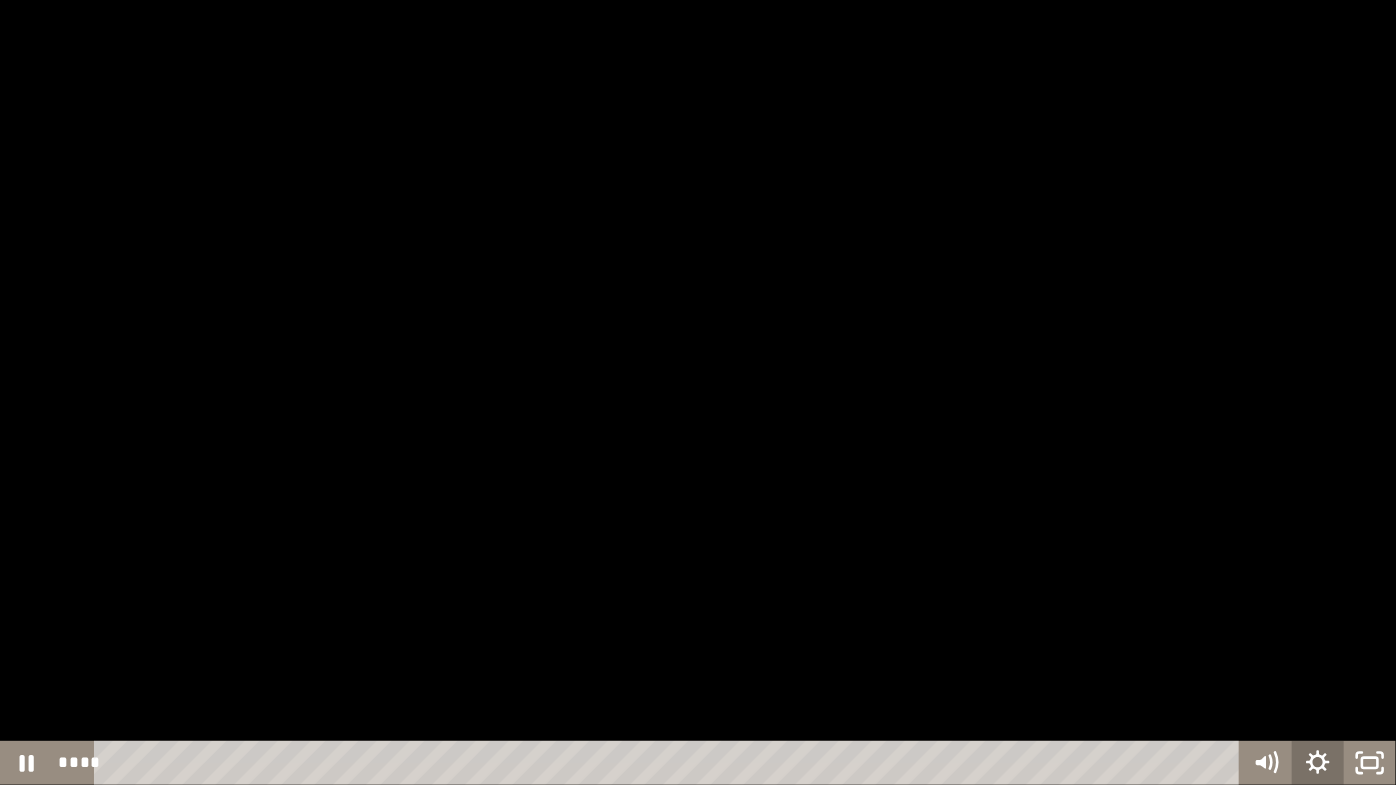 click 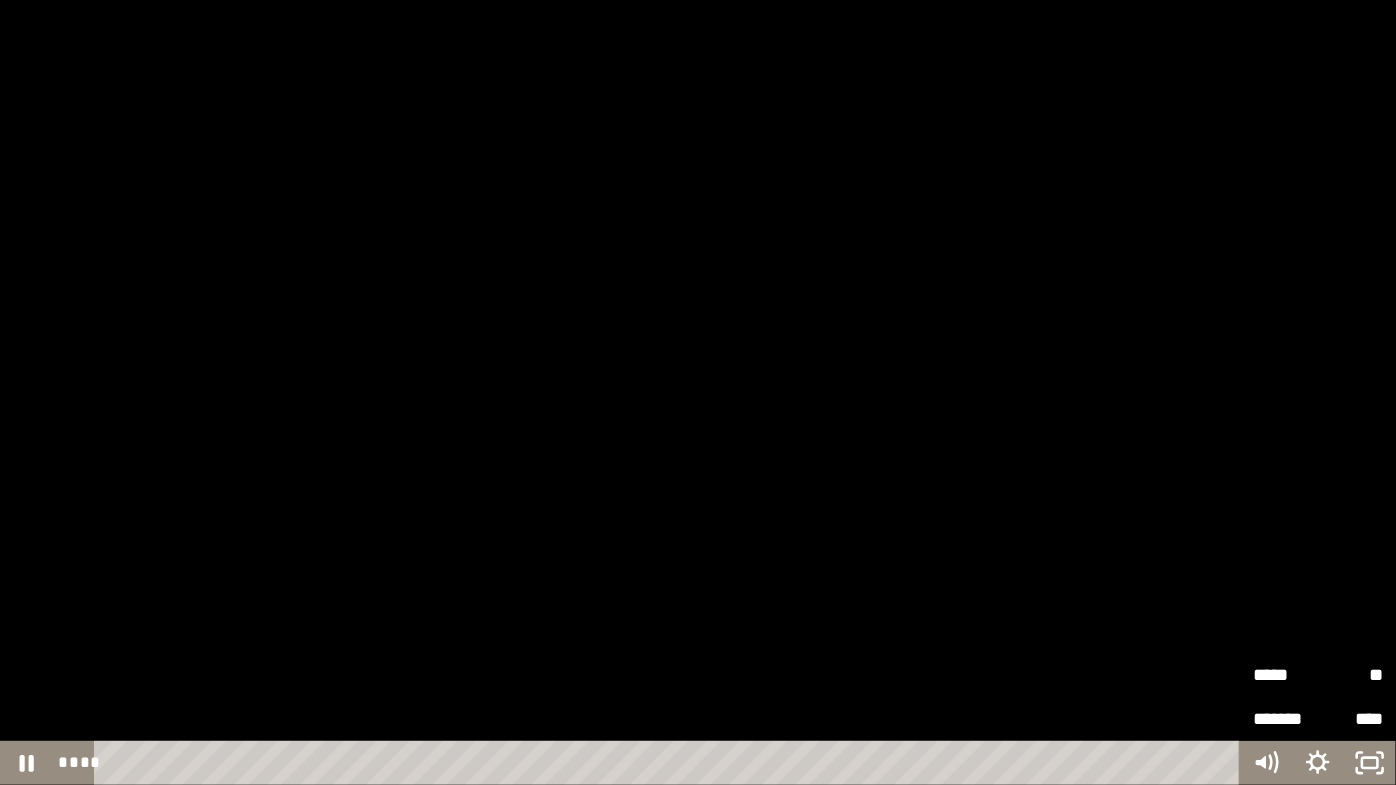 click on "**" at bounding box center [1350, 672] 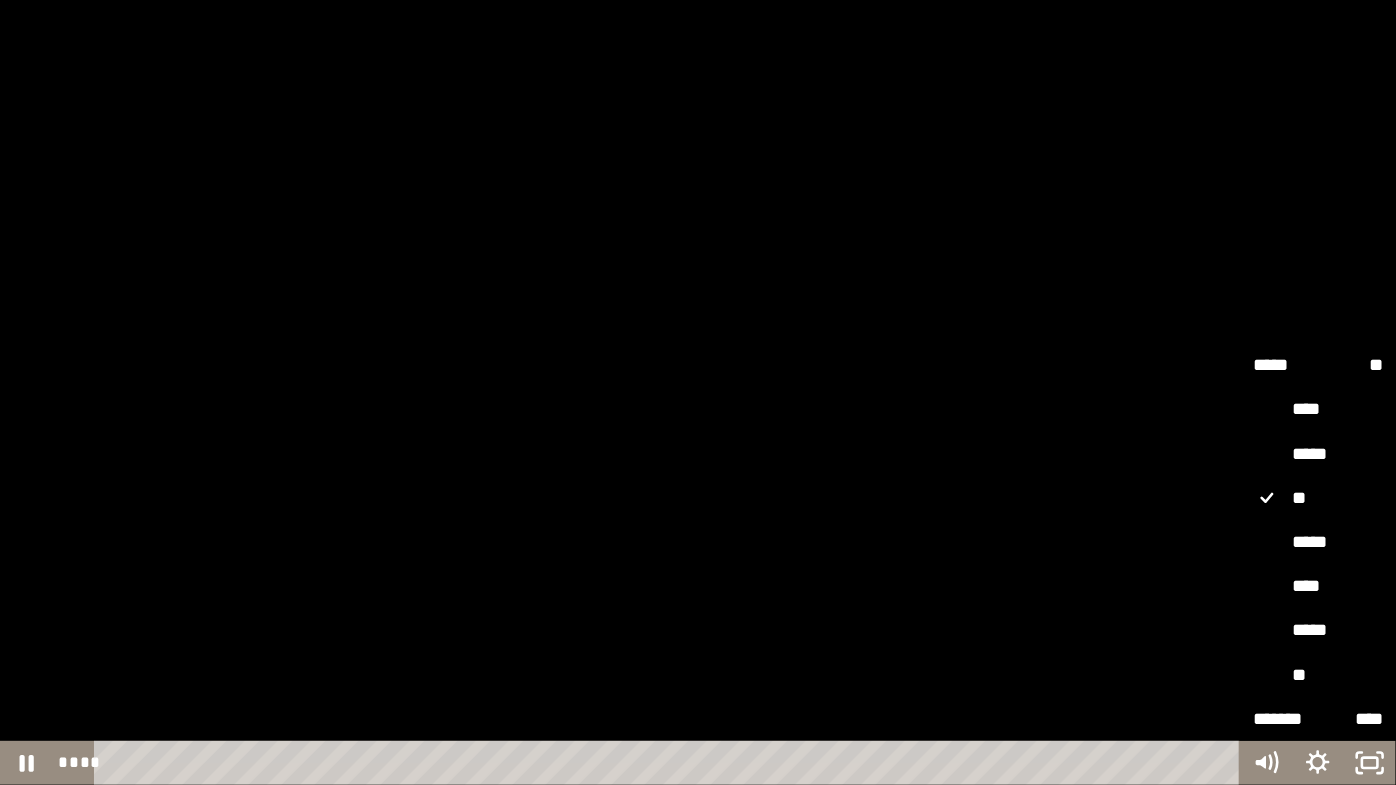 click on "*****" at bounding box center [1318, 542] 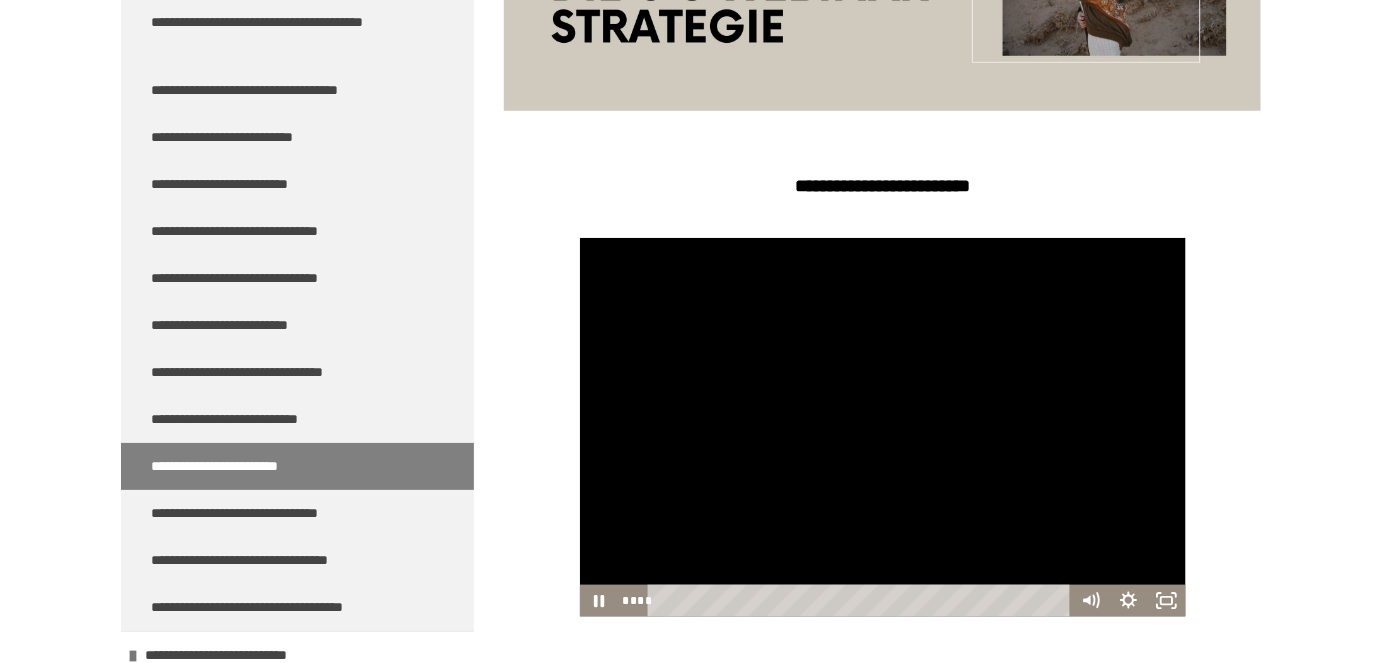 click at bounding box center [883, 427] 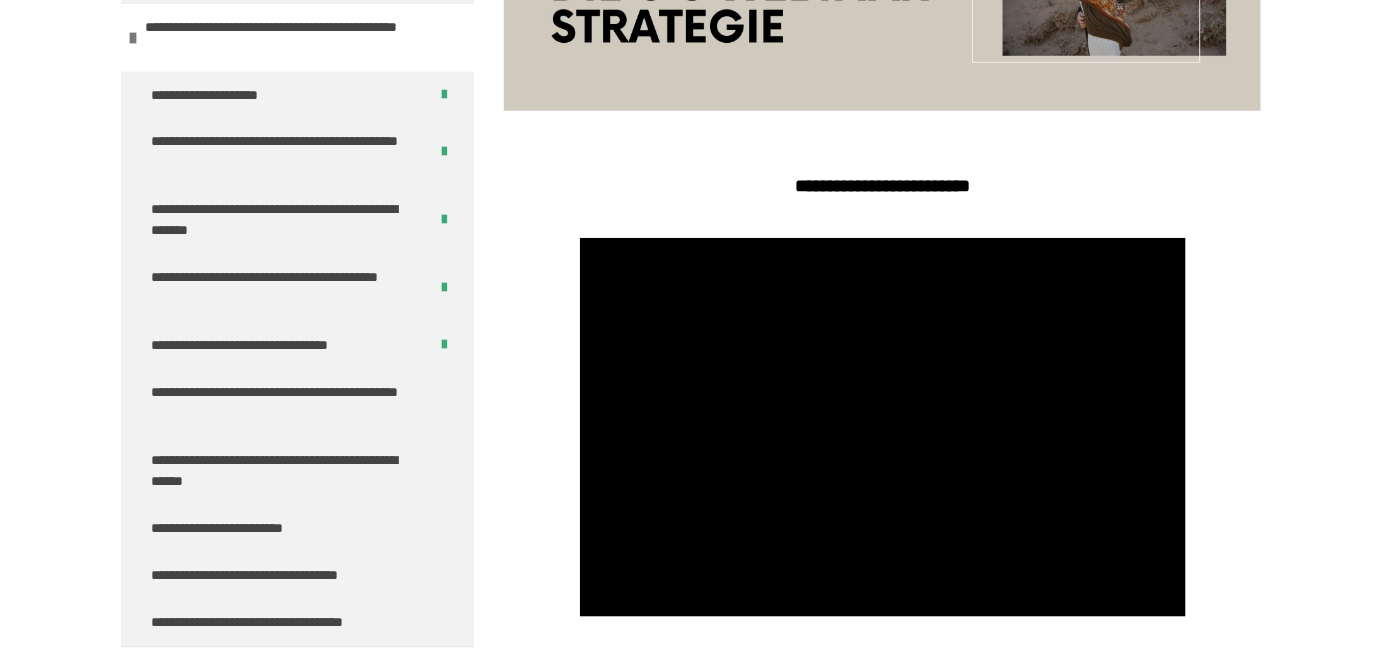 scroll, scrollTop: 1181, scrollLeft: 0, axis: vertical 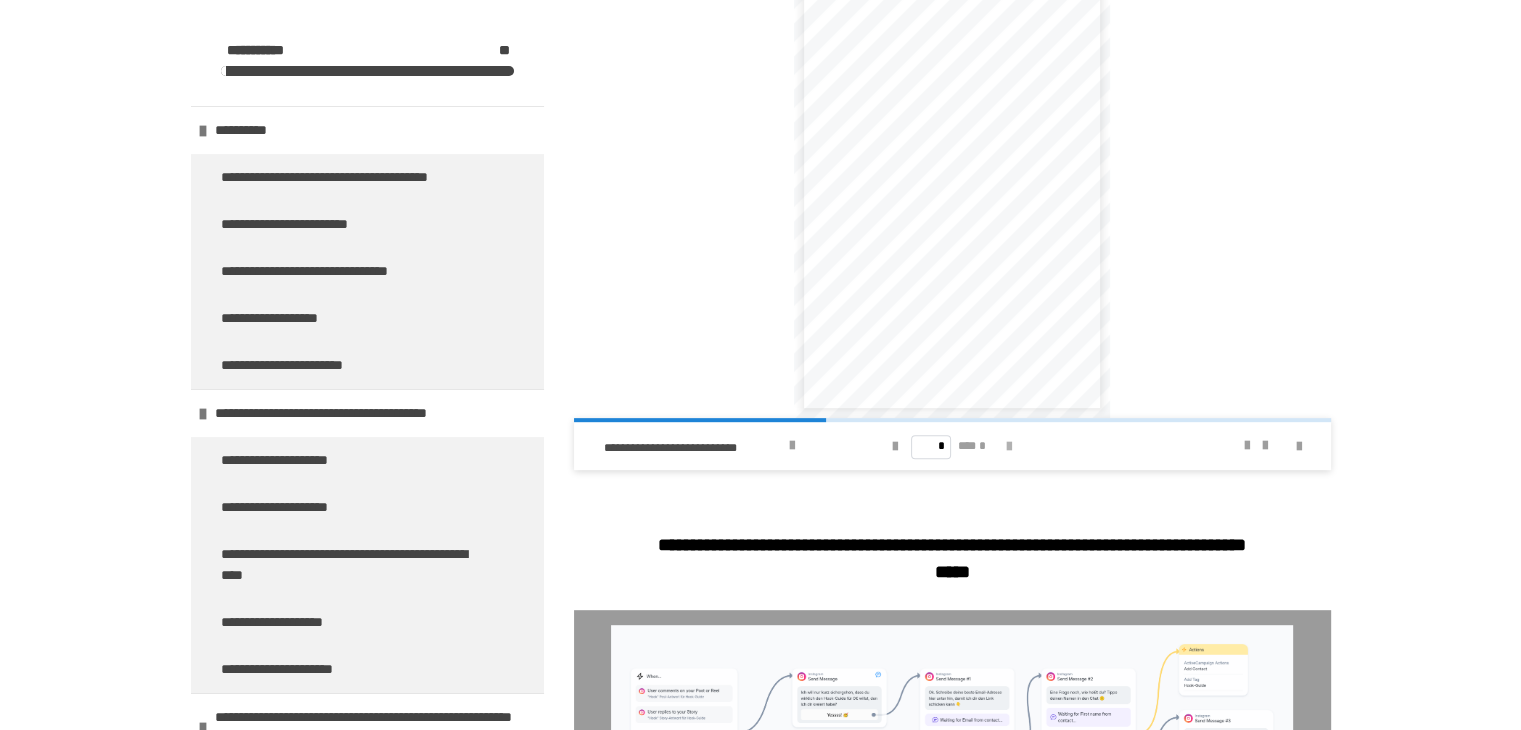 click at bounding box center (1009, 447) 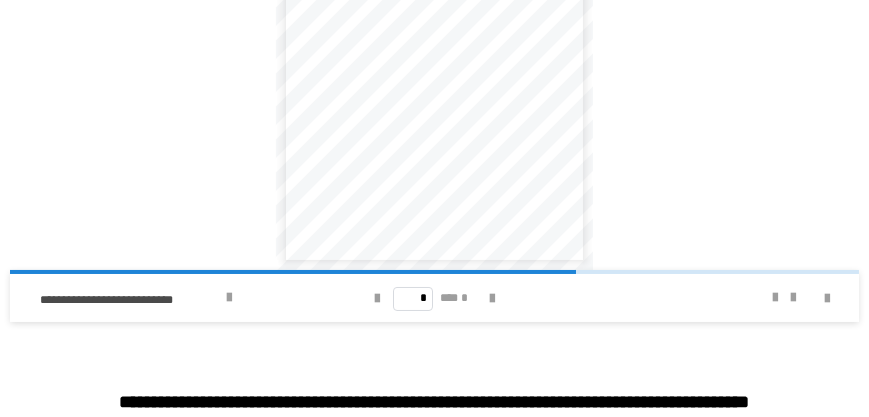 scroll, scrollTop: 971, scrollLeft: 0, axis: vertical 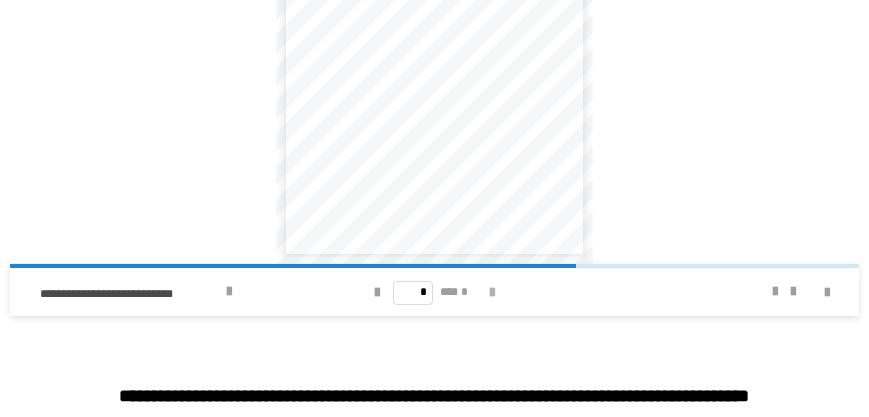 click at bounding box center [492, 293] 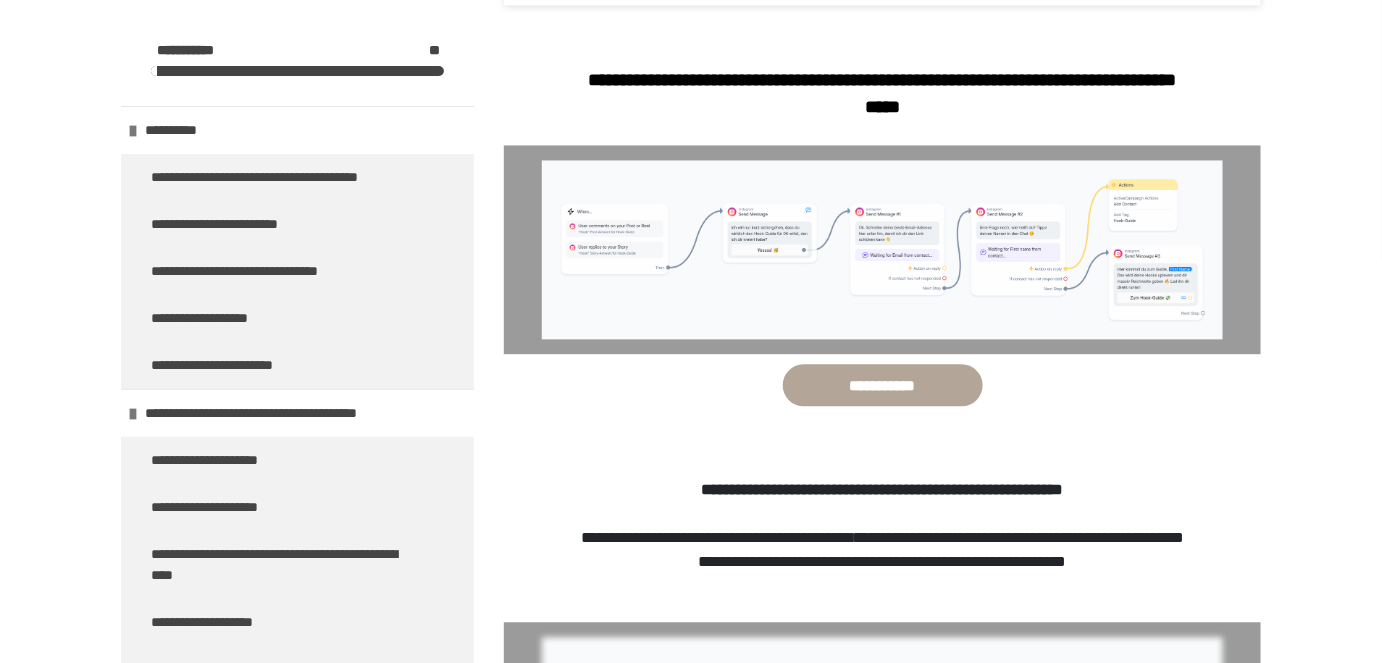 scroll, scrollTop: 1277, scrollLeft: 0, axis: vertical 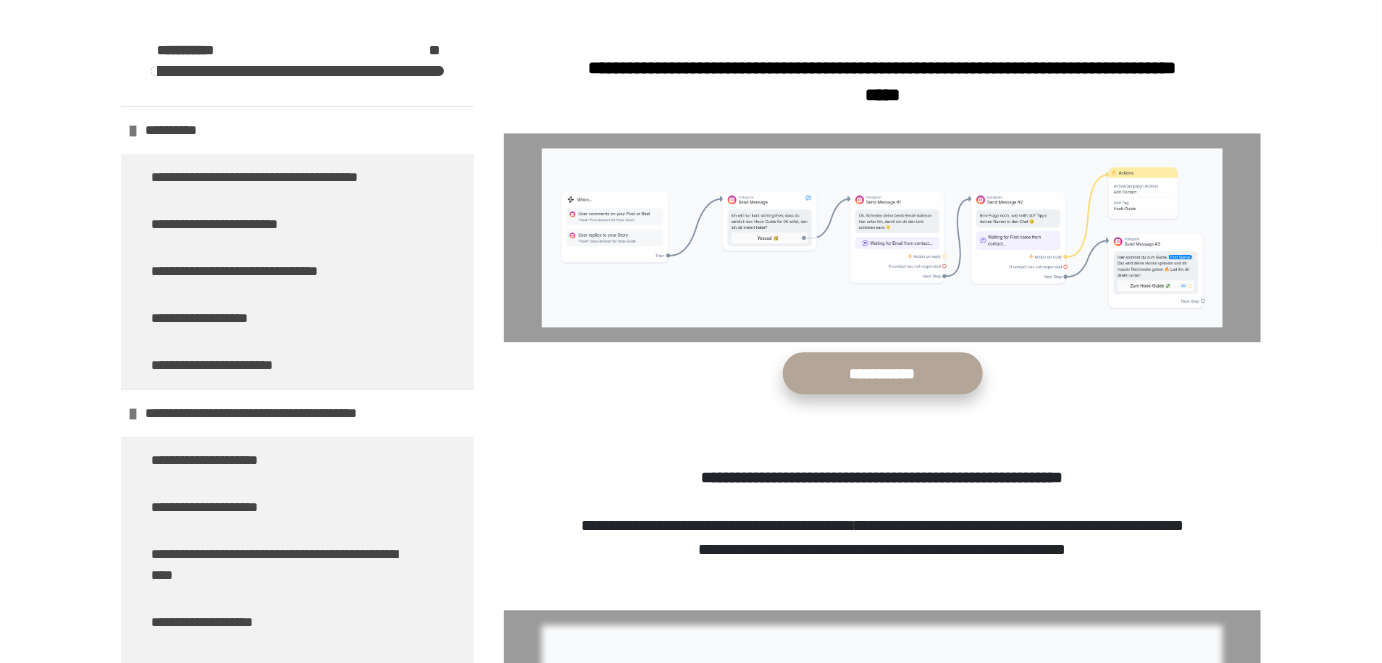 click on "**********" at bounding box center [883, 373] 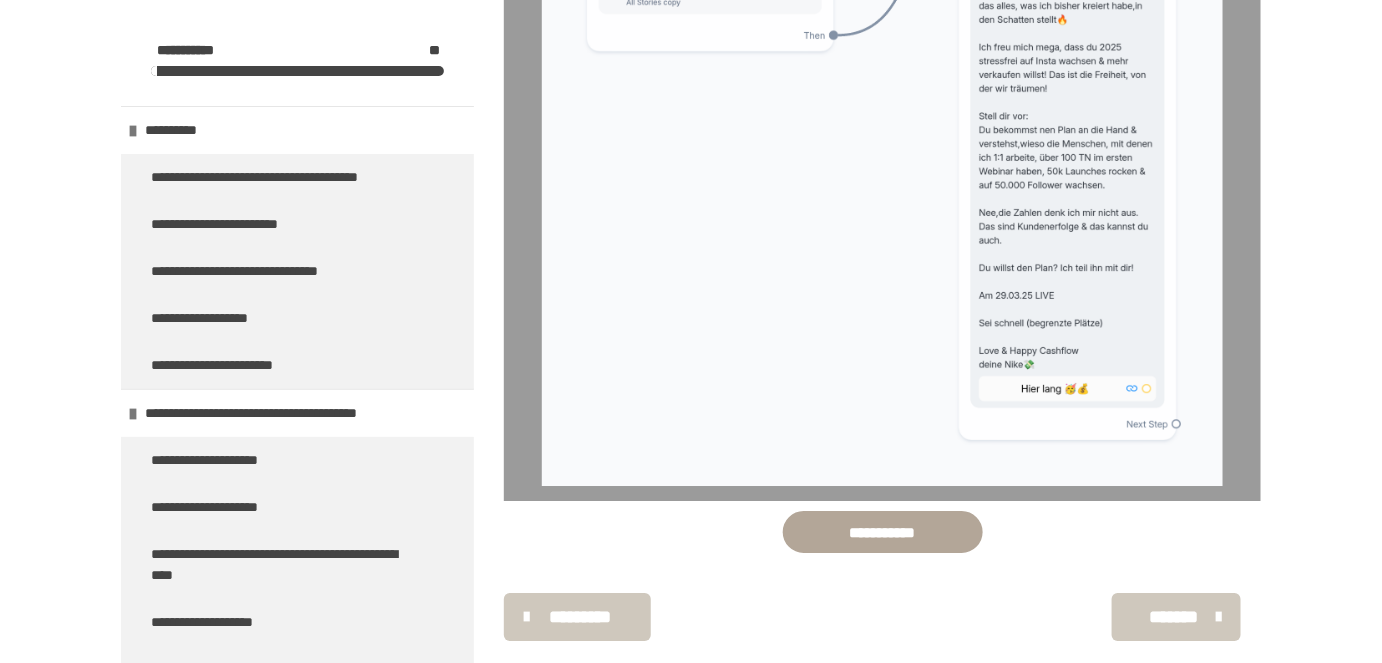 scroll, scrollTop: 2047, scrollLeft: 0, axis: vertical 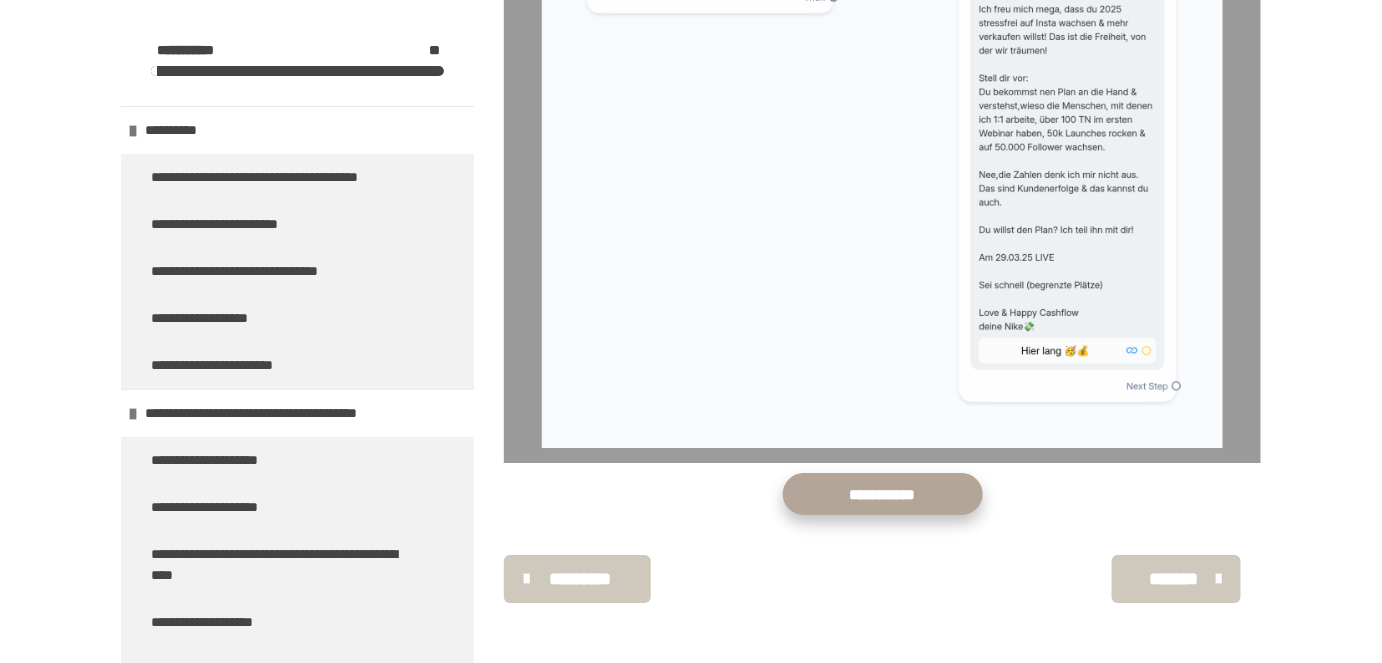 click on "**********" at bounding box center [883, 494] 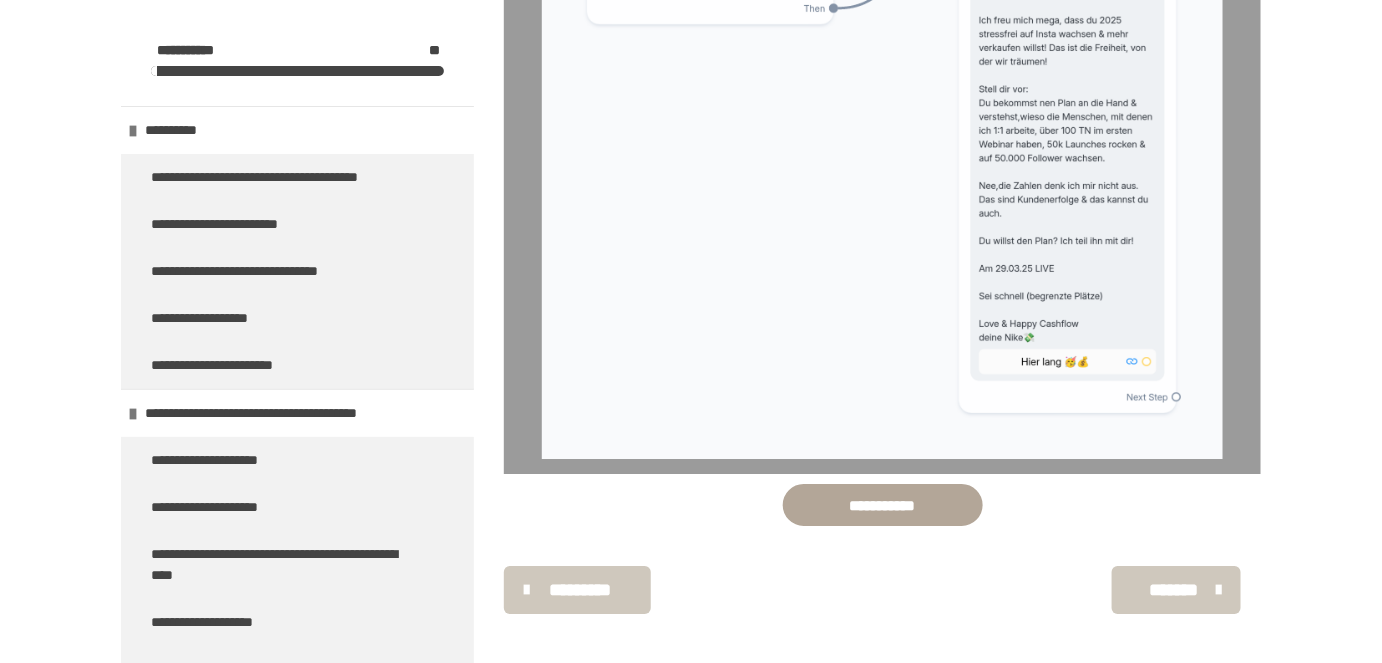 scroll, scrollTop: 2047, scrollLeft: 0, axis: vertical 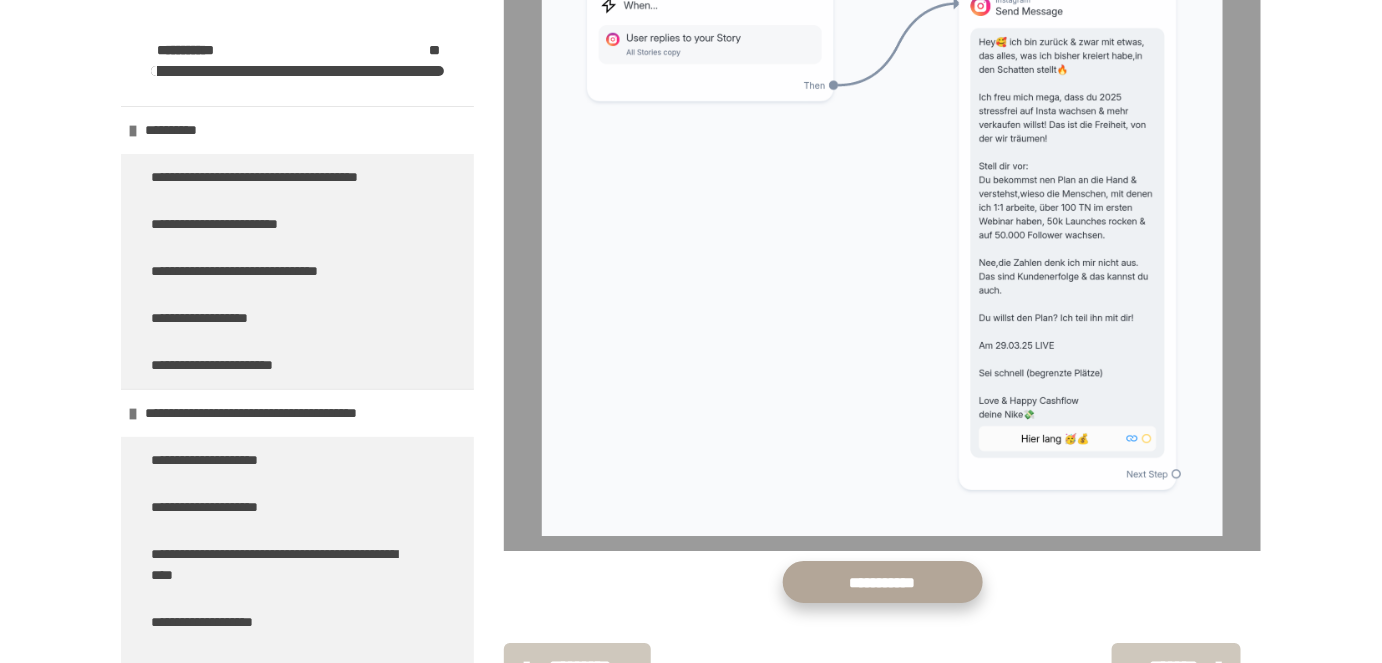 click on "**********" at bounding box center (882, -518) 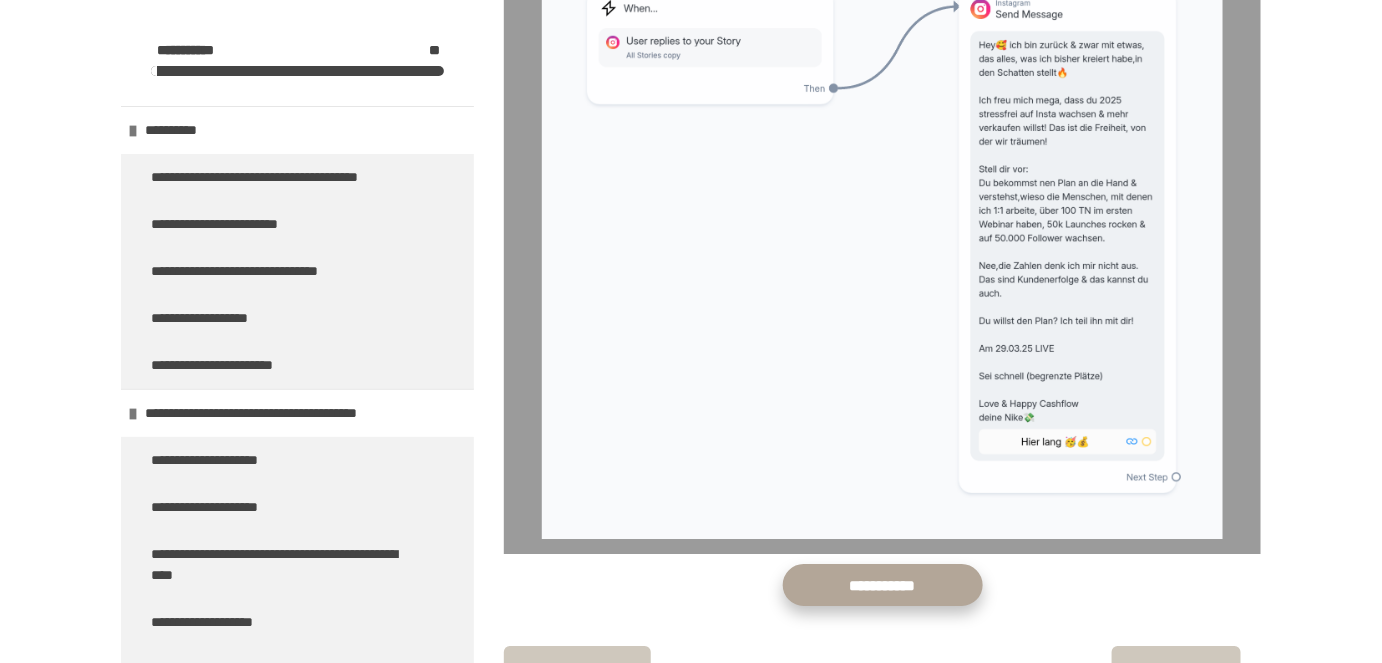 click on "**********" at bounding box center [883, 585] 